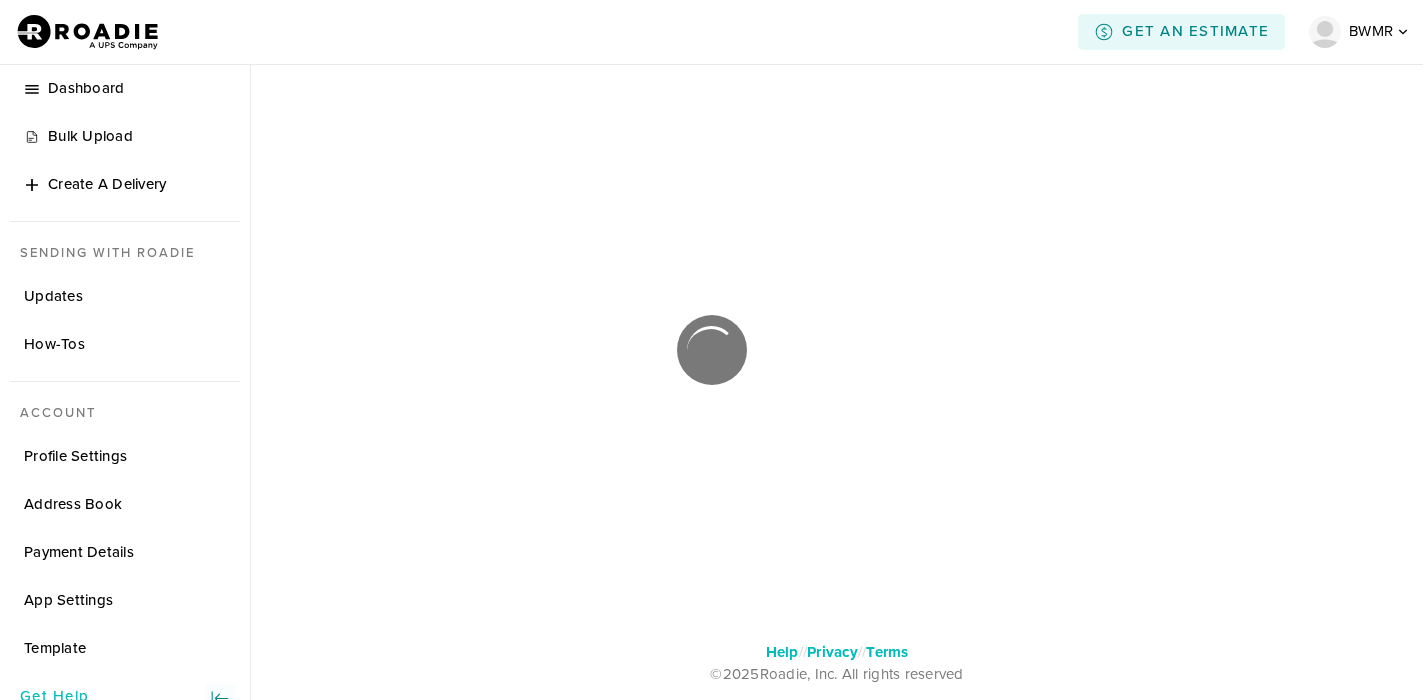 scroll, scrollTop: 0, scrollLeft: 0, axis: both 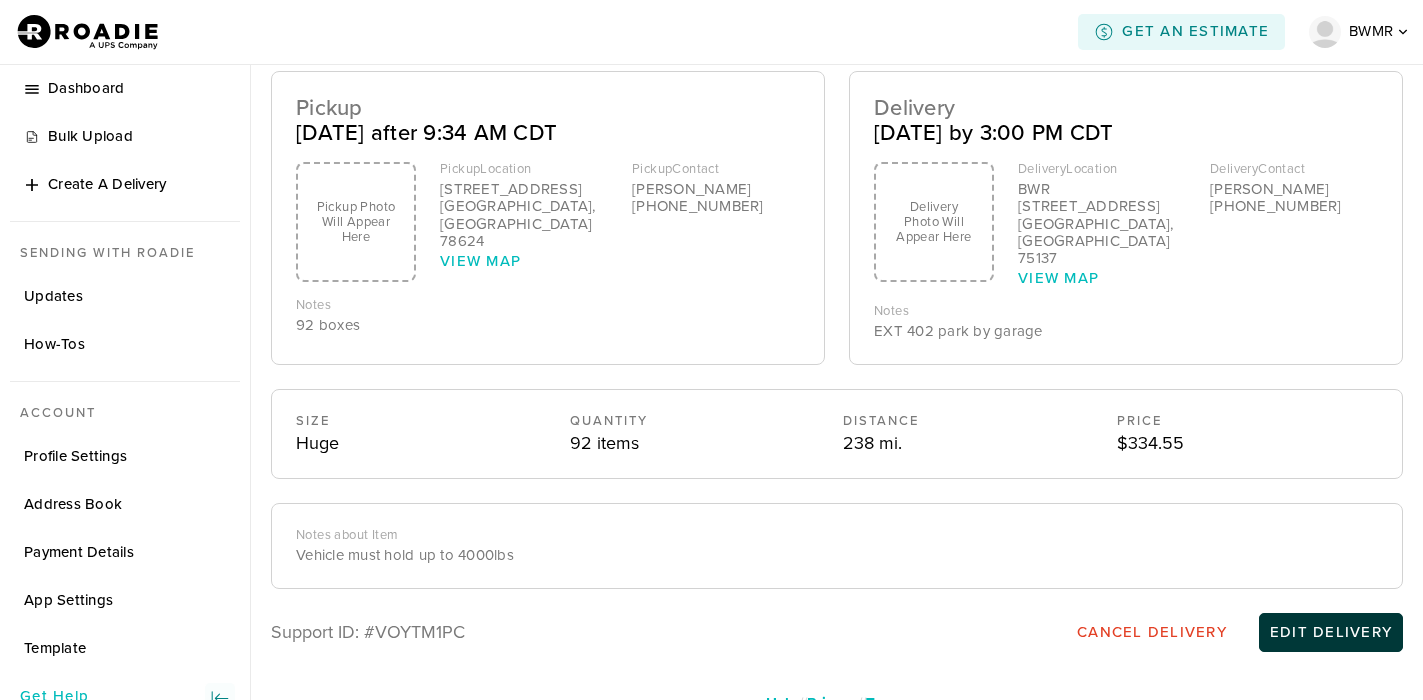 click on "Edit Delivery" at bounding box center [1331, 632] 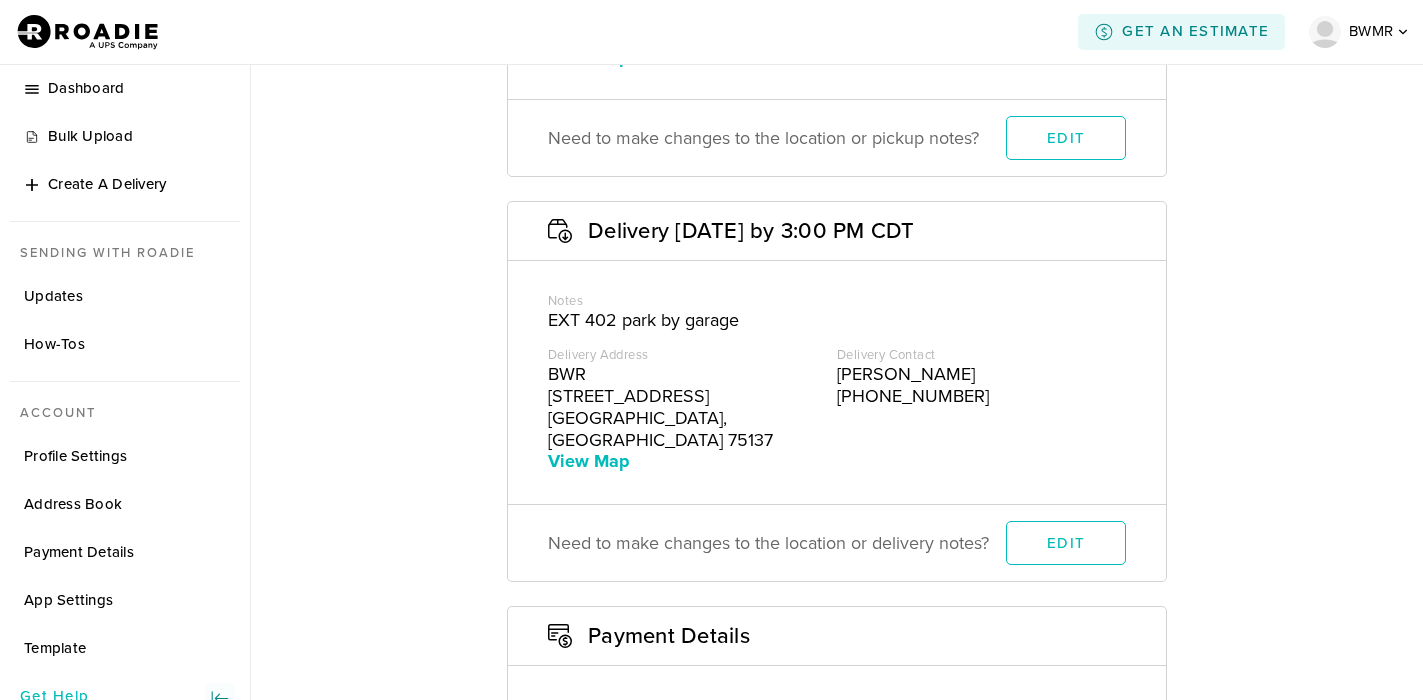 scroll, scrollTop: 700, scrollLeft: 0, axis: vertical 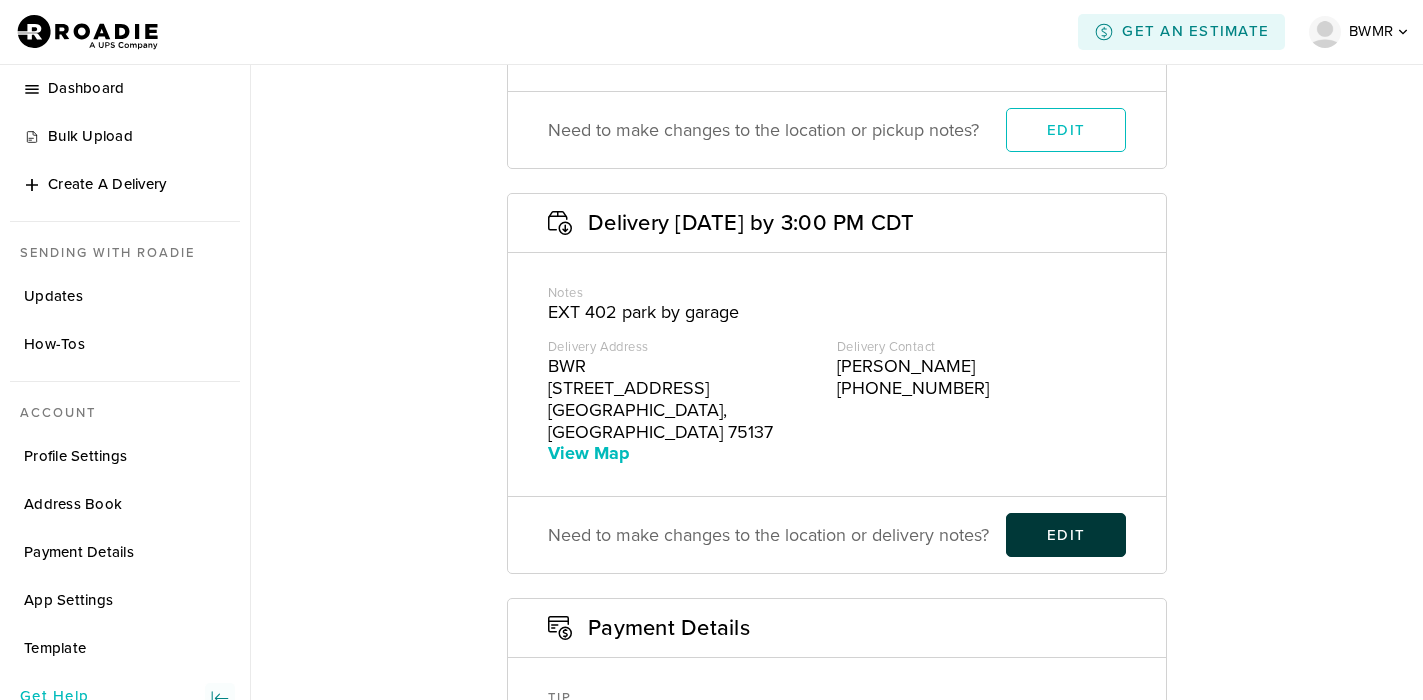 click on "Edit" at bounding box center (1066, 535) 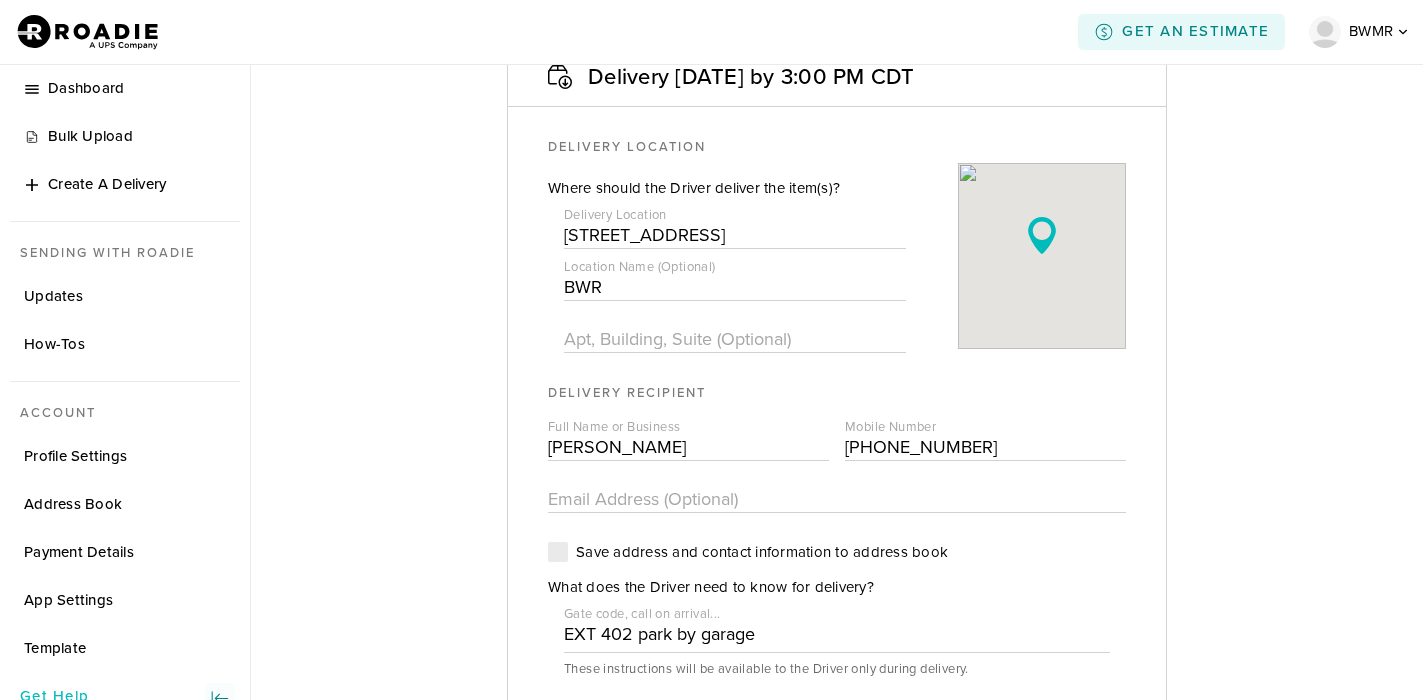 scroll, scrollTop: 851, scrollLeft: 0, axis: vertical 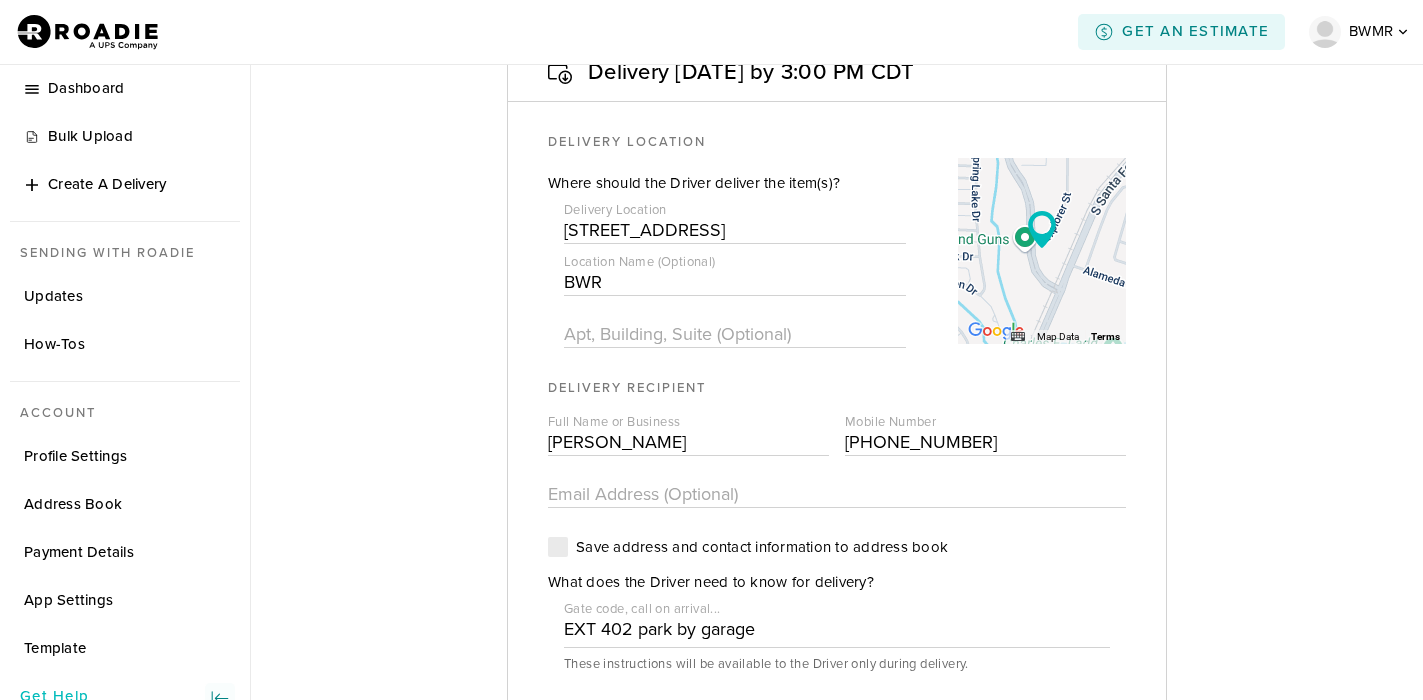 click on "1190 Explorer St, Duncanville, TX 75137" at bounding box center [735, 230] 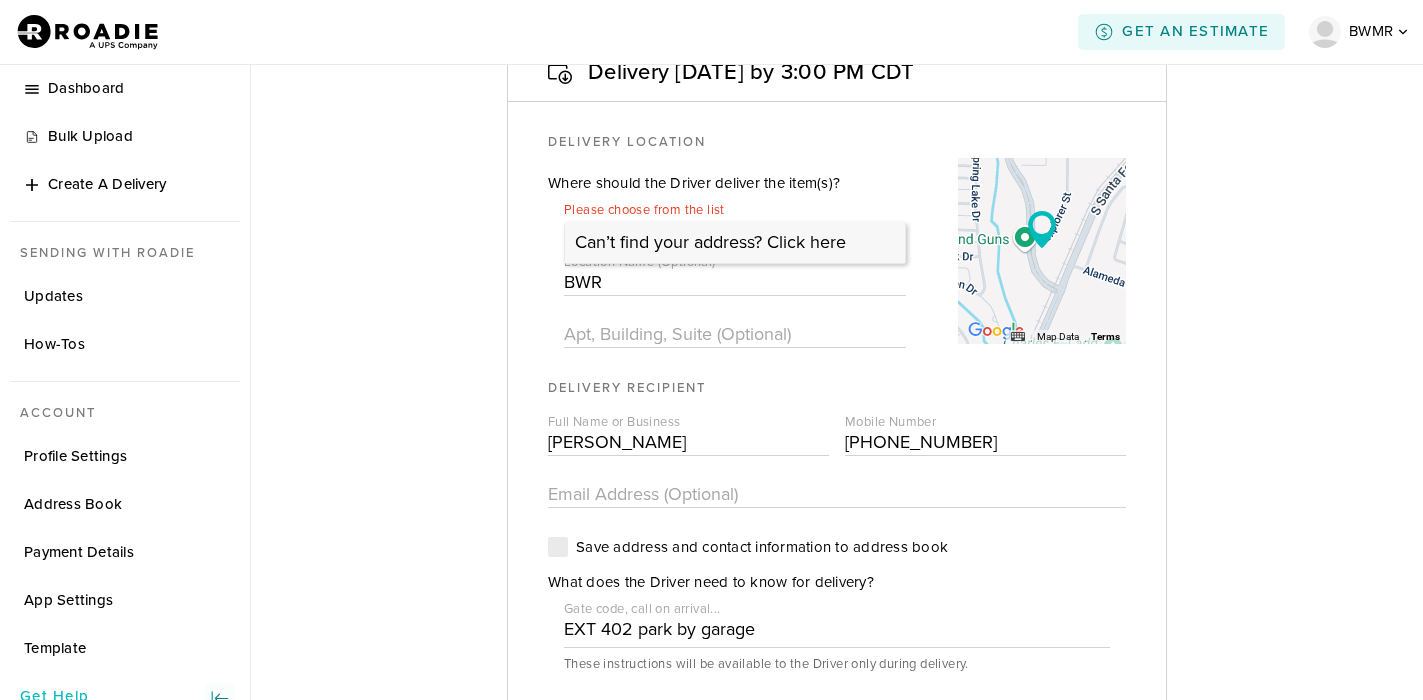 type on "1" 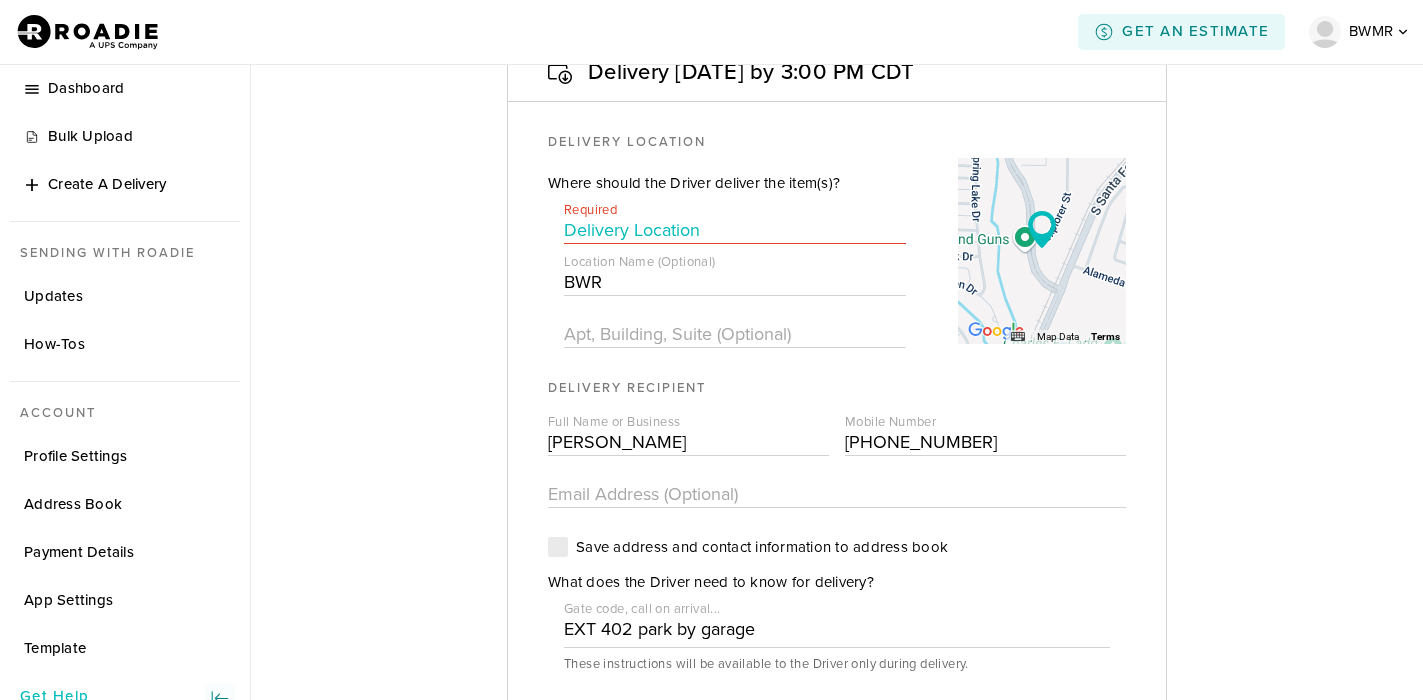 paste on "4202 E INTERSTATE 10  SAN ANTONIO, TX 78219" 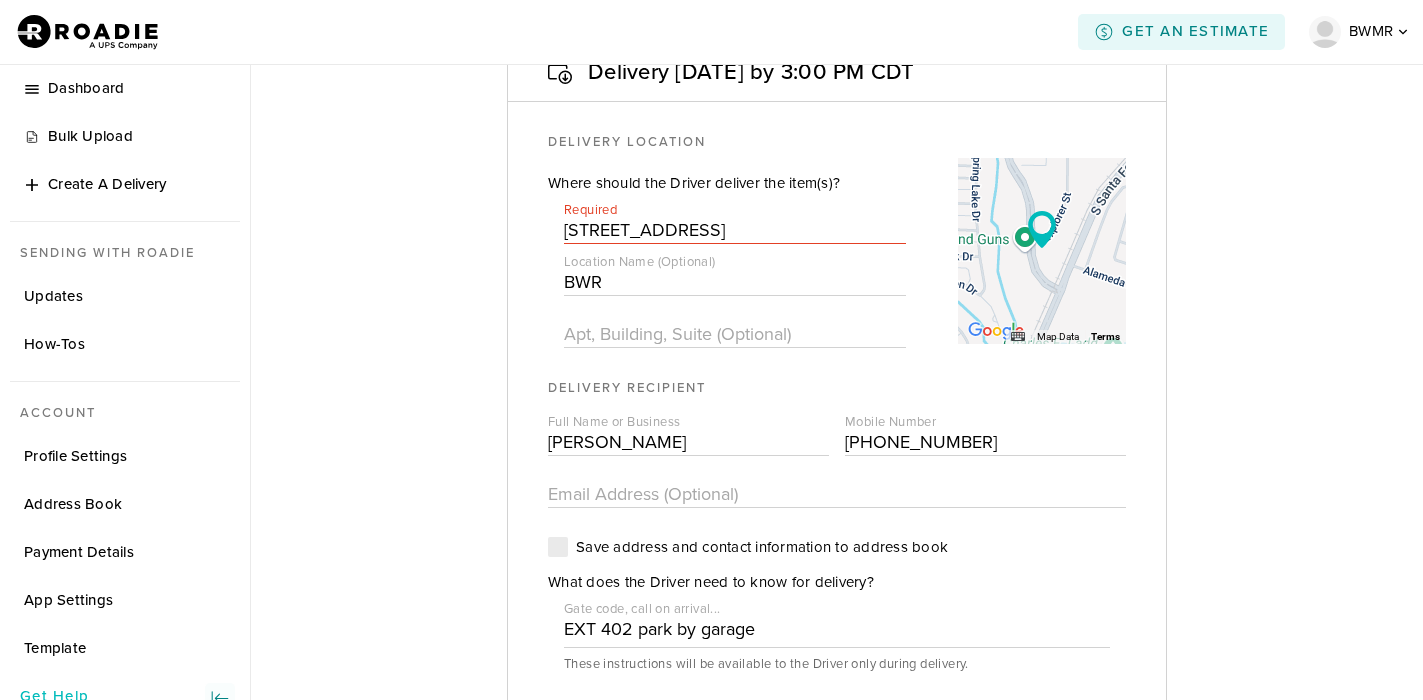 scroll, scrollTop: 0, scrollLeft: 50, axis: horizontal 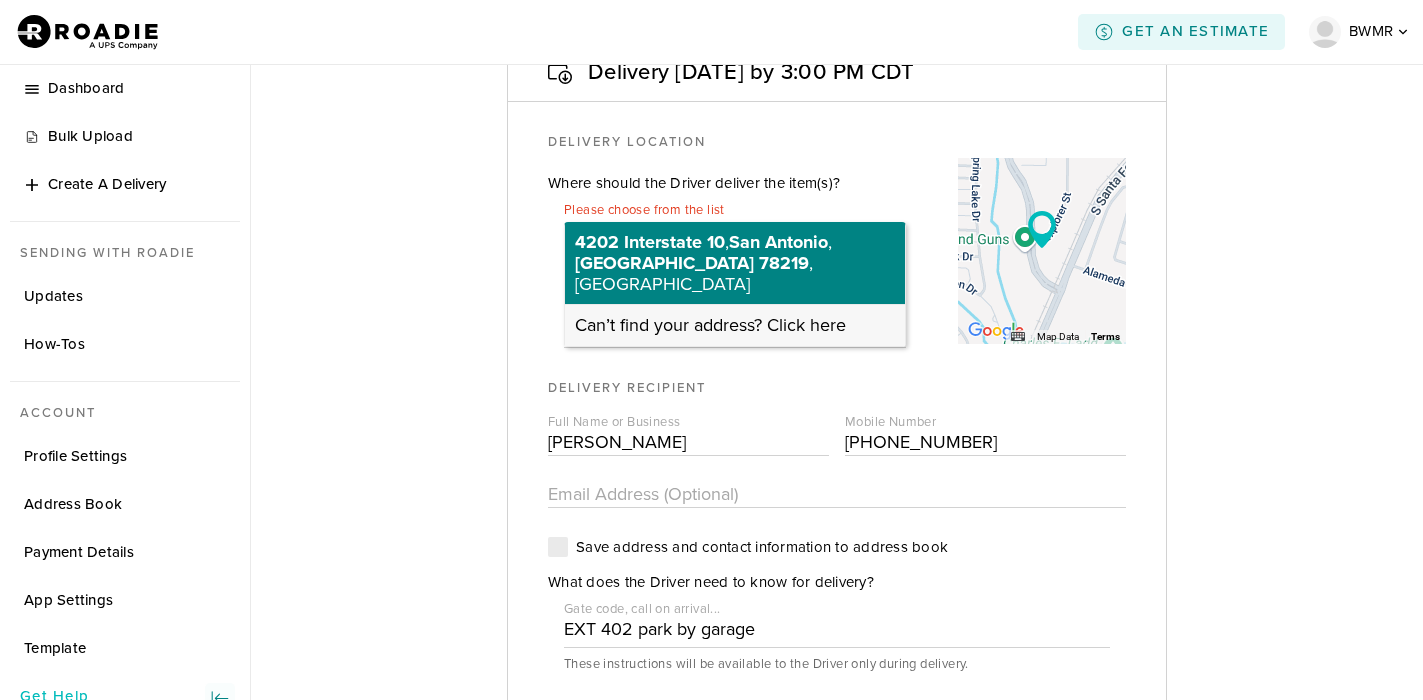 type on "4202 E INTERSTATE 10  SAN ANTONIO, TX 78219" 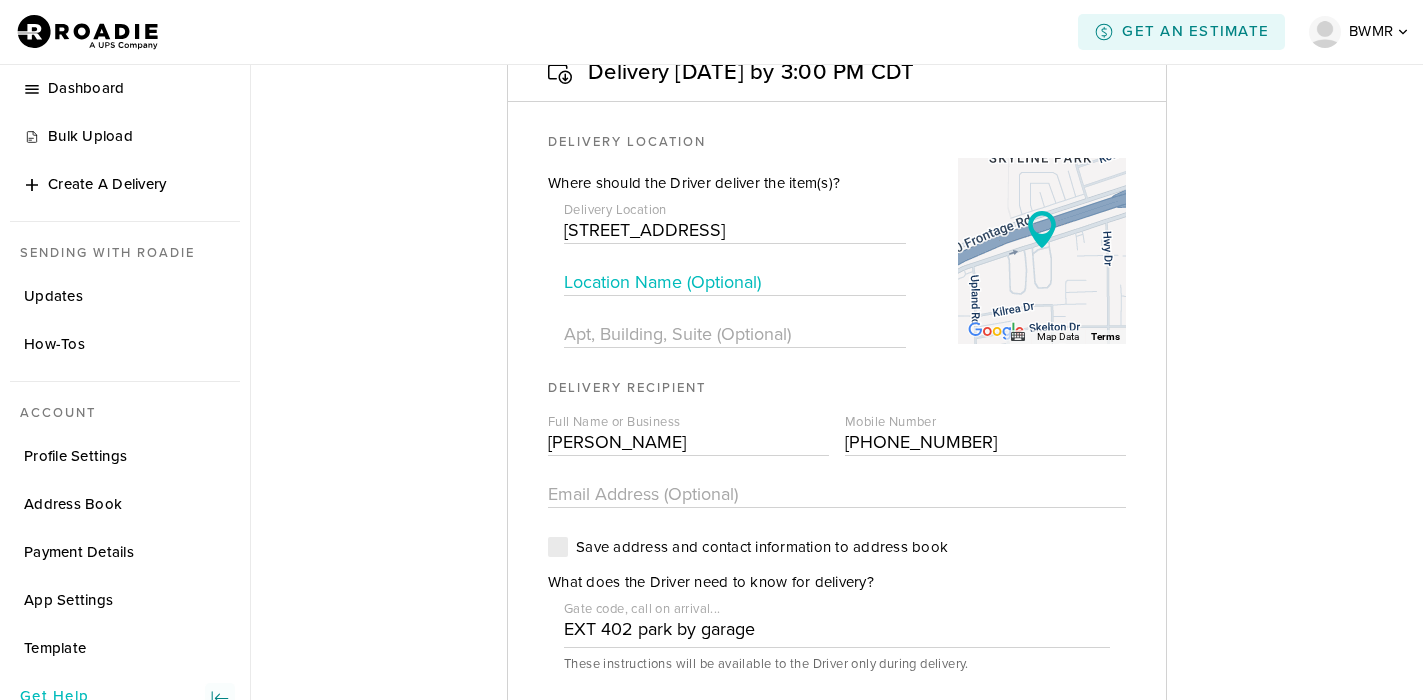 click at bounding box center [735, 282] 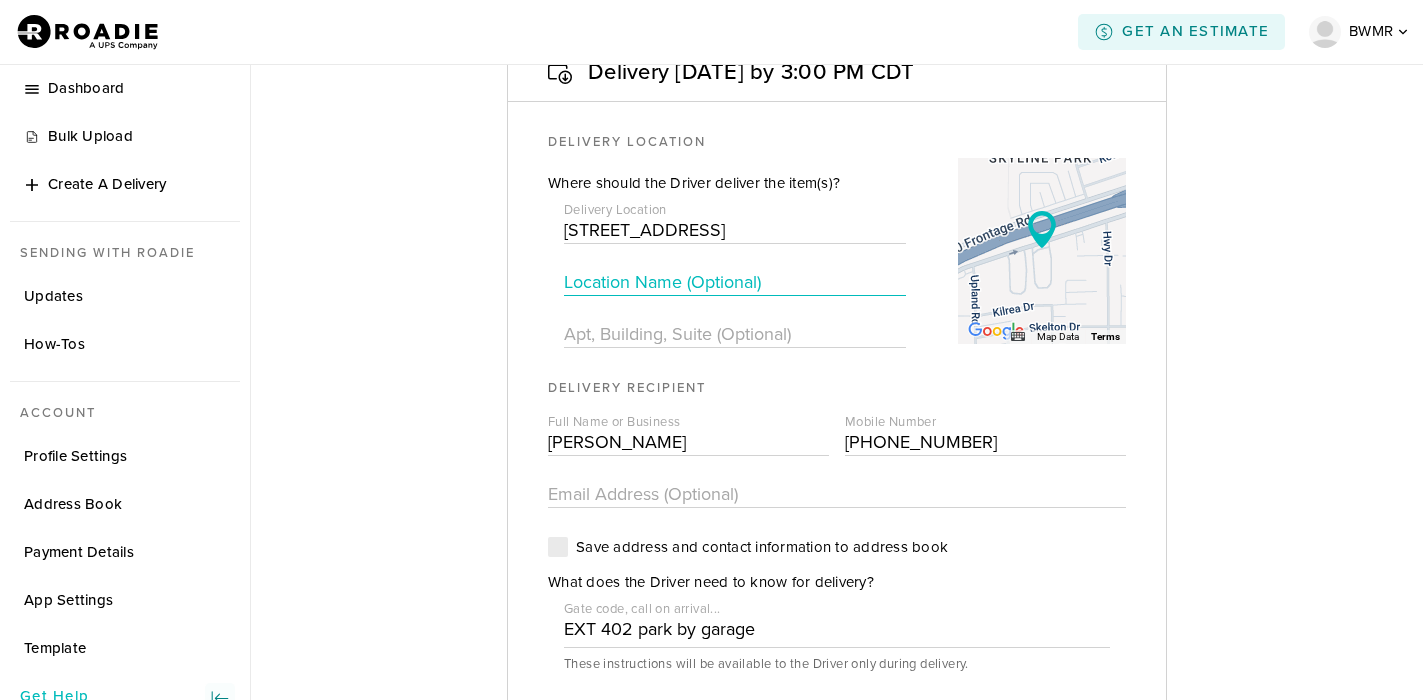 type on "R&L Carriers" 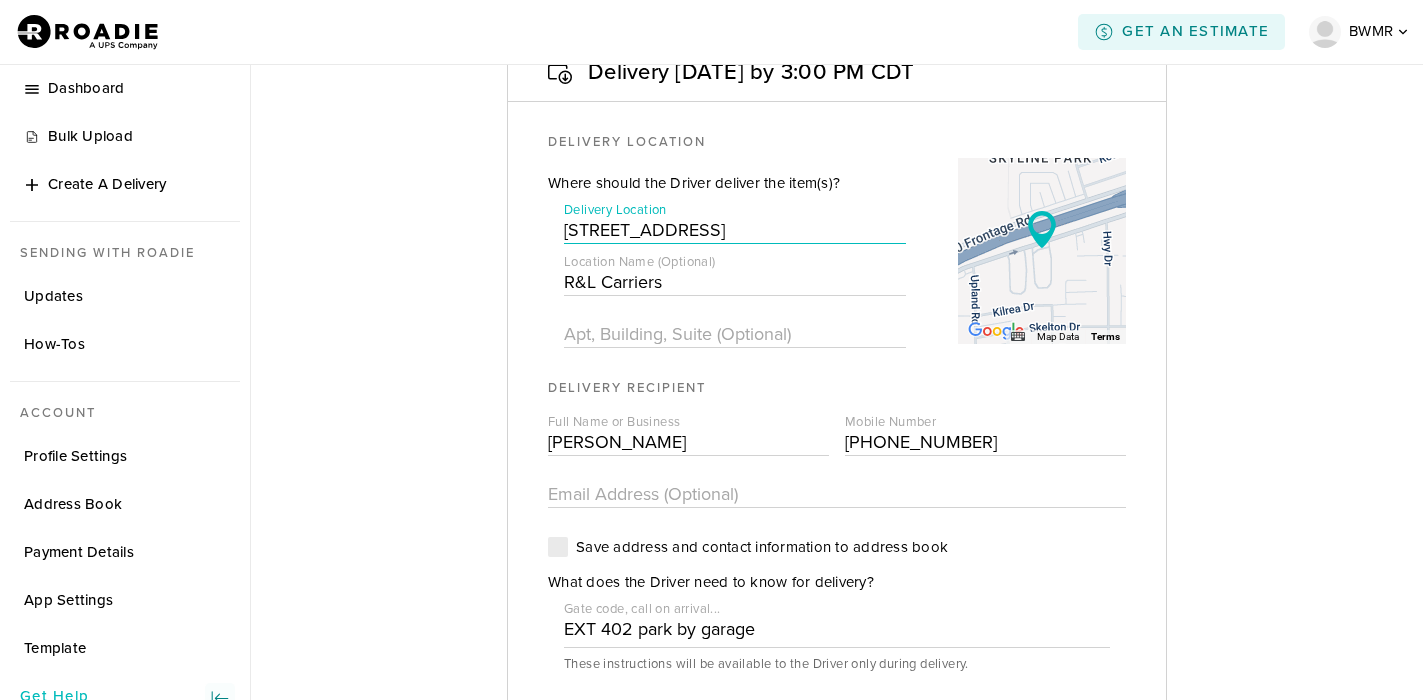 drag, startPoint x: 862, startPoint y: 198, endPoint x: 529, endPoint y: 202, distance: 333.02402 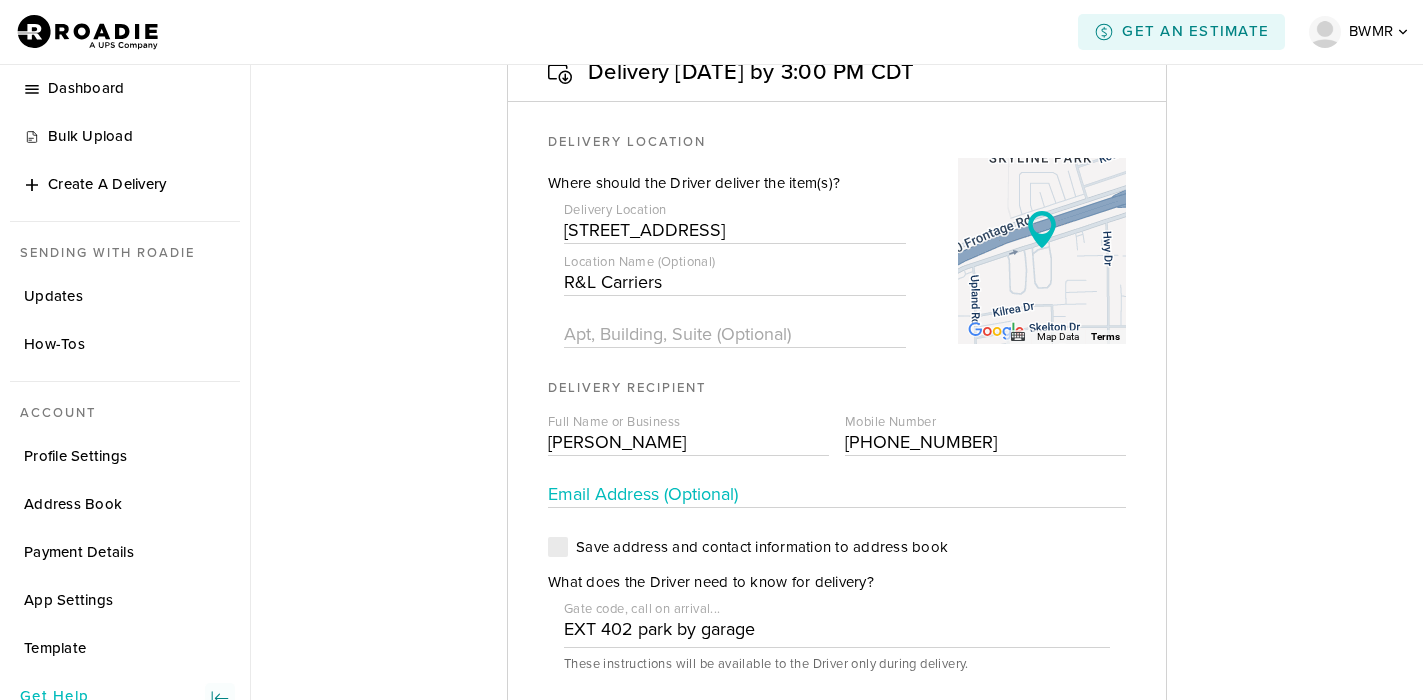 click at bounding box center (837, 494) 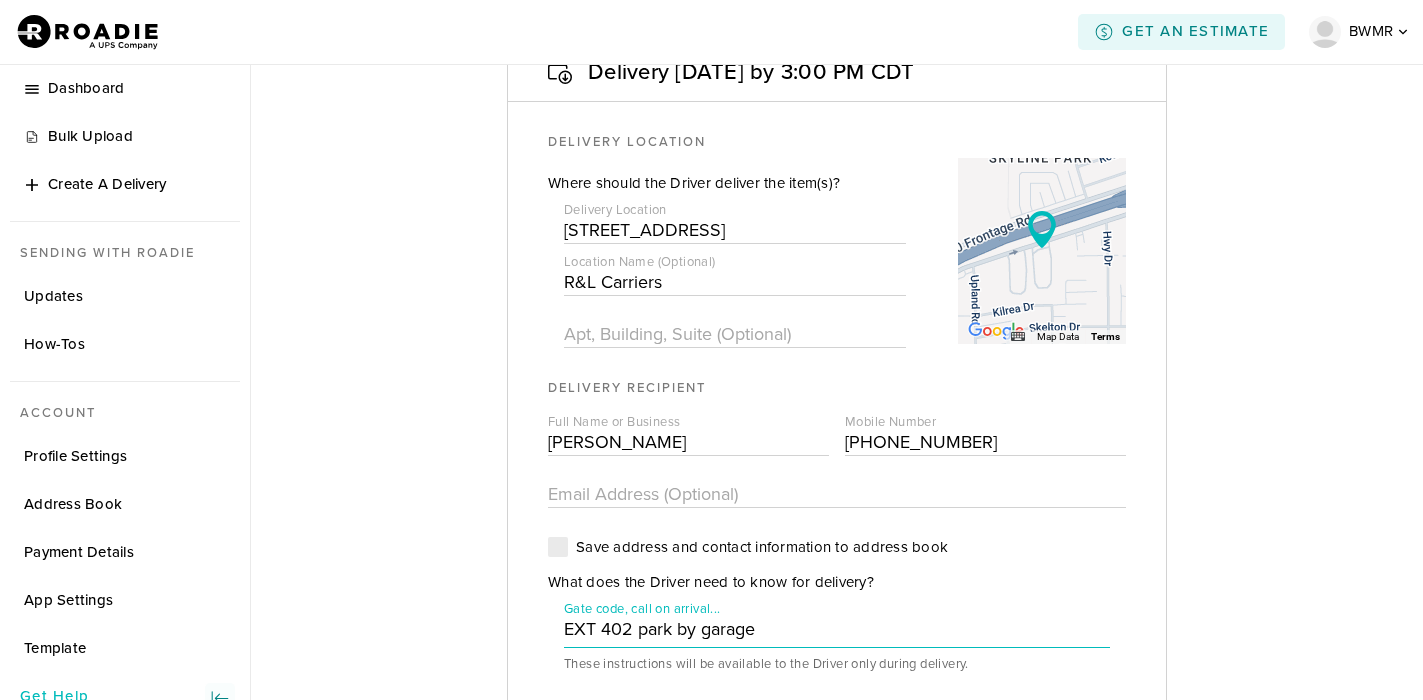 drag, startPoint x: 796, startPoint y: 604, endPoint x: 516, endPoint y: 611, distance: 280.0875 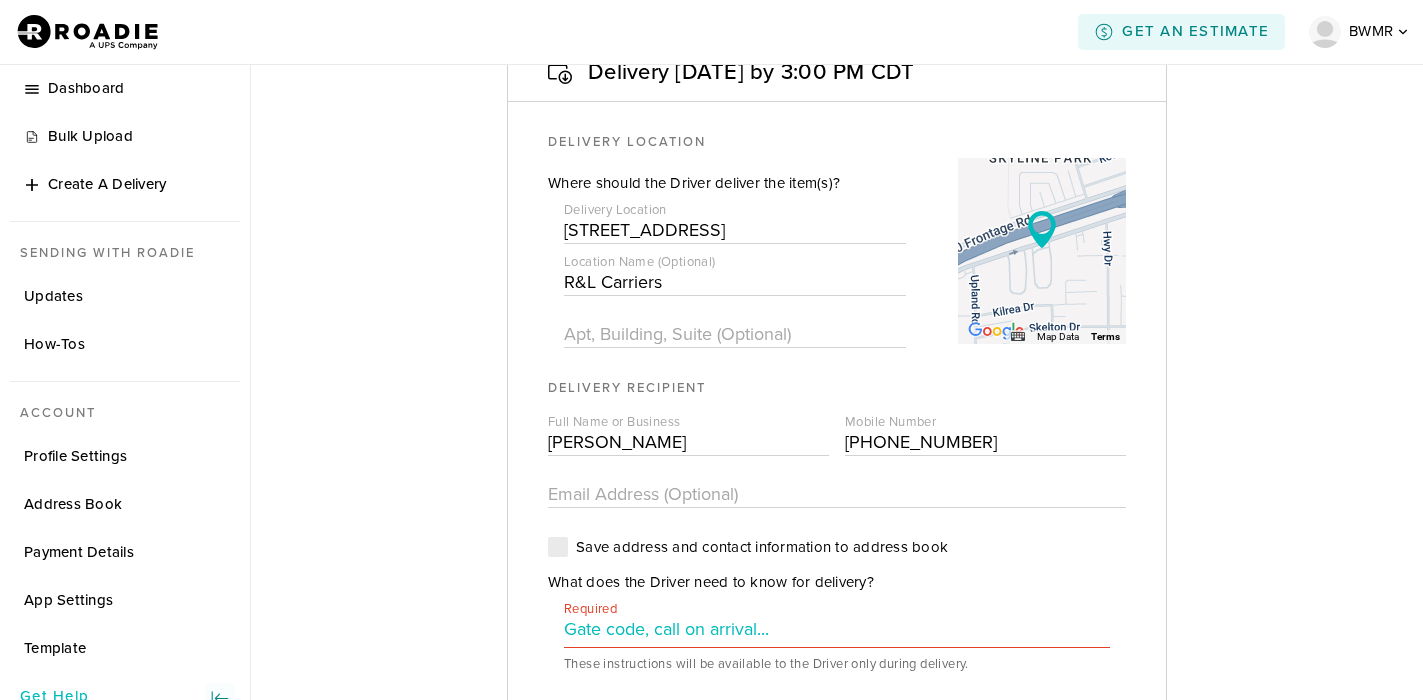 type on "p" 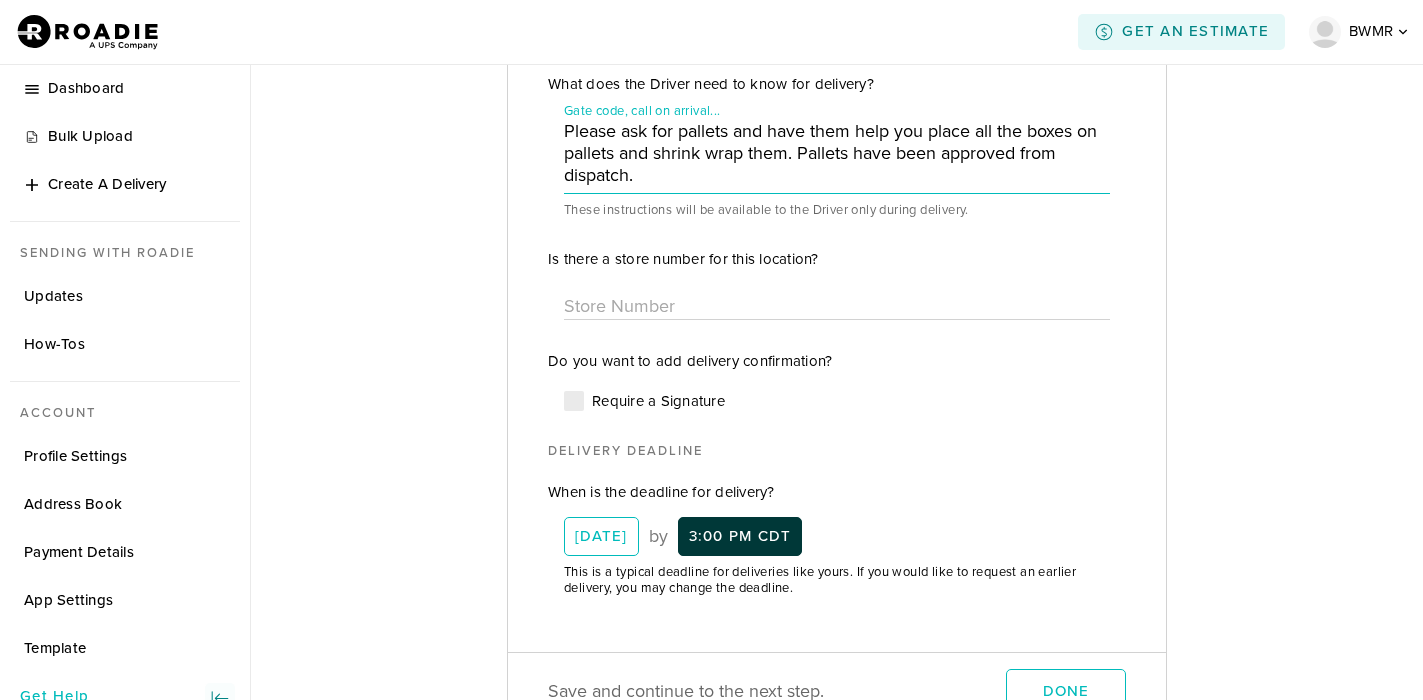 scroll, scrollTop: 1351, scrollLeft: 0, axis: vertical 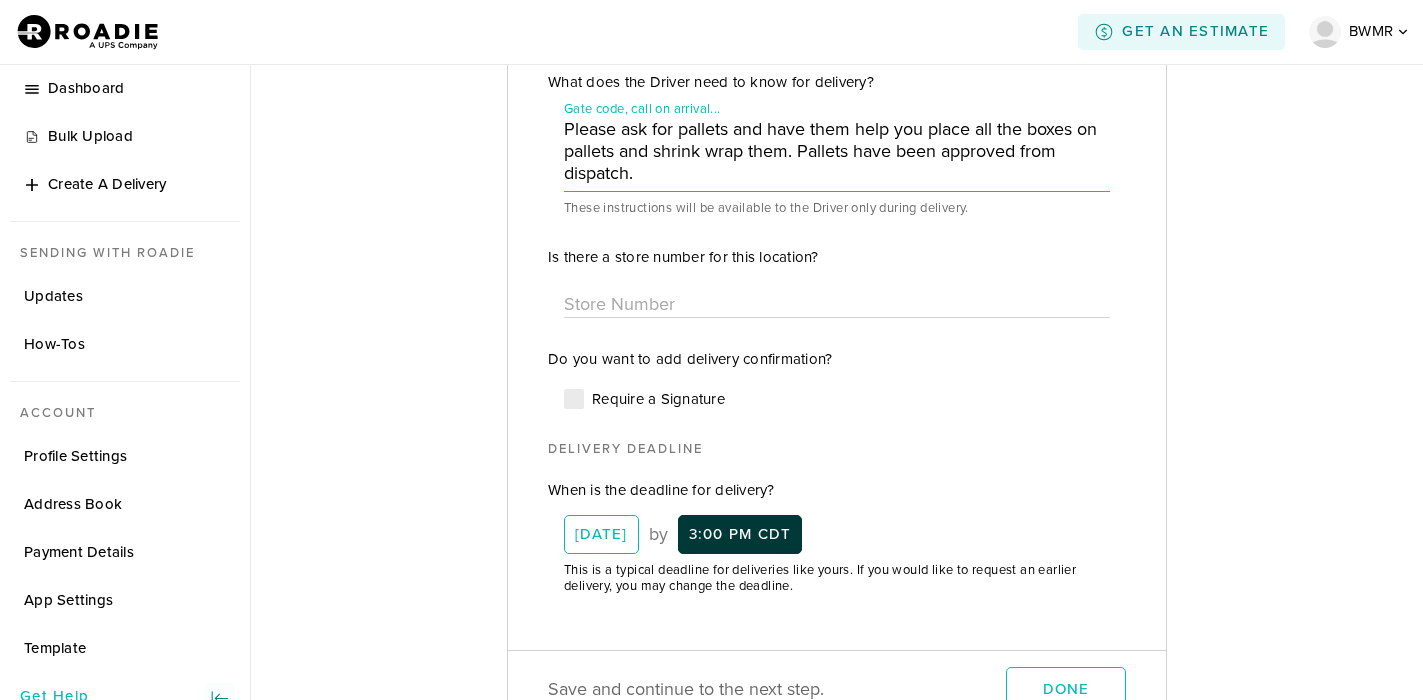 type on "Please ask for pallets and have them help you place all the boxes on pallets and shrink wrap them. Pallets have been approved from dispatch." 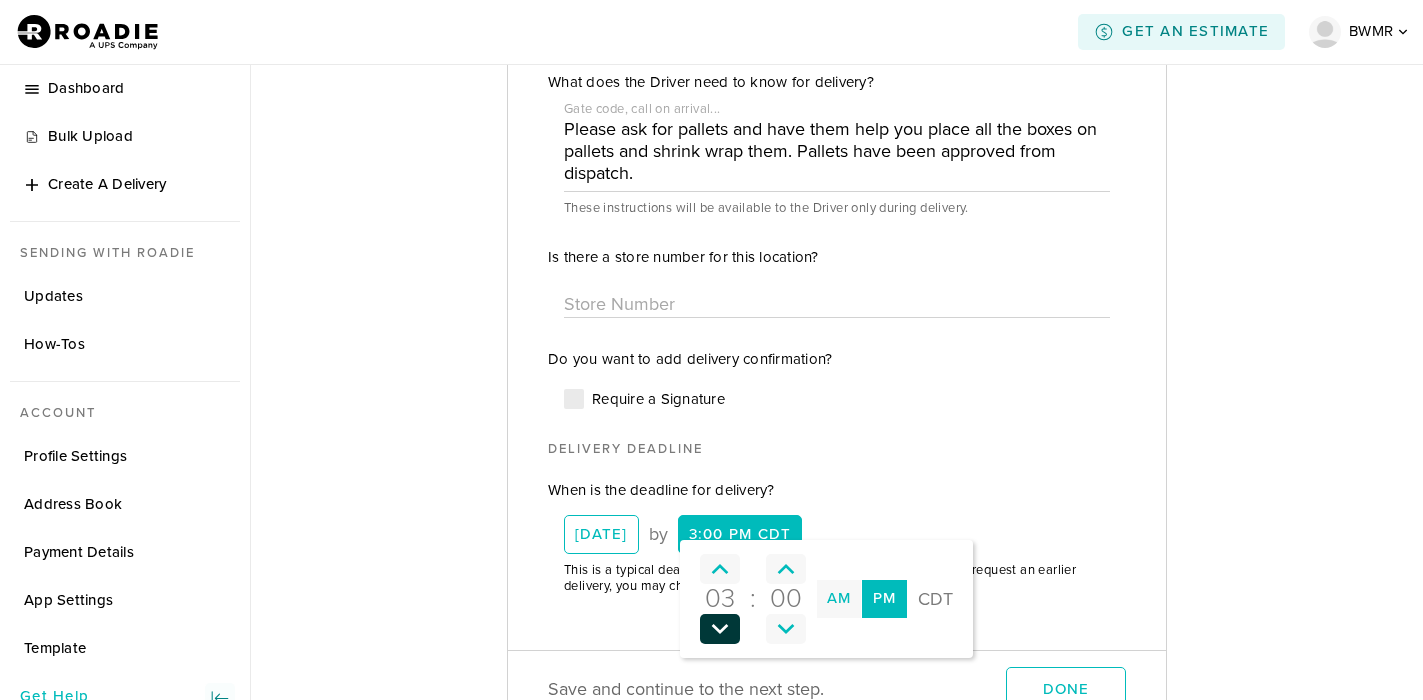 click 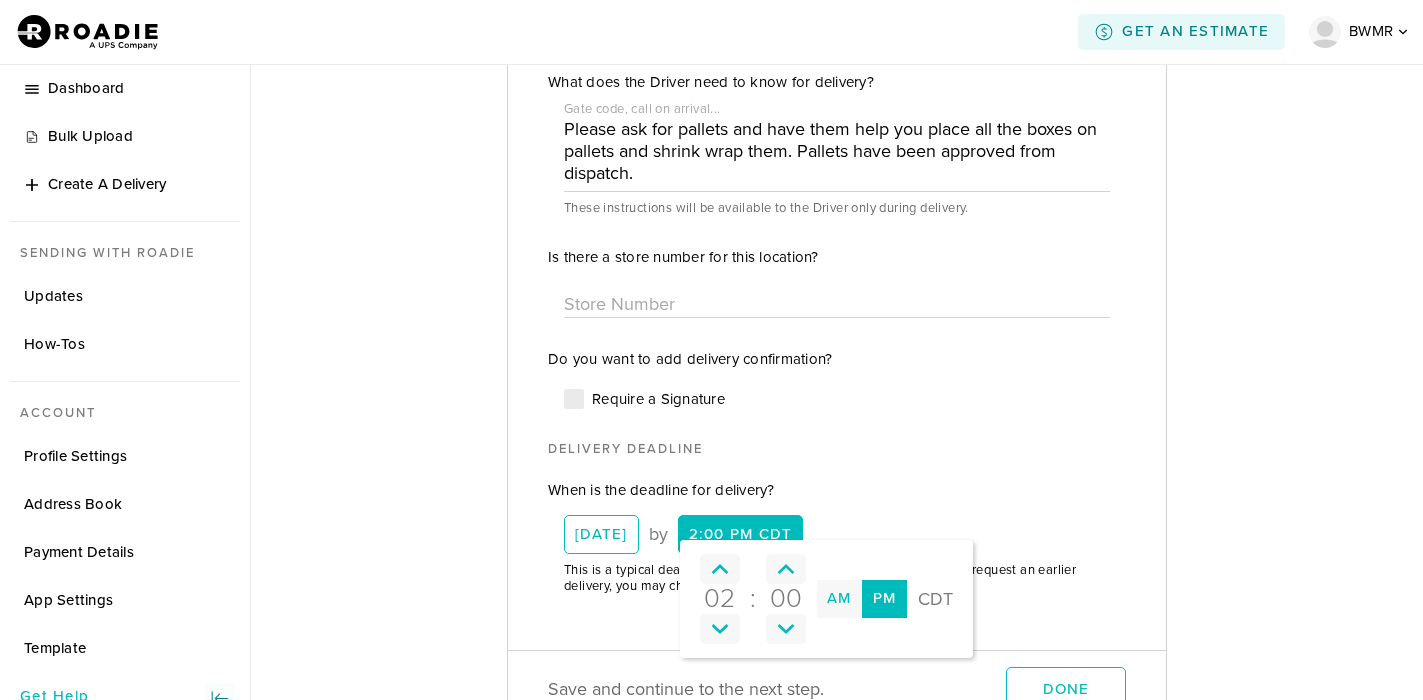 click on "When is the deadline for delivery? Today by 2:00 PM CDT This is a typical deadline for deliveries like yours. If you would like to request an earlier delivery, you may change the deadline." at bounding box center [837, 537] 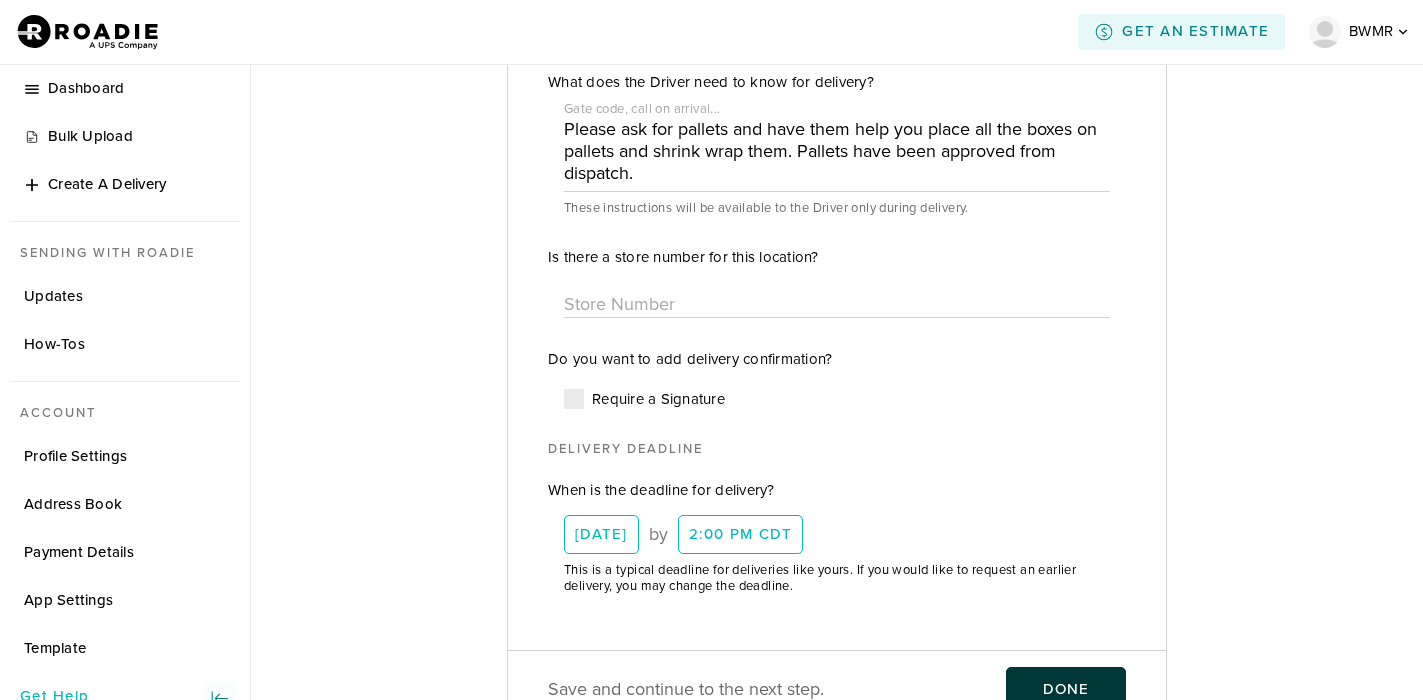 click on "Done" at bounding box center (1066, 689) 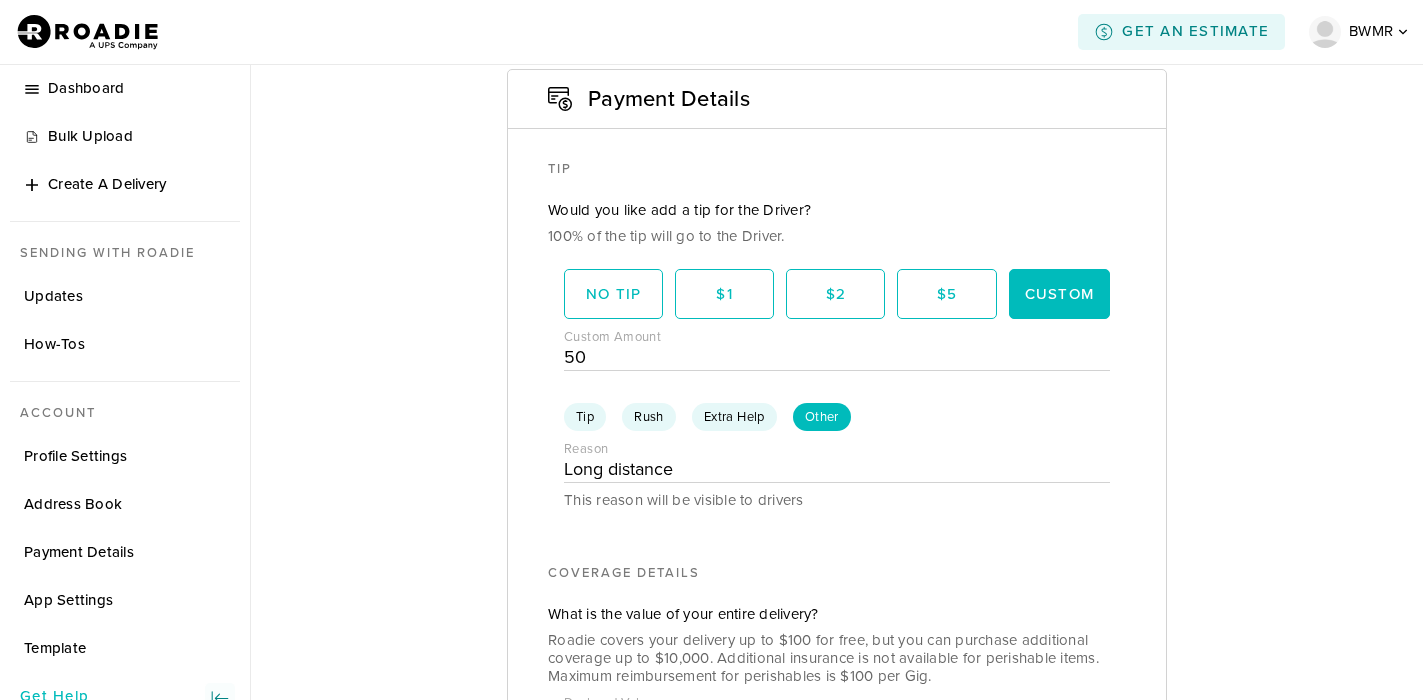 scroll, scrollTop: 1351, scrollLeft: 0, axis: vertical 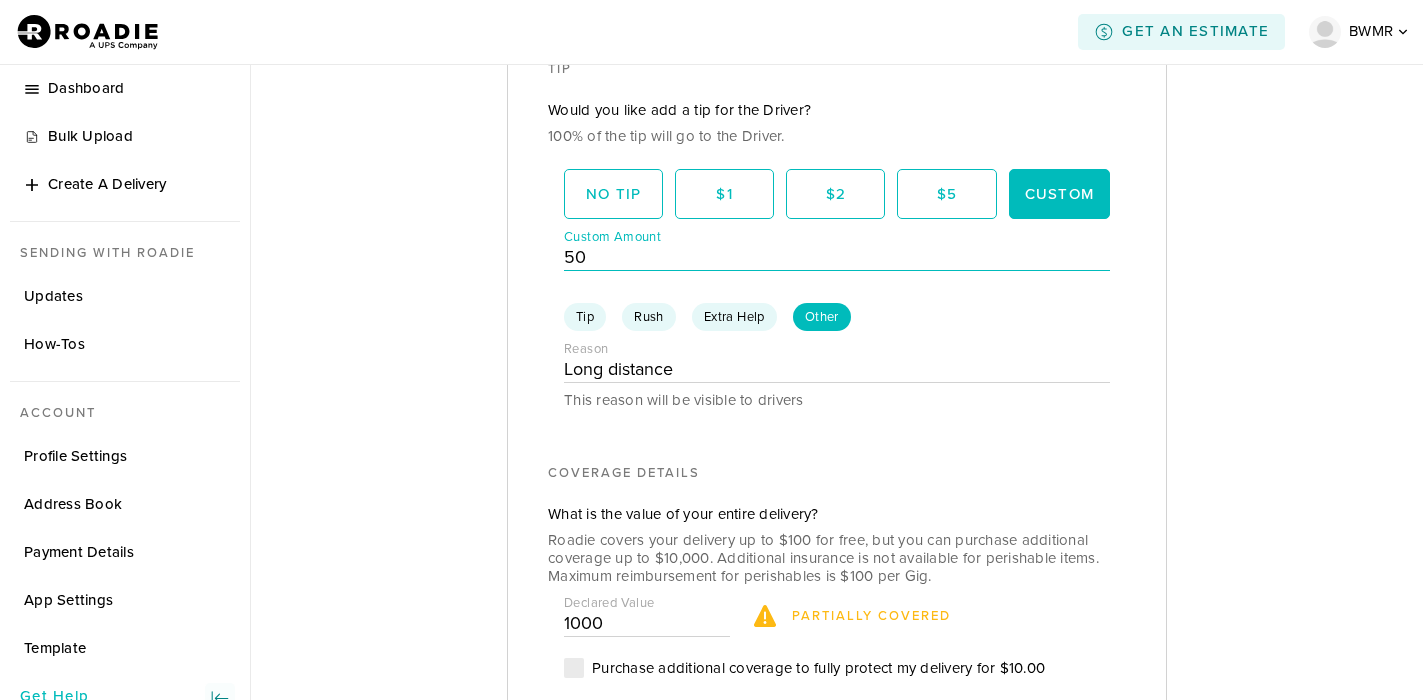 click on "50" at bounding box center [837, 257] 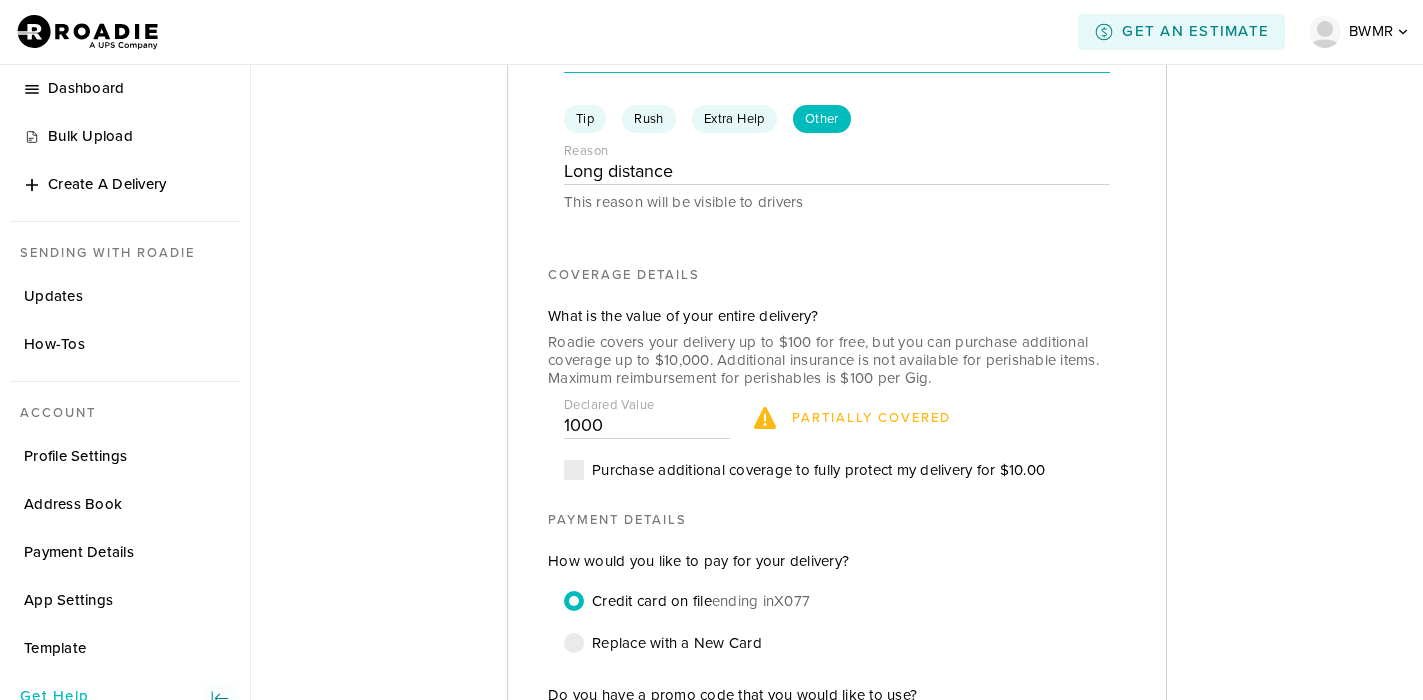 scroll, scrollTop: 1551, scrollLeft: 0, axis: vertical 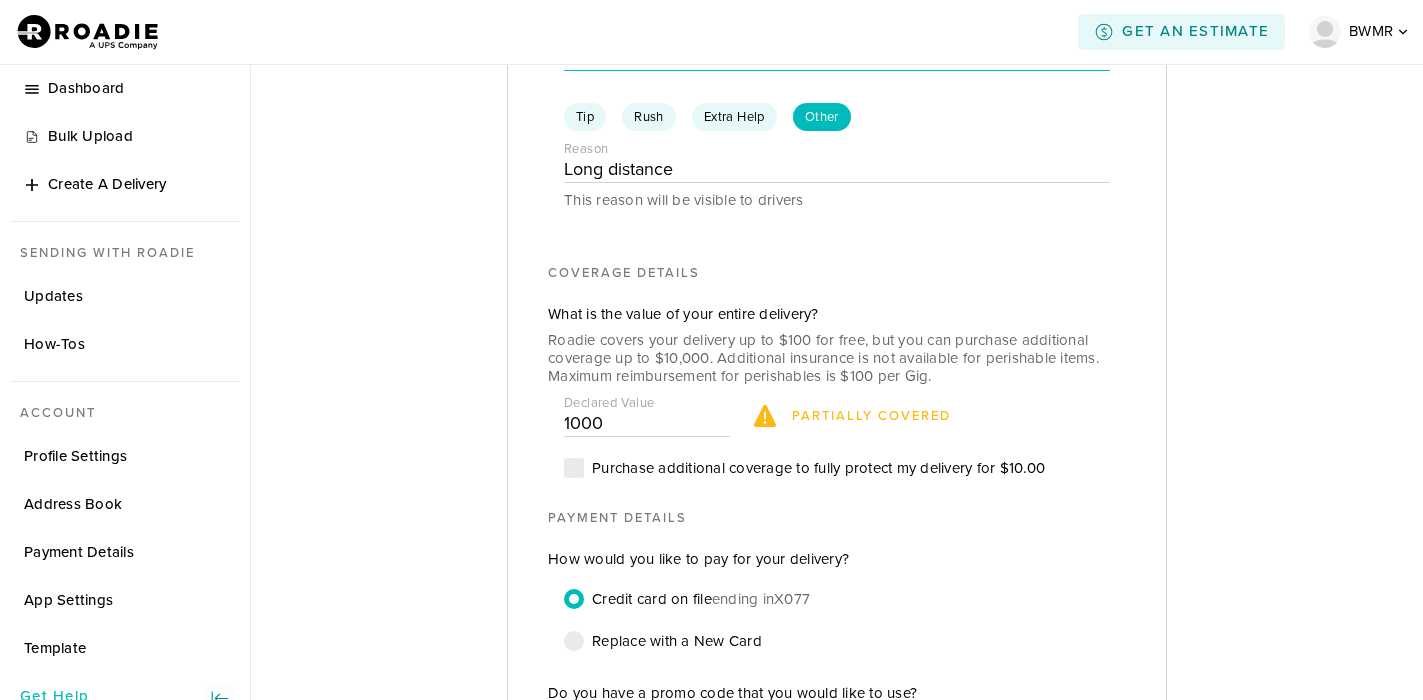 type on "15" 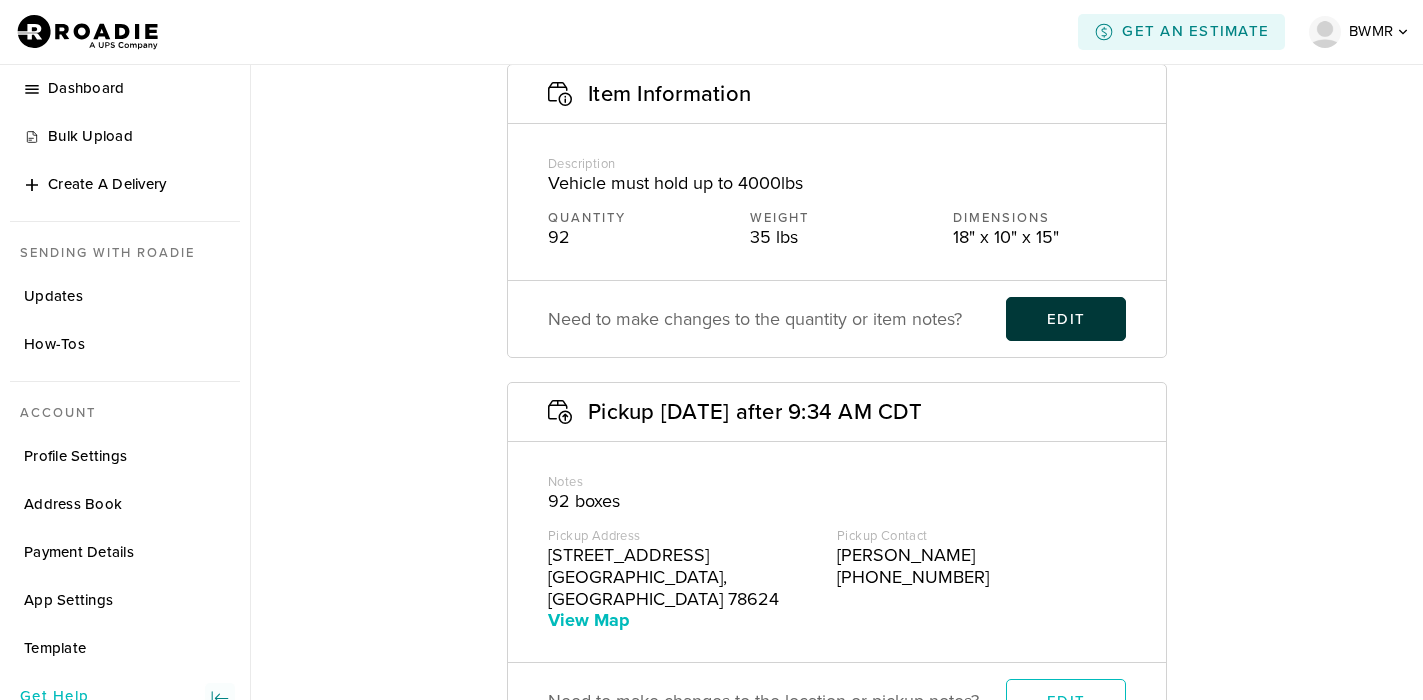 scroll, scrollTop: 51, scrollLeft: 0, axis: vertical 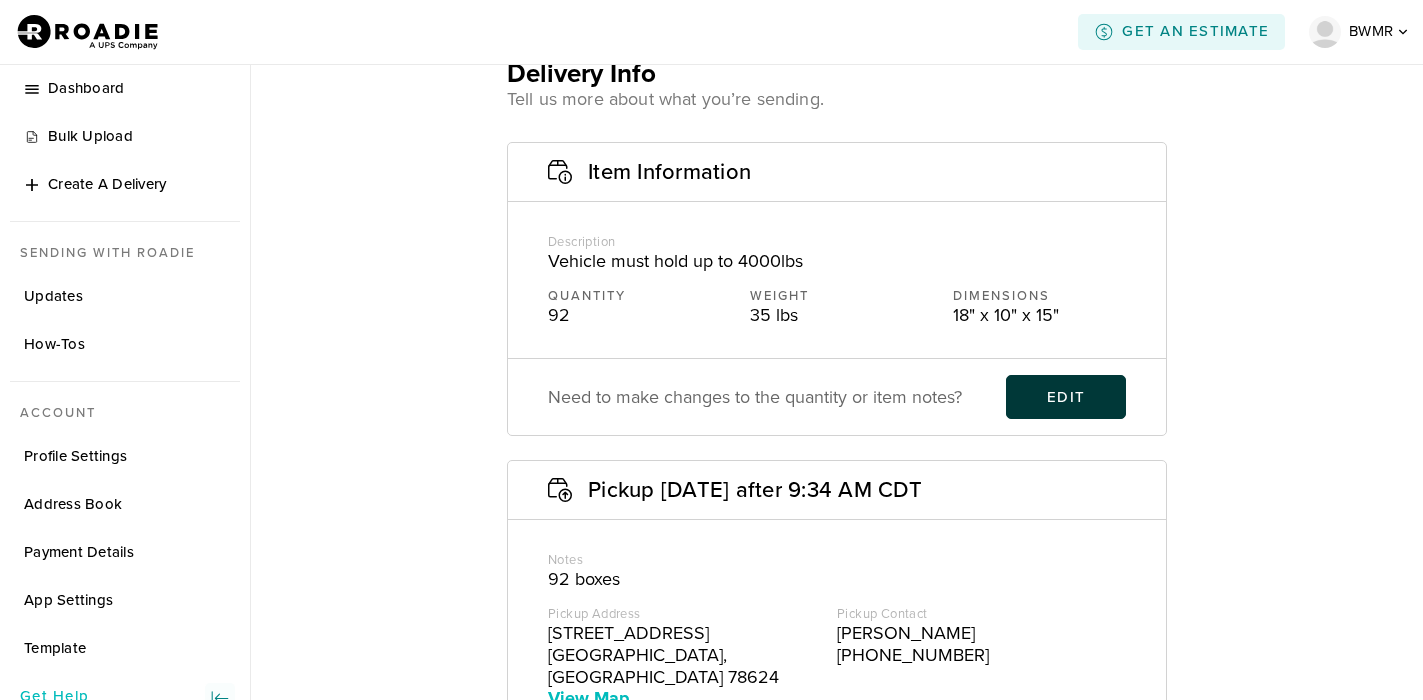 click on "Edit" at bounding box center (1066, 397) 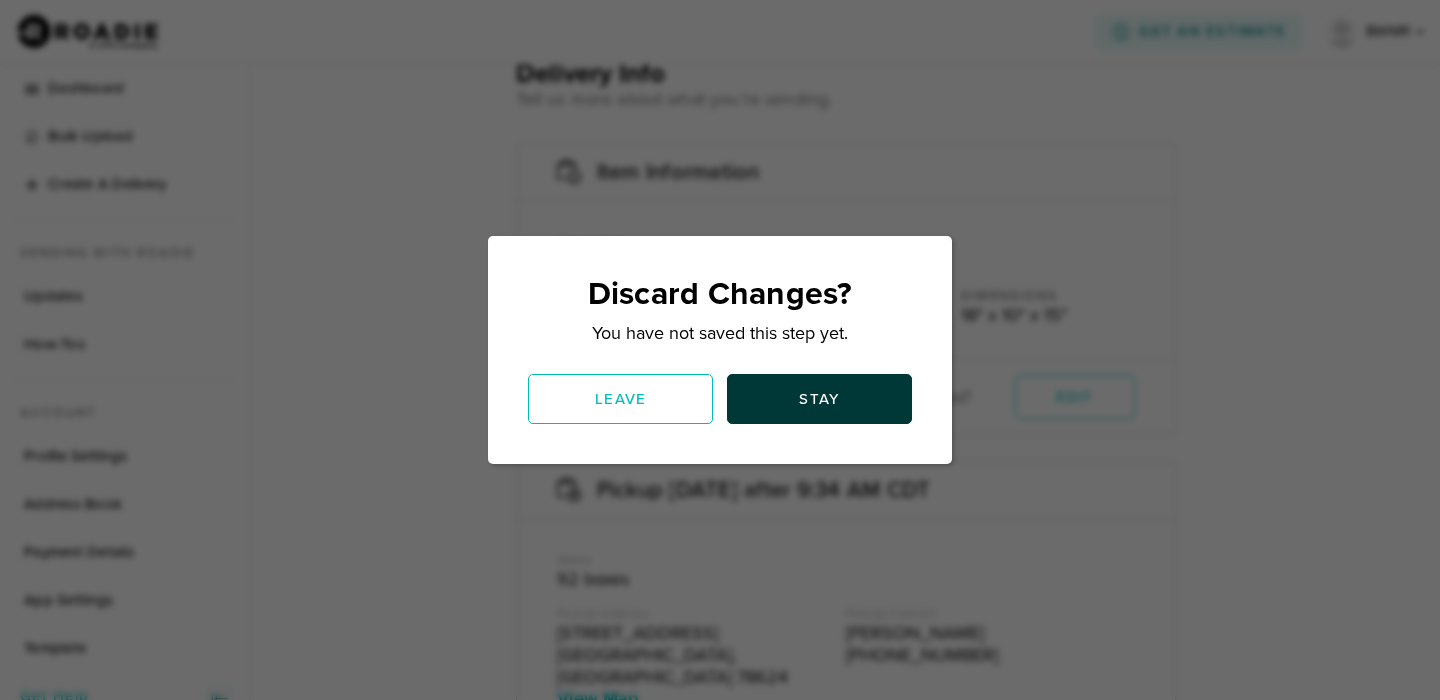 click on "Stay" at bounding box center (819, 399) 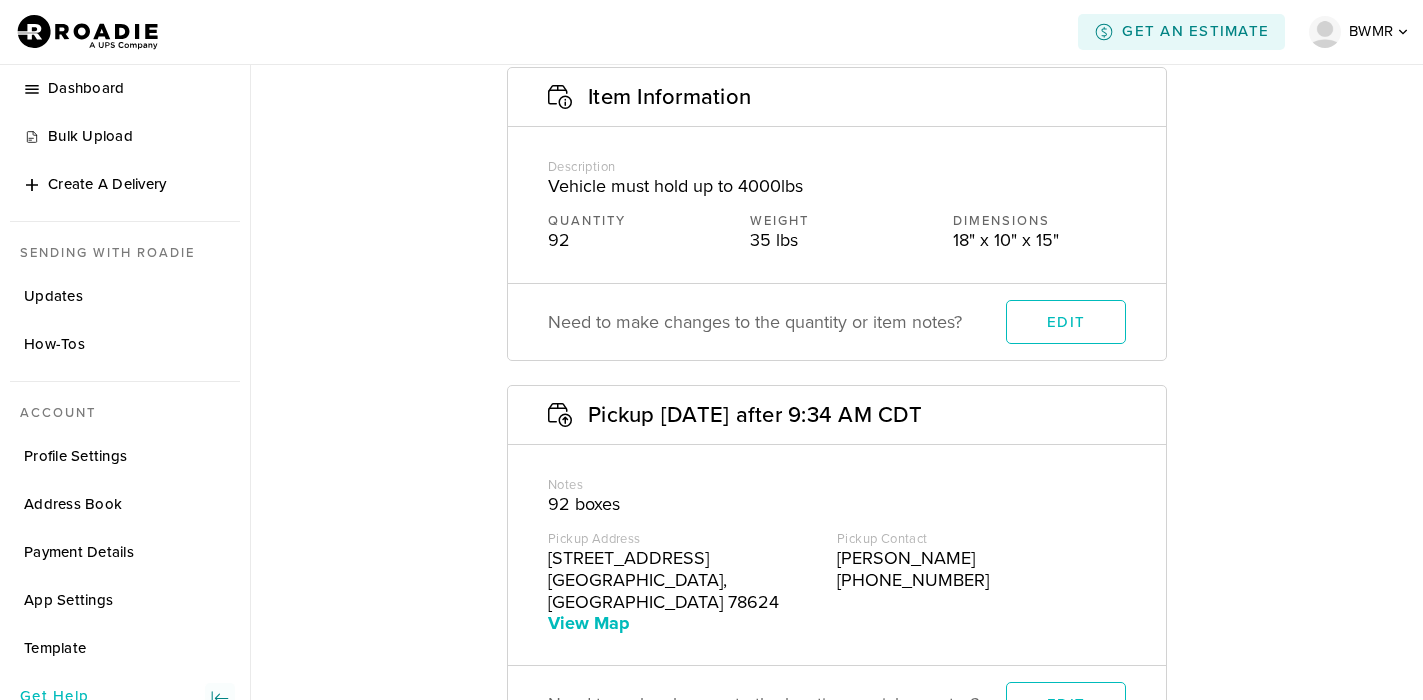 scroll, scrollTop: 0, scrollLeft: 0, axis: both 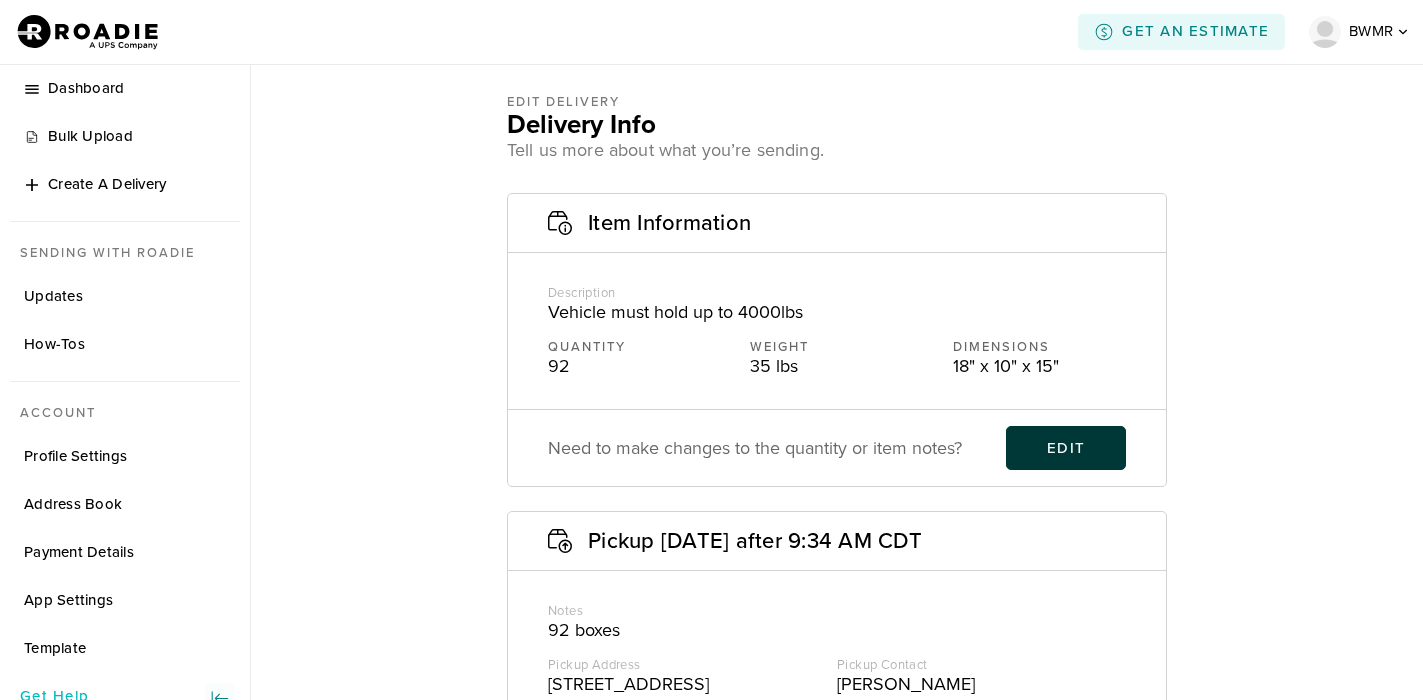 click on "Edit" at bounding box center [1066, 448] 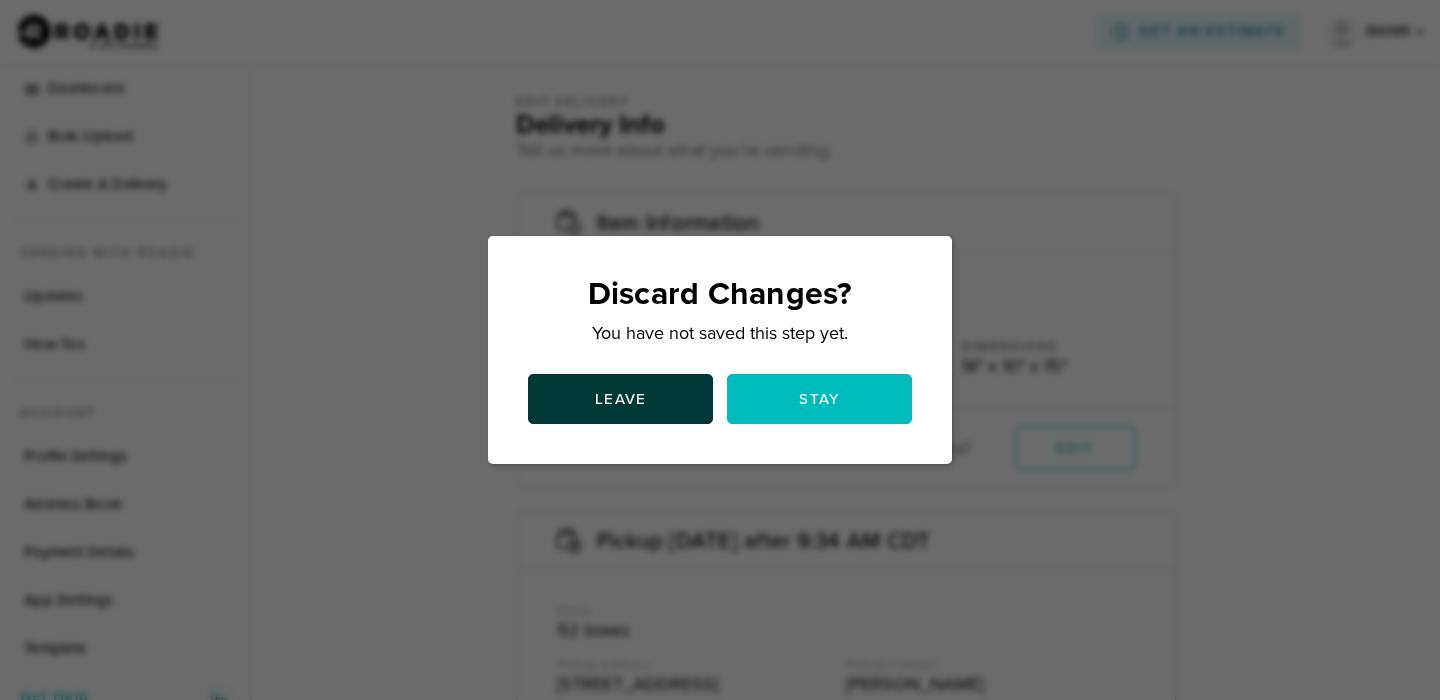 click on "Leave" at bounding box center (620, 399) 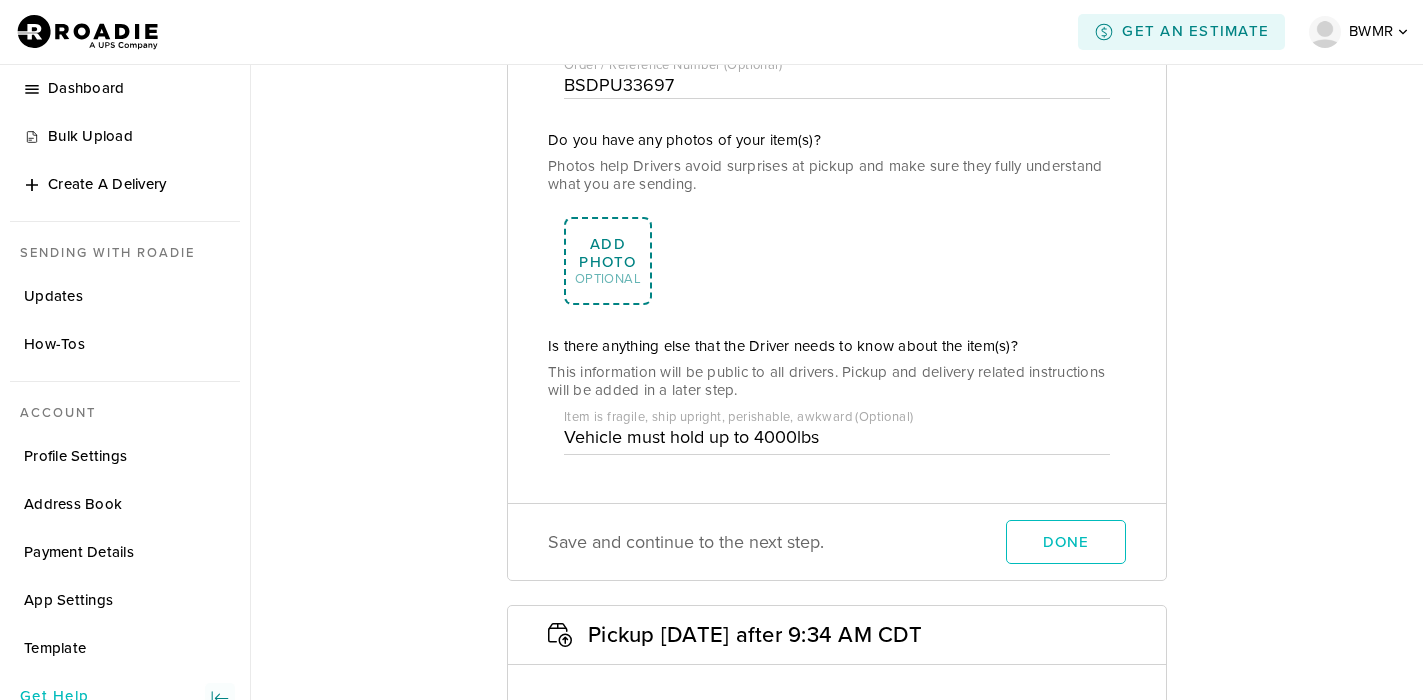 scroll, scrollTop: 1373, scrollLeft: 0, axis: vertical 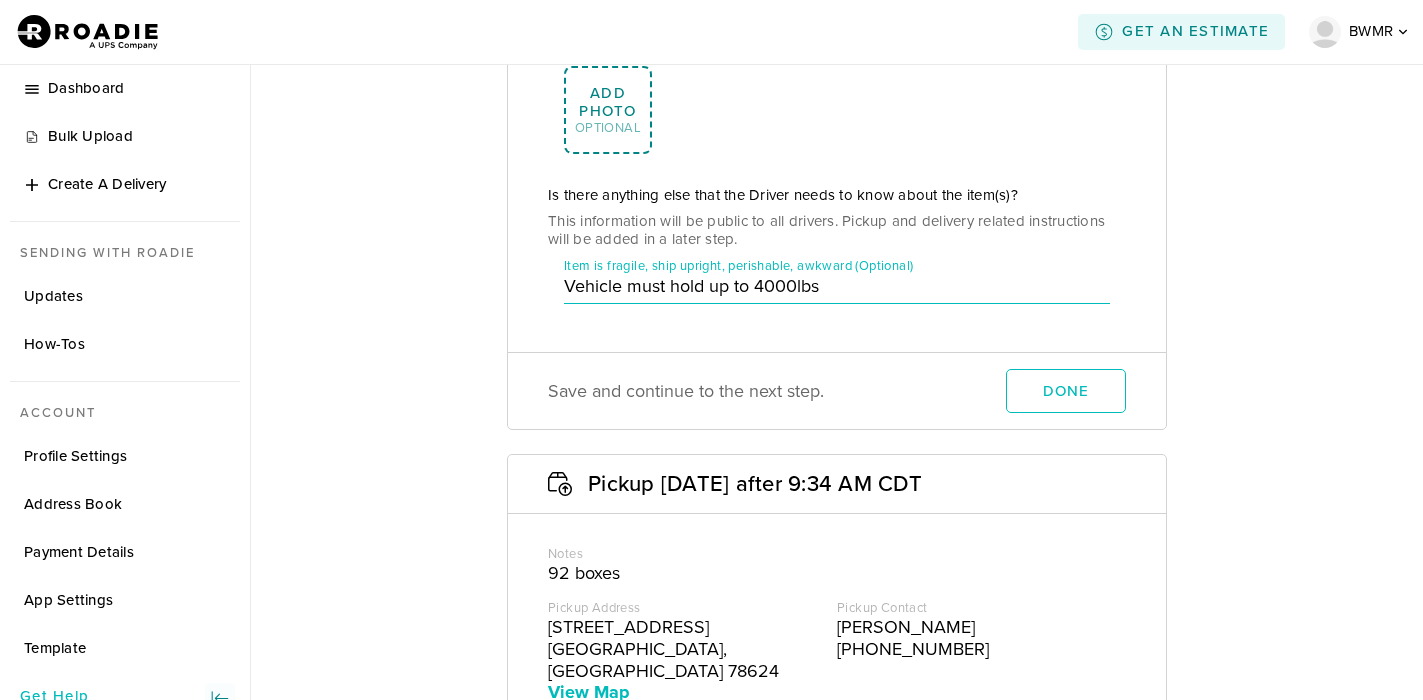 click on "Vehicle must hold up to 4000lbs" at bounding box center (837, 286) 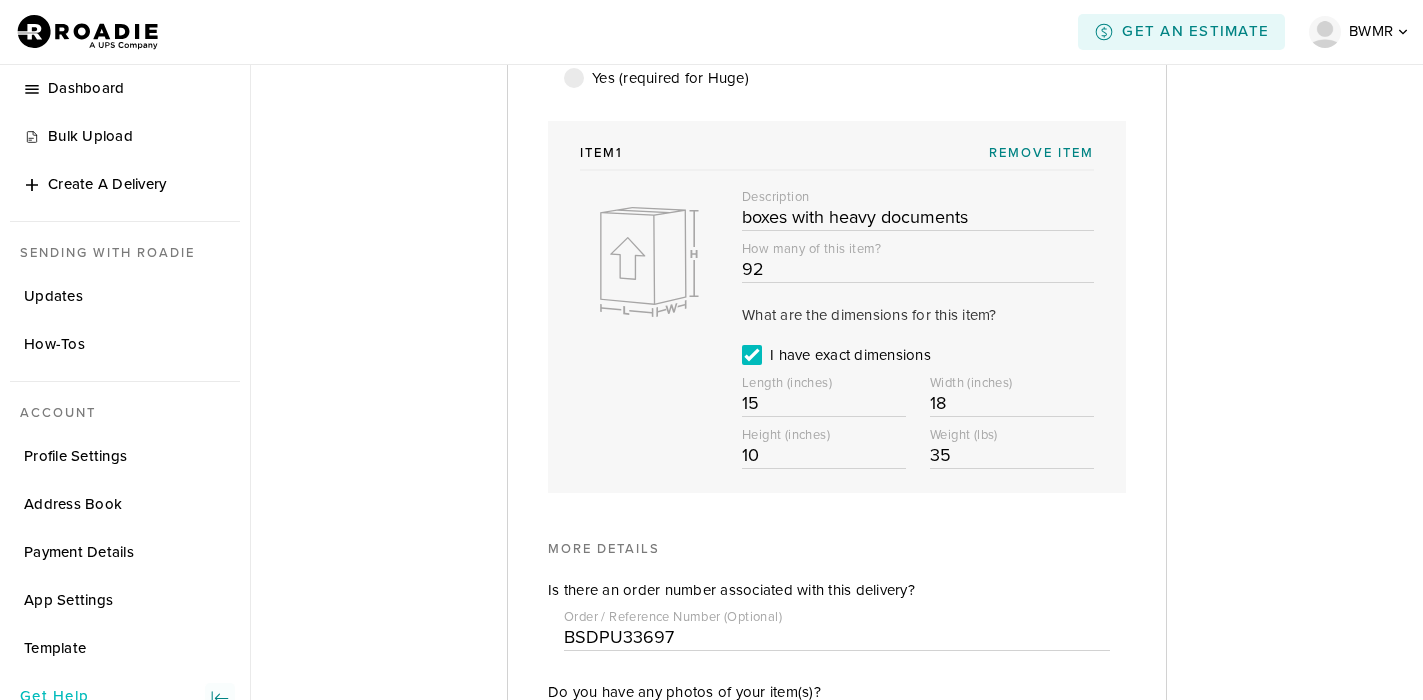 scroll, scrollTop: 700, scrollLeft: 0, axis: vertical 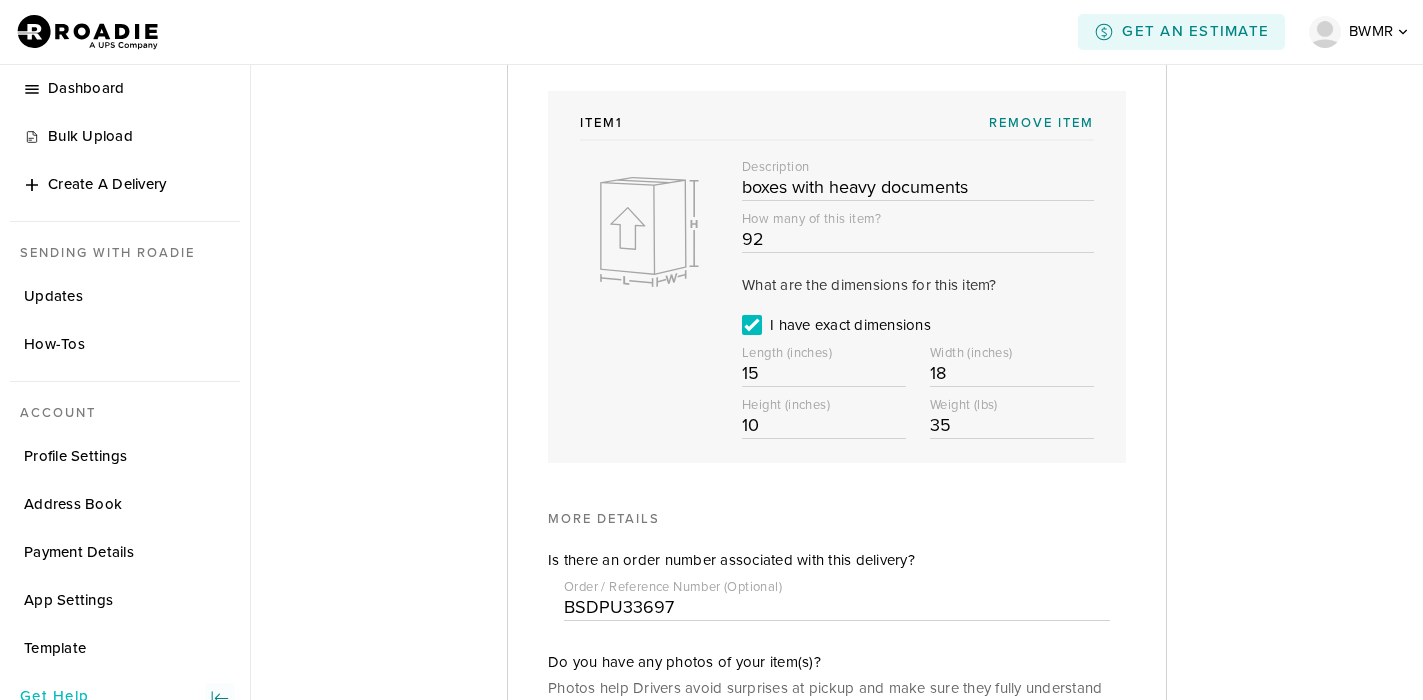 type on "Vehicle must hold up to 4000lbs" 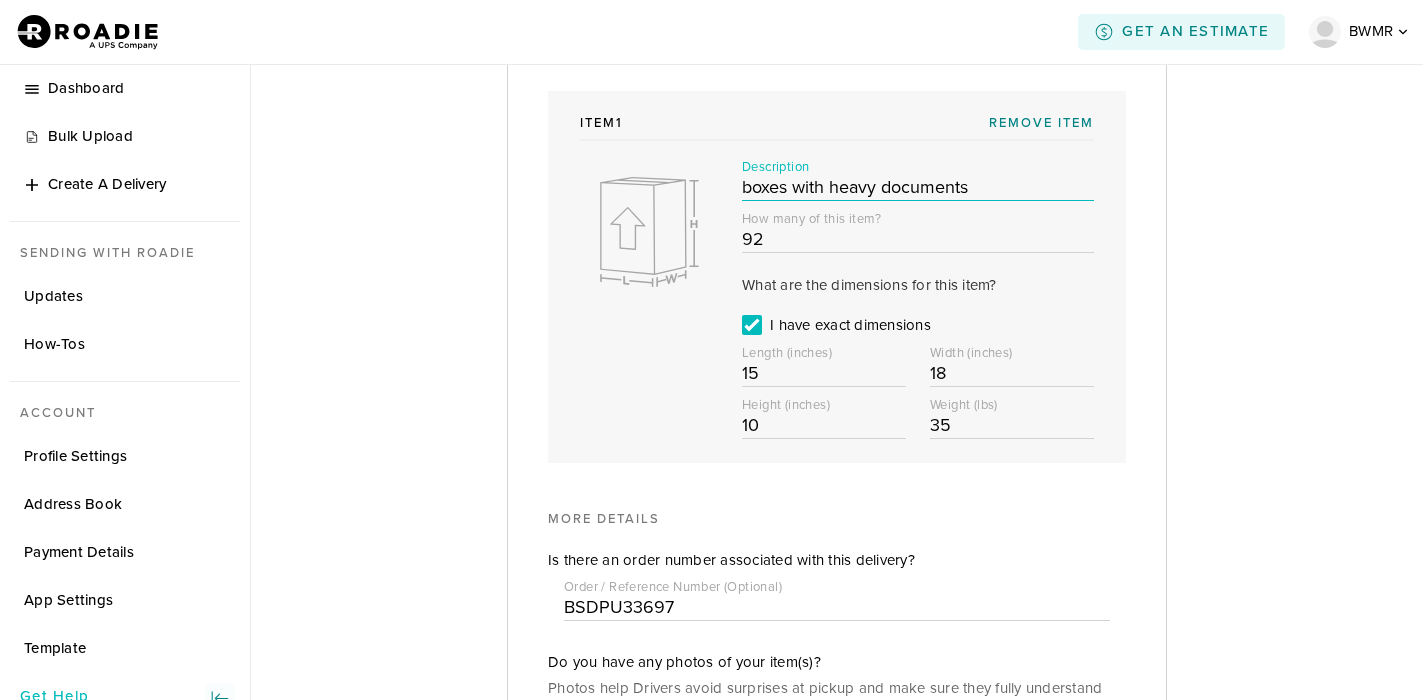 click on "boxes with heavy documents" at bounding box center [918, 187] 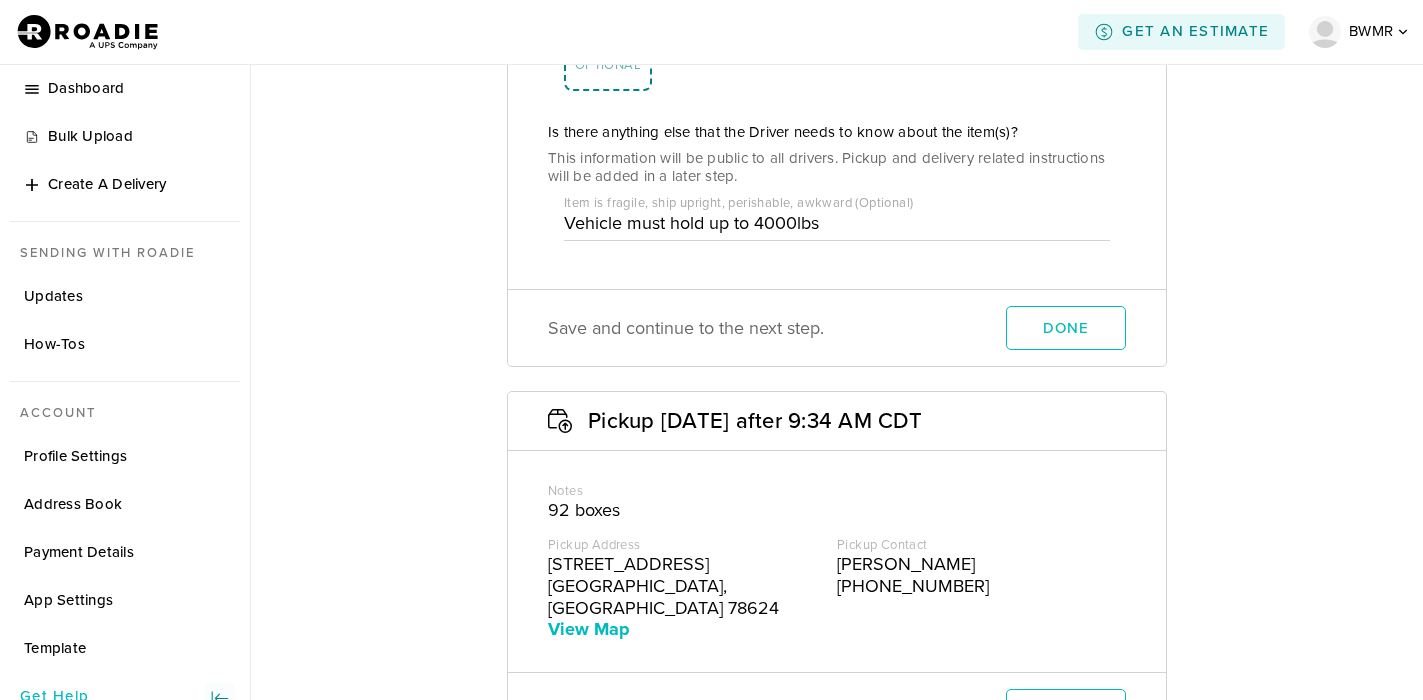 scroll, scrollTop: 1400, scrollLeft: 0, axis: vertical 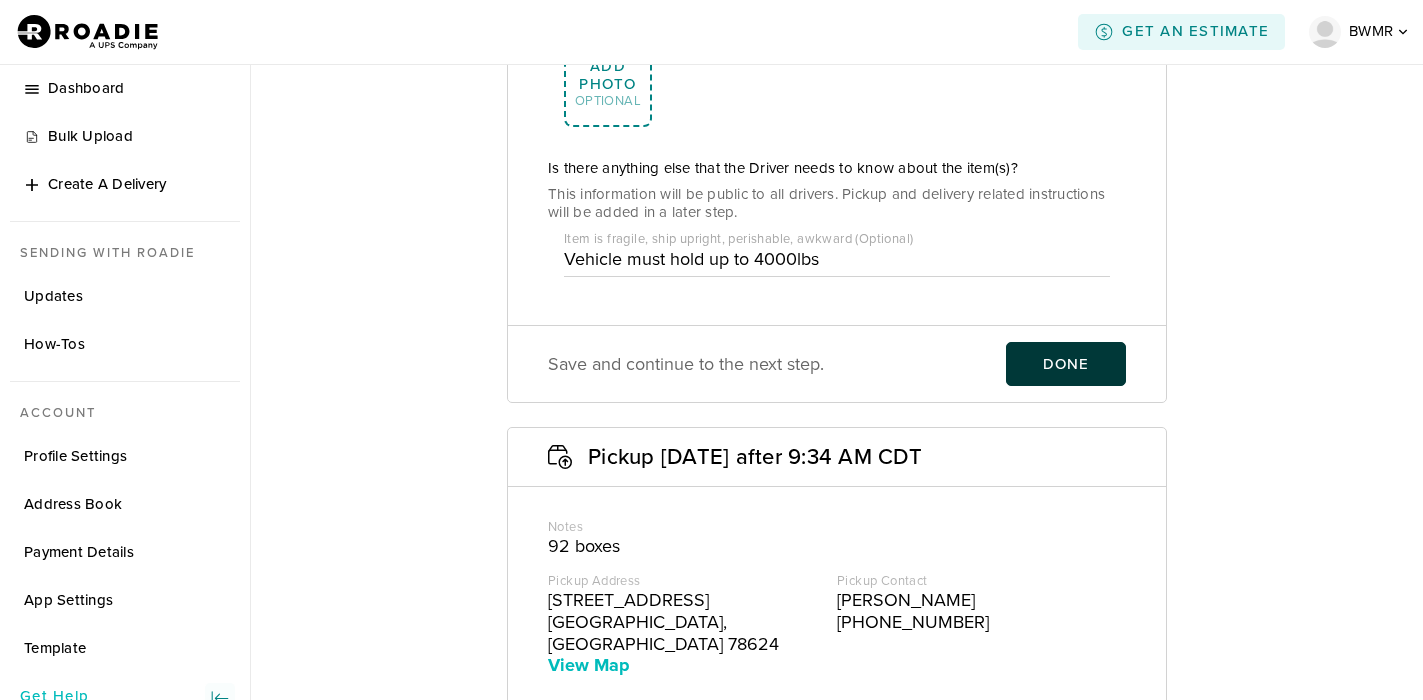 click on "Done" at bounding box center [1066, 364] 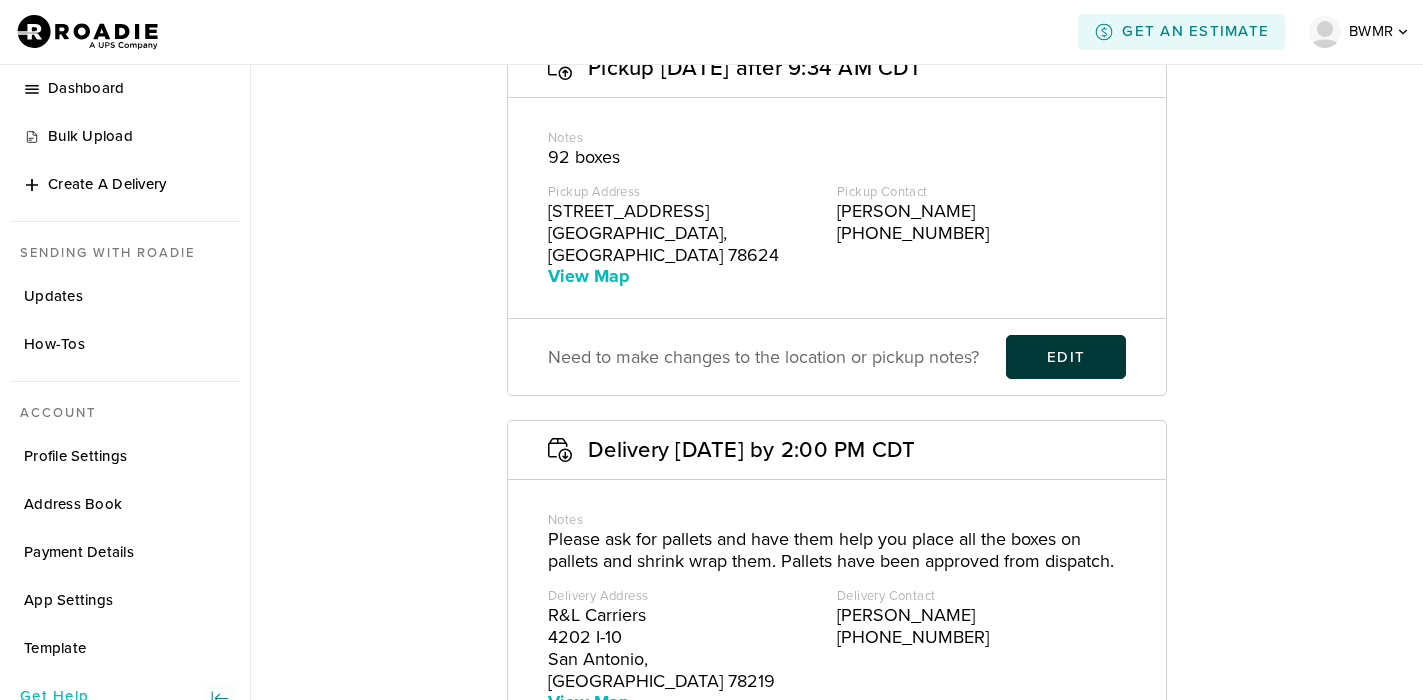 click on "Edit" at bounding box center [1066, 357] 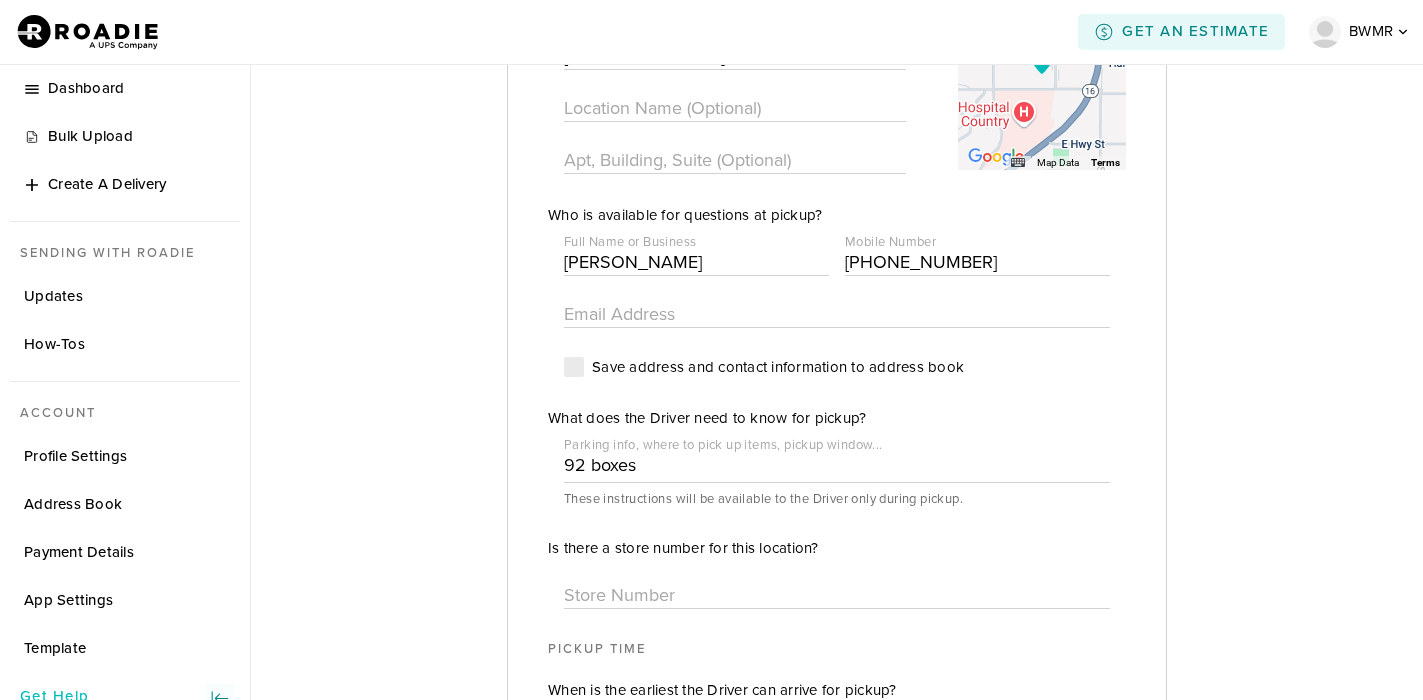 scroll, scrollTop: 691, scrollLeft: 0, axis: vertical 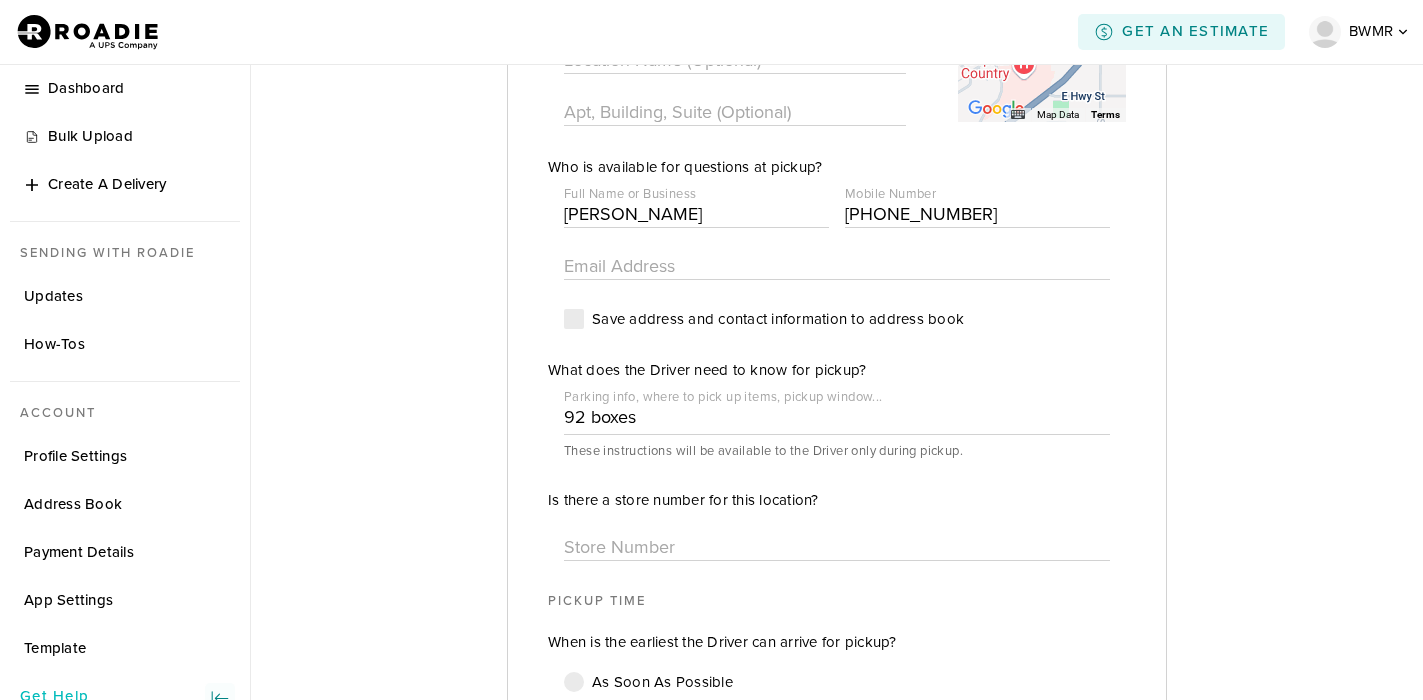click on "92 boxes" at bounding box center (837, 417) 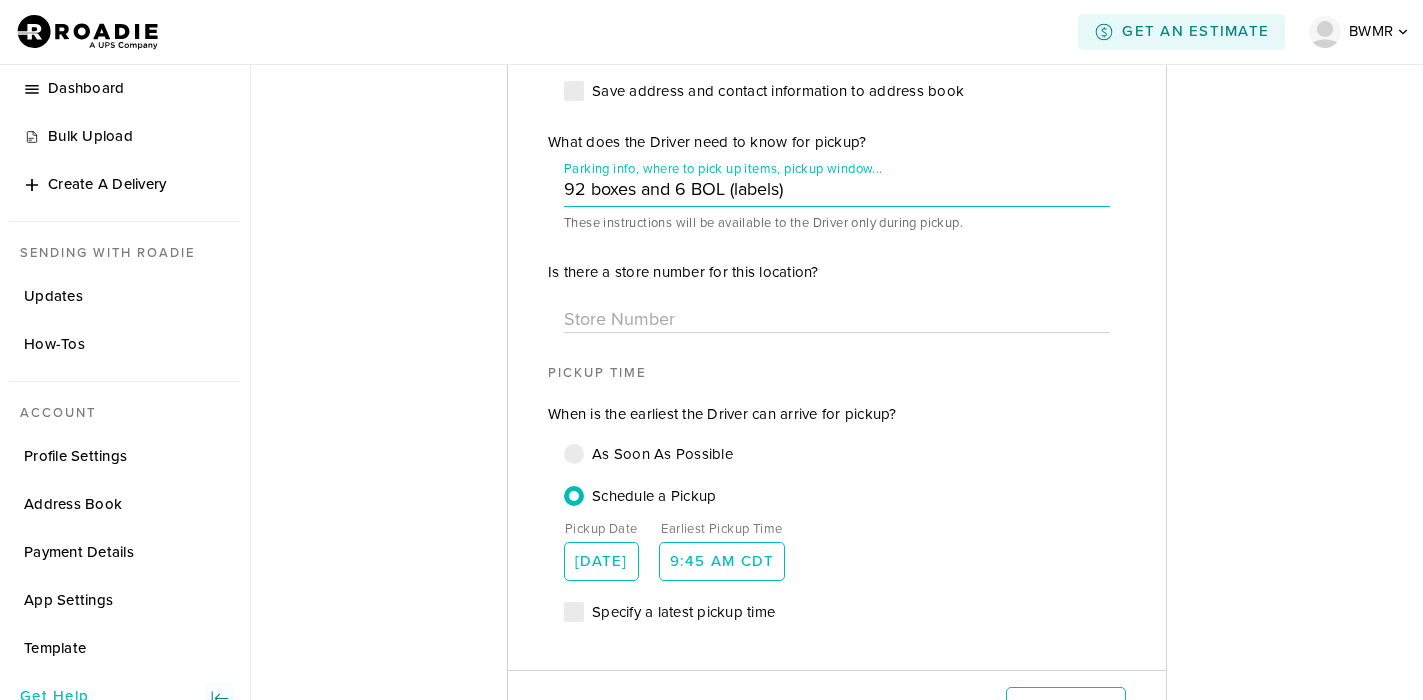scroll, scrollTop: 1191, scrollLeft: 0, axis: vertical 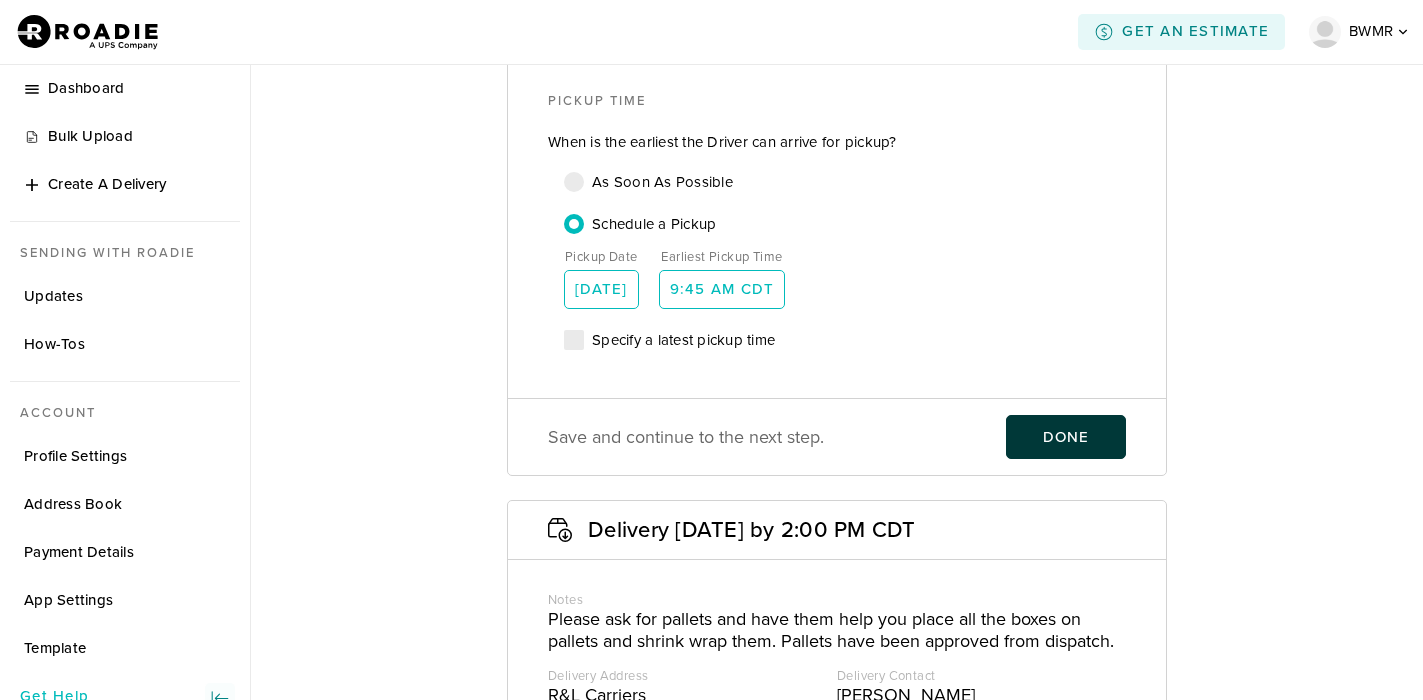 type on "92 boxes and 6 BOL (labels)" 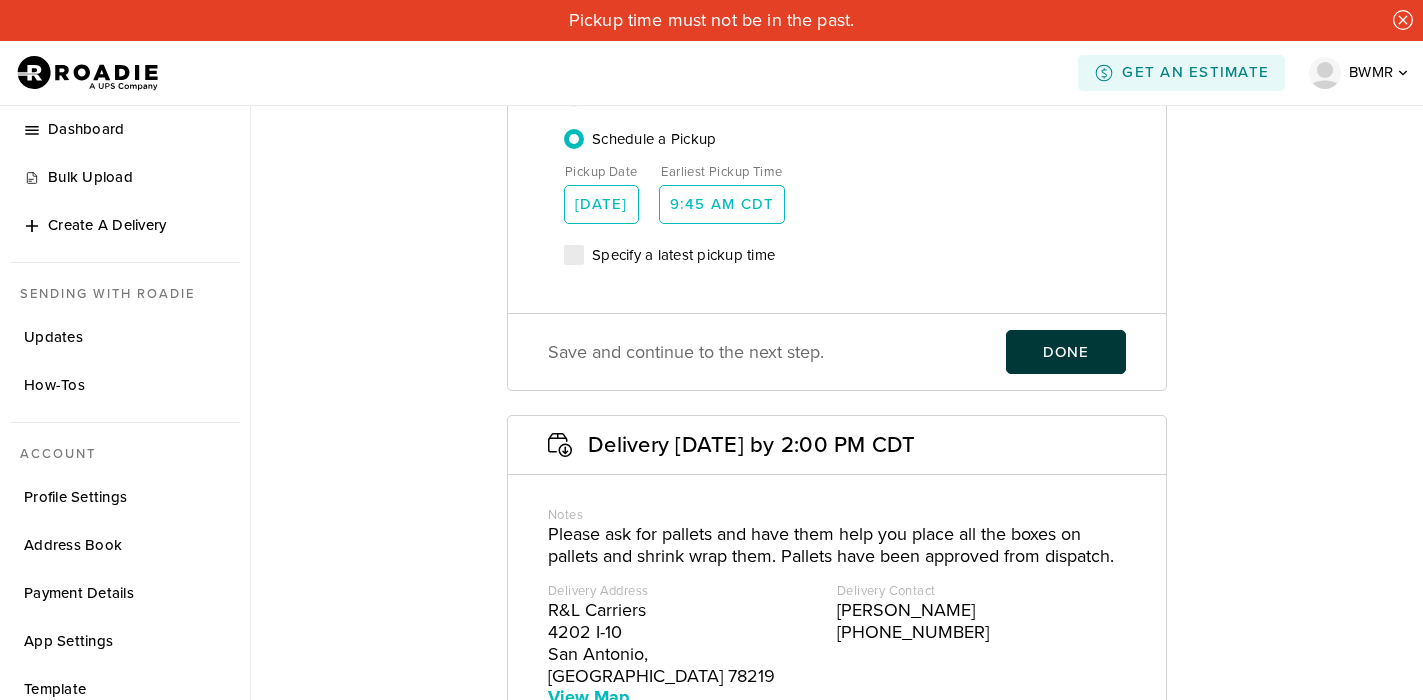 scroll, scrollTop: 1132, scrollLeft: 0, axis: vertical 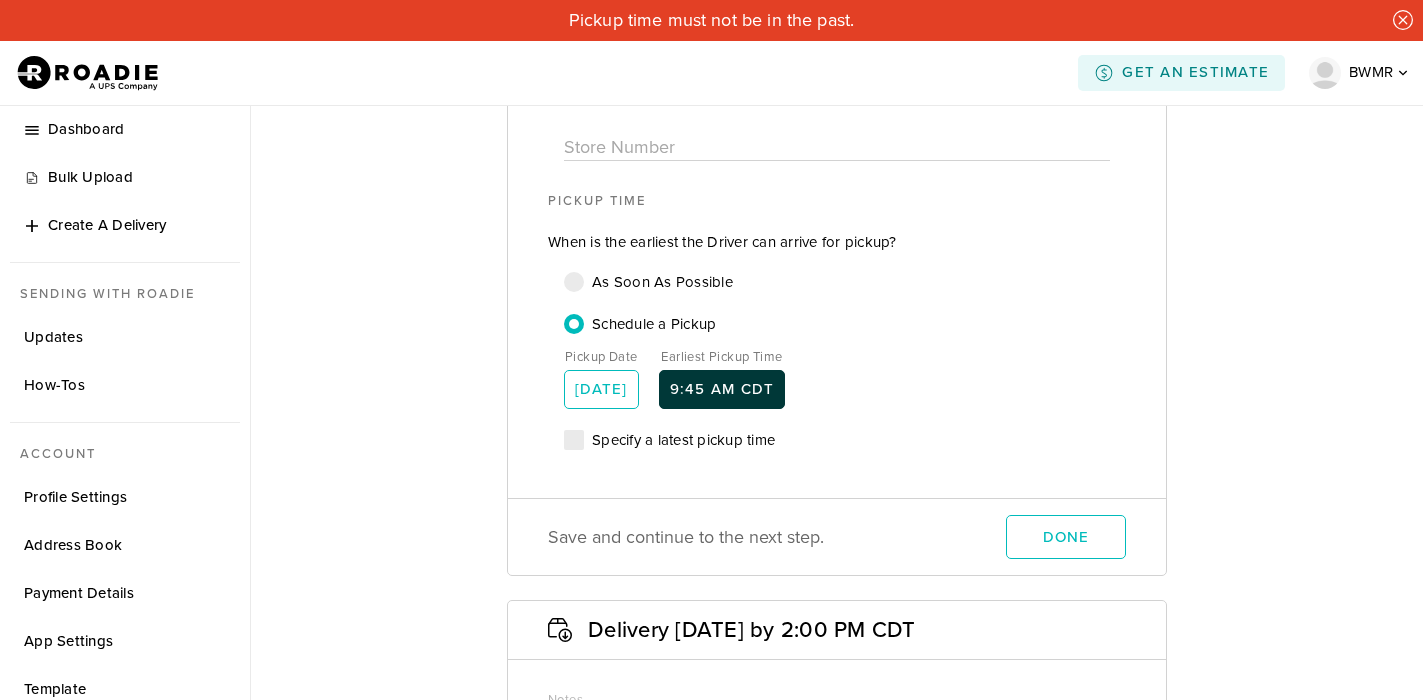 click on "9:45 AM CDT" at bounding box center (722, 389) 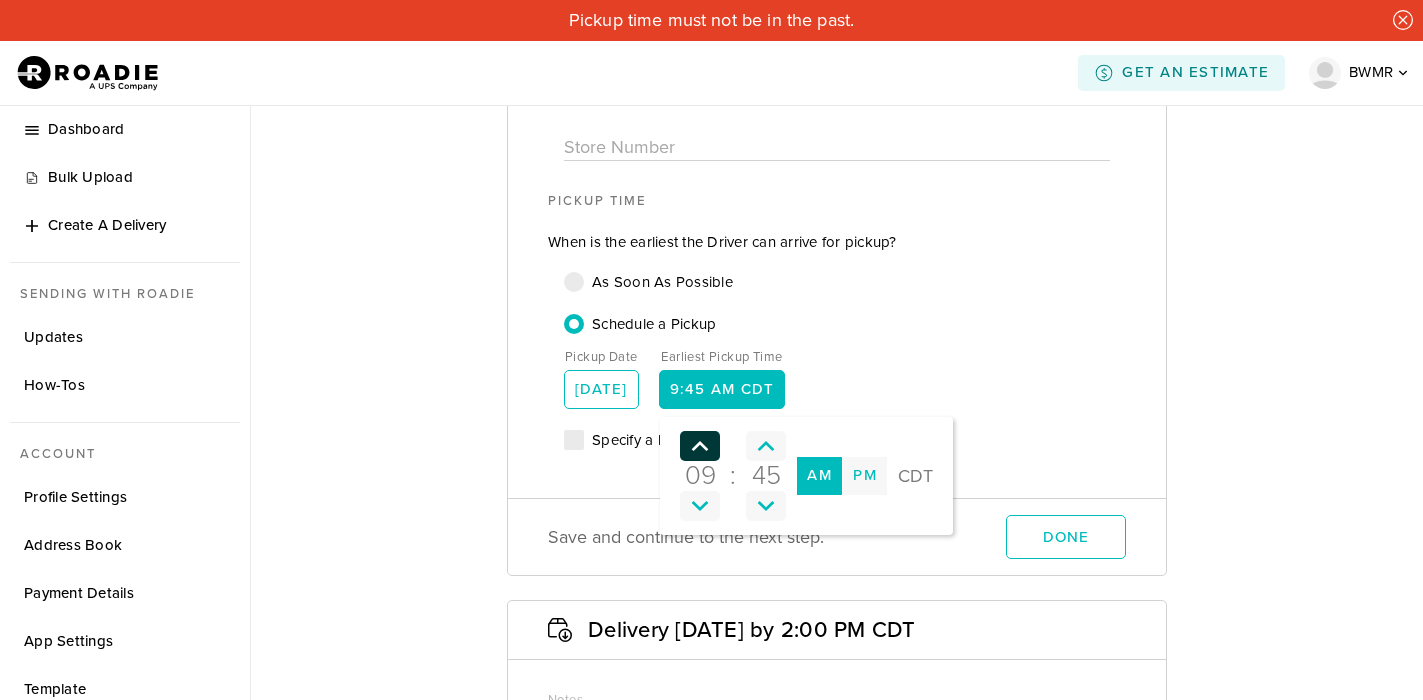 click 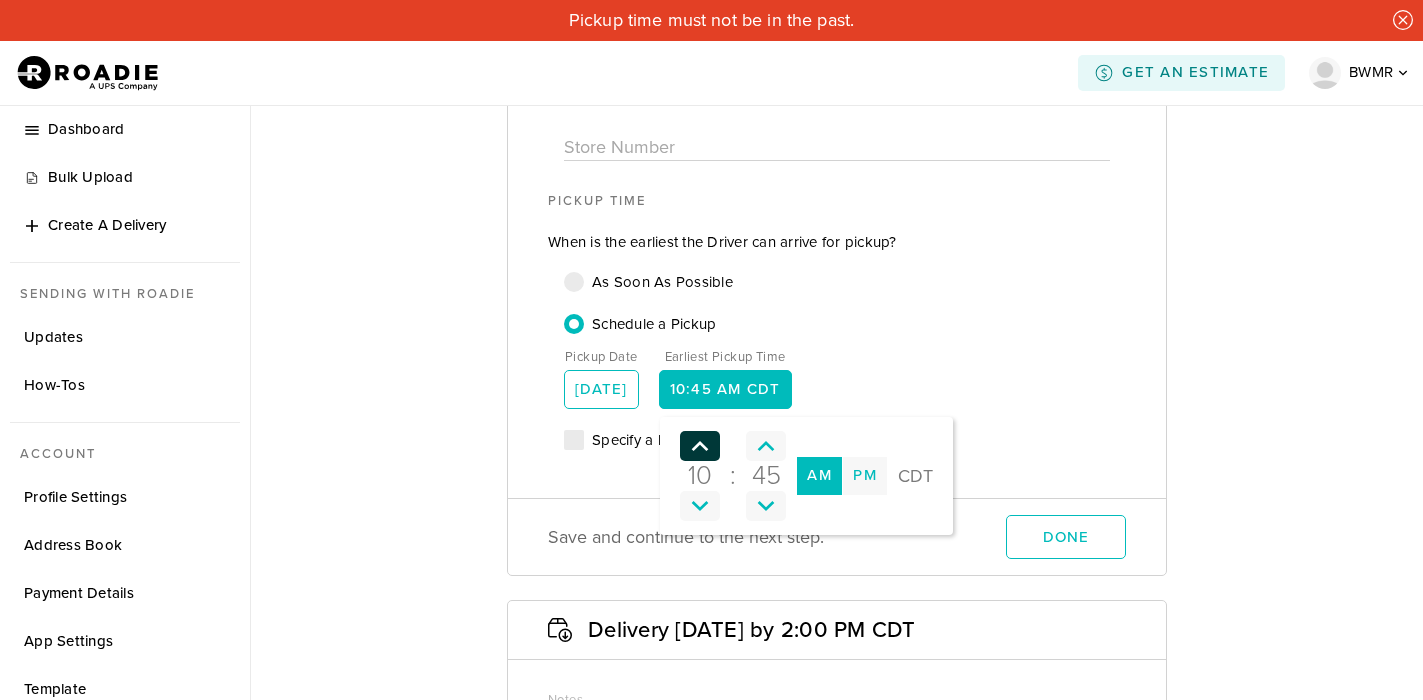 click 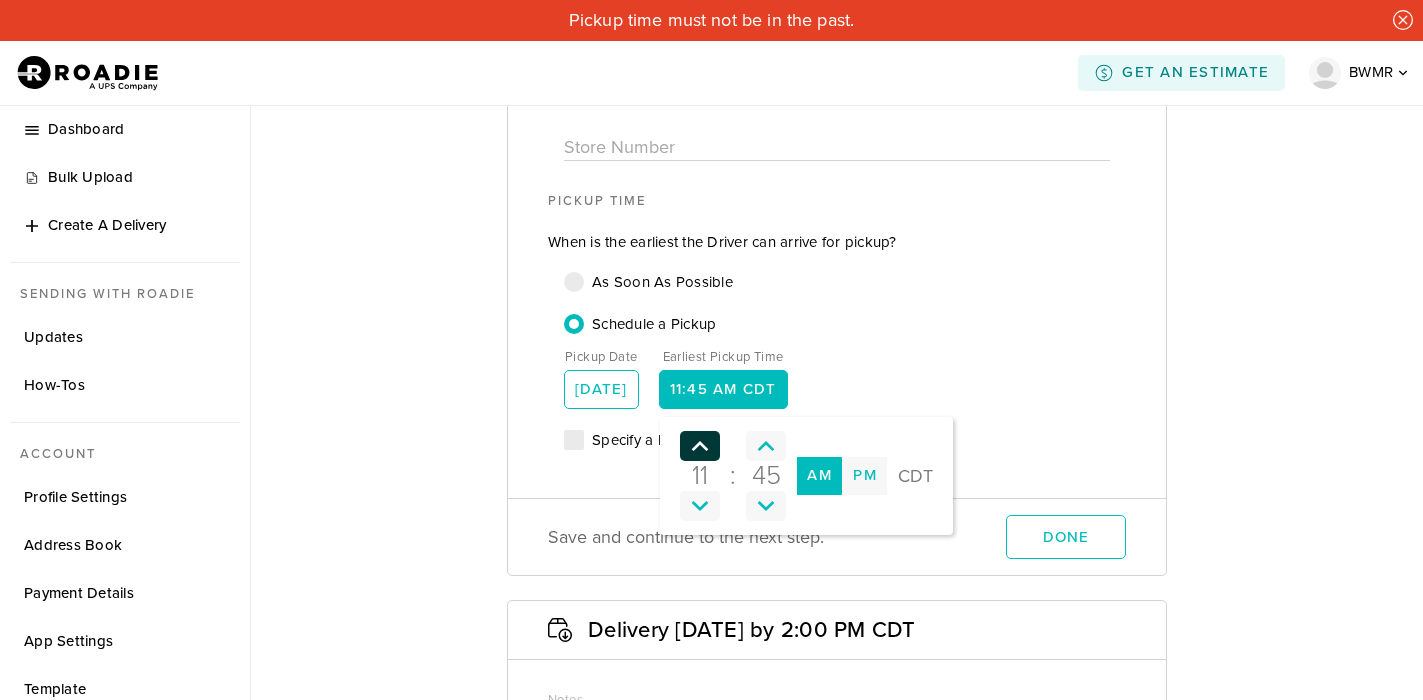 click 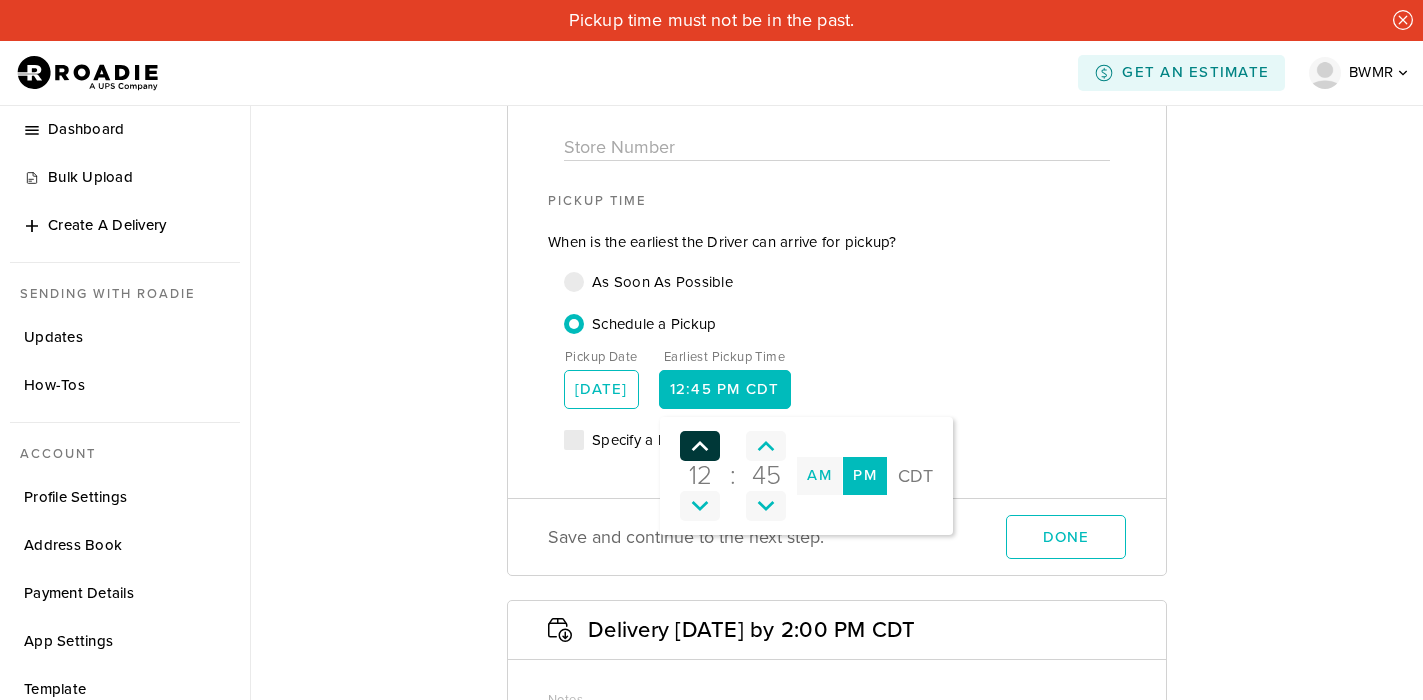 click 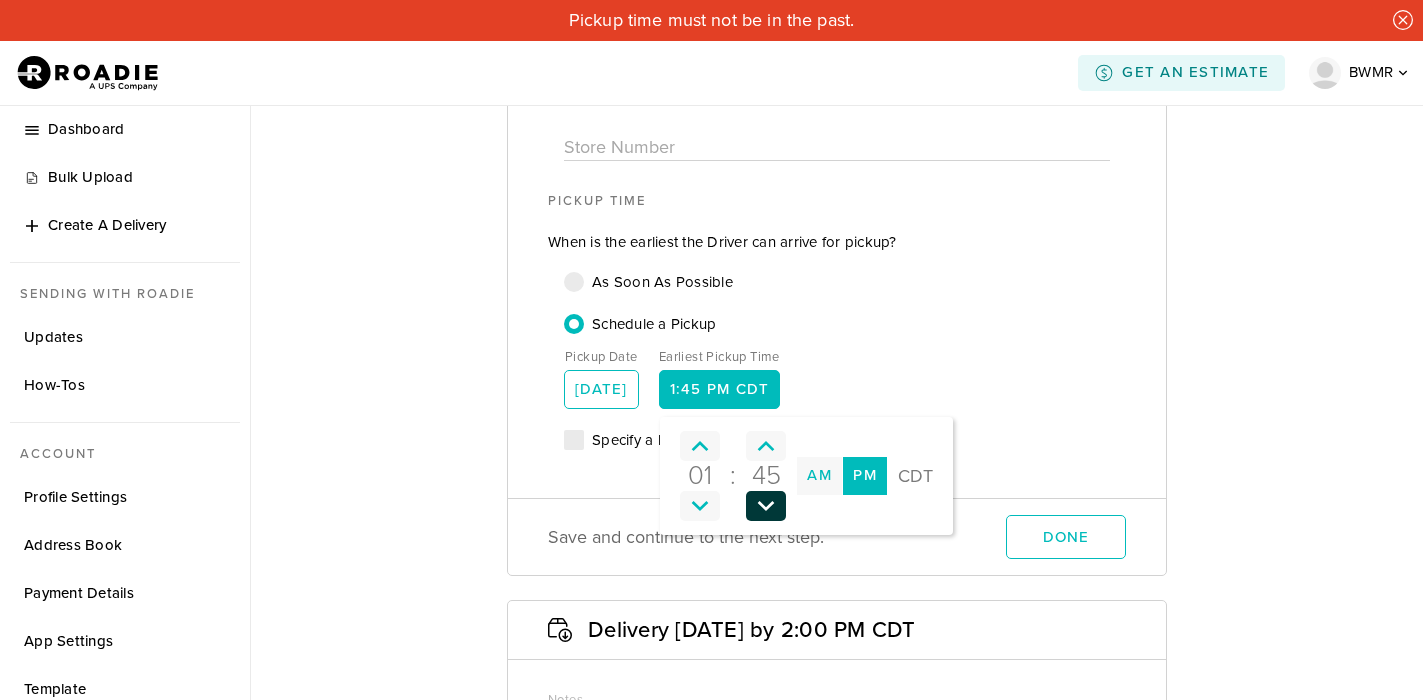 click at bounding box center [766, 506] 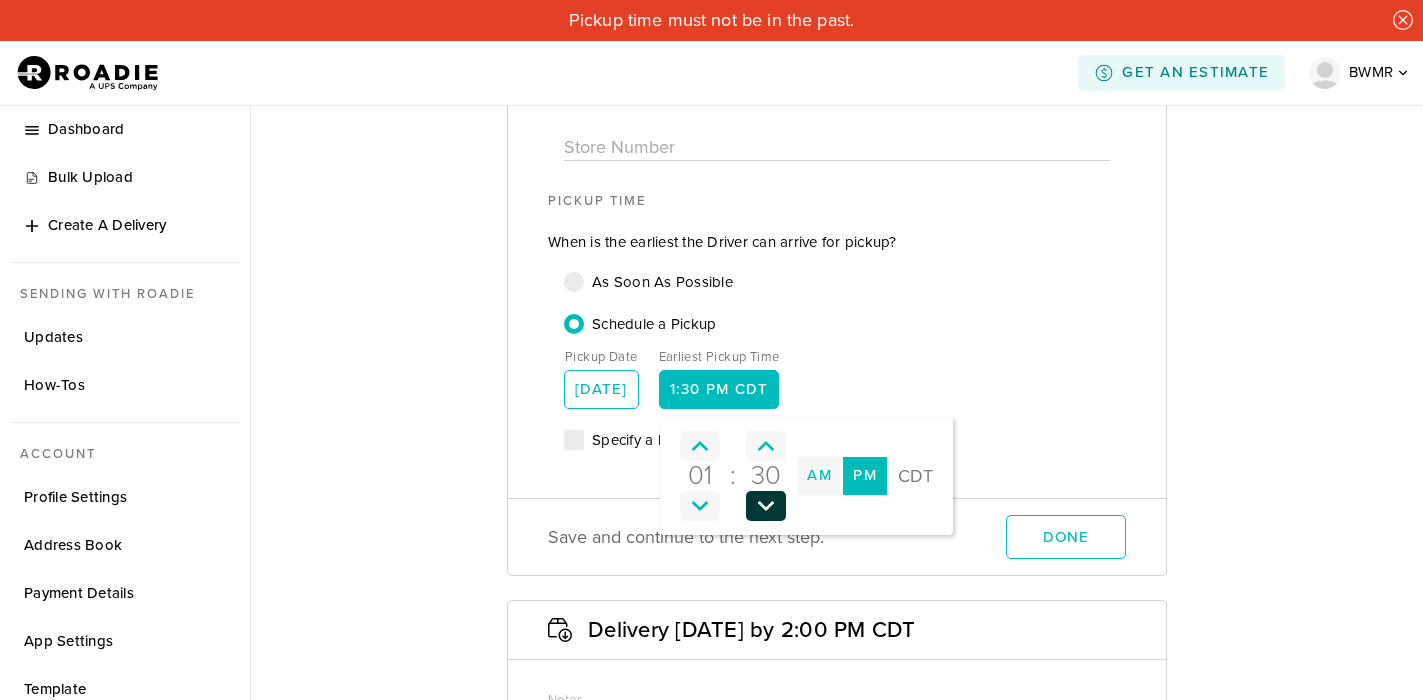 click at bounding box center (766, 506) 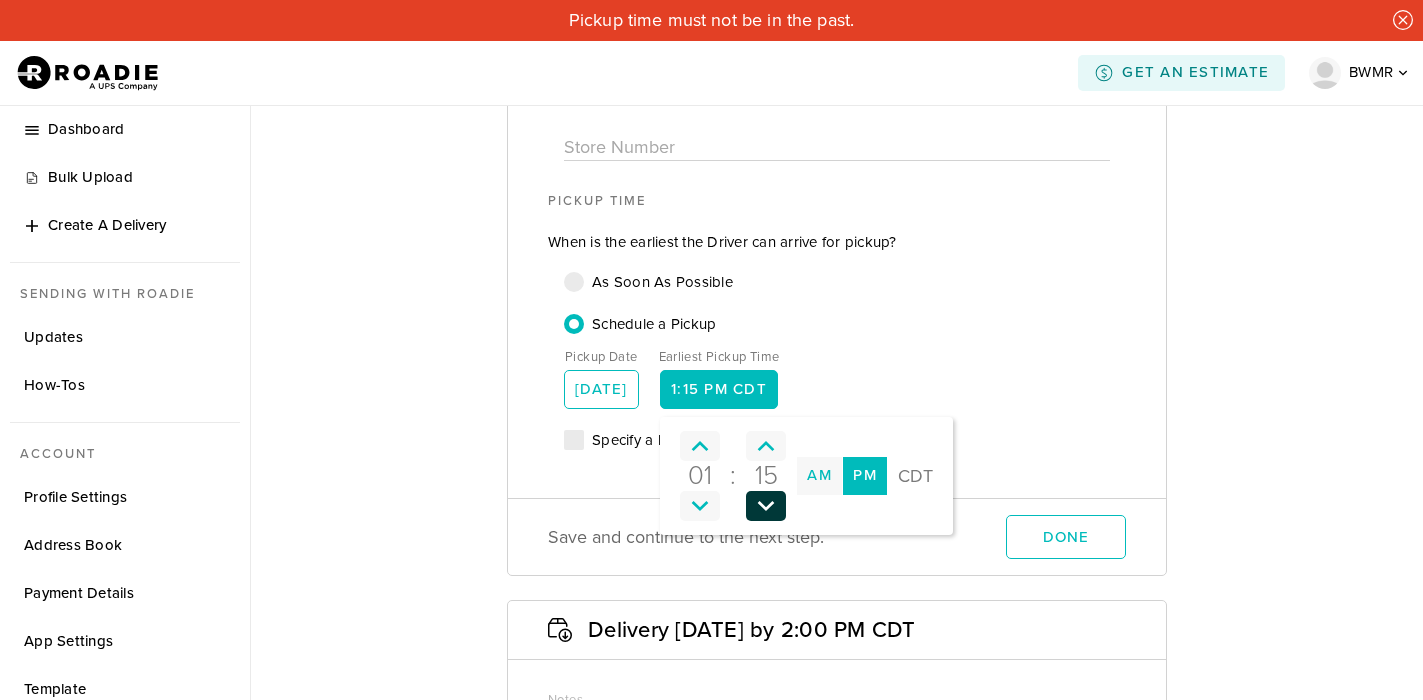 click at bounding box center (766, 506) 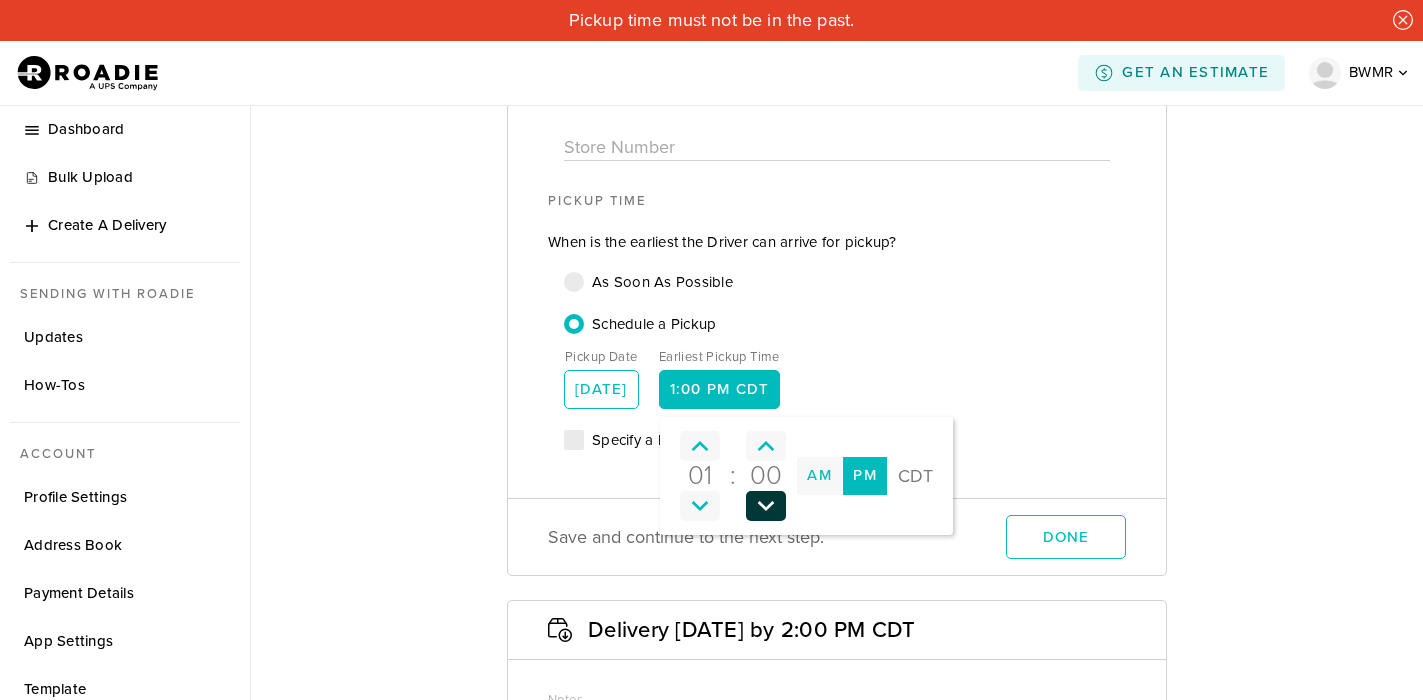 click at bounding box center [766, 506] 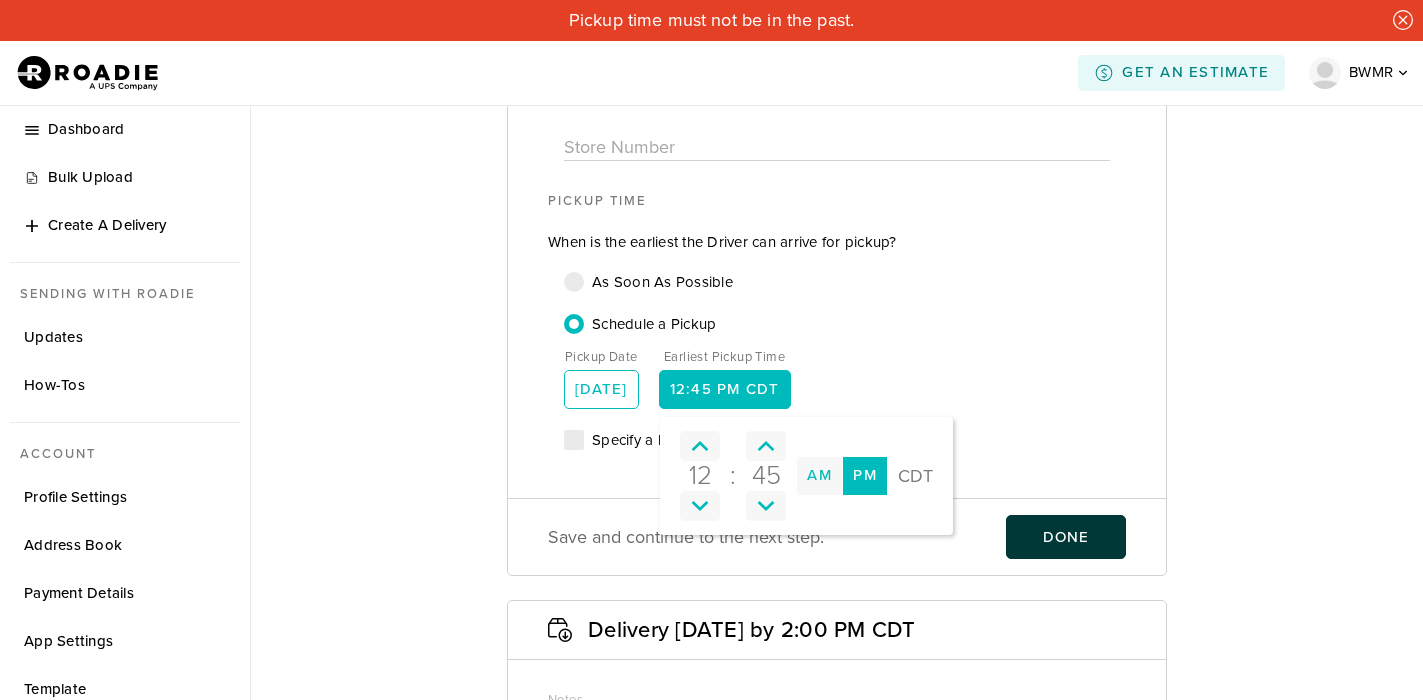 click on "Done" at bounding box center [1066, 537] 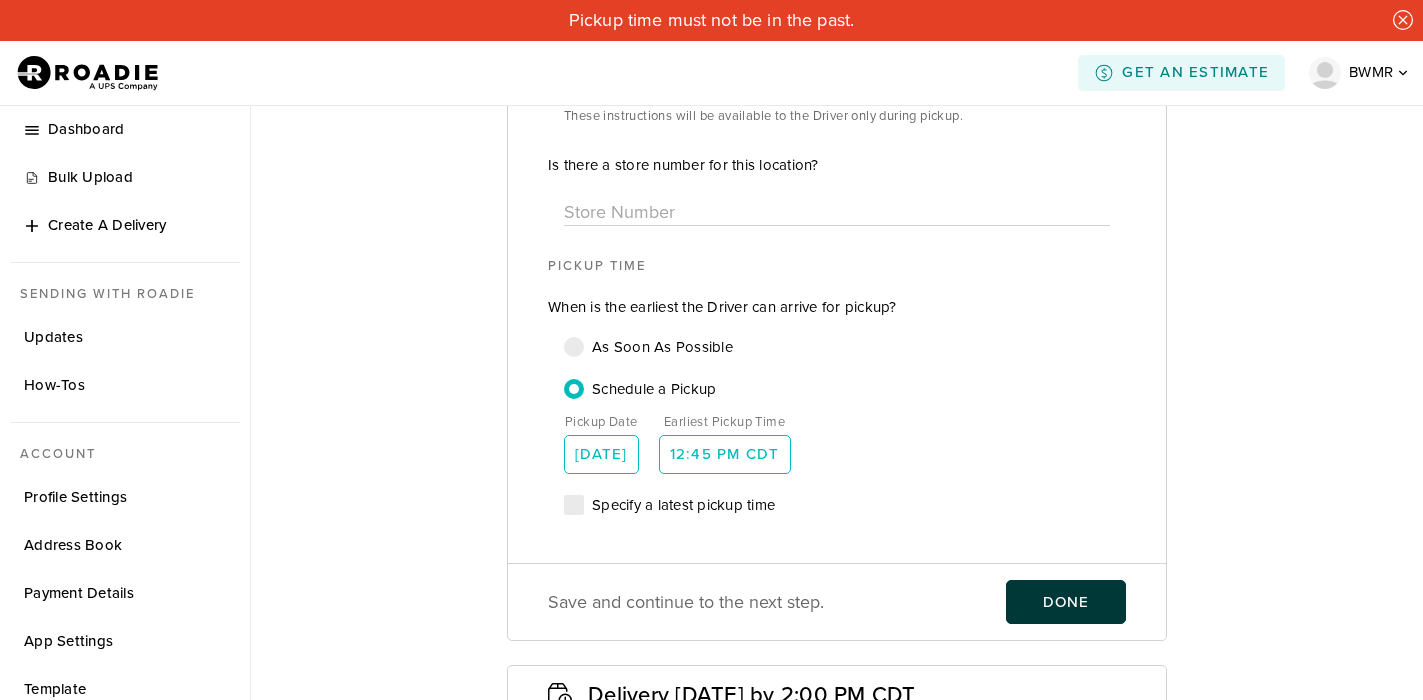 scroll, scrollTop: 1032, scrollLeft: 0, axis: vertical 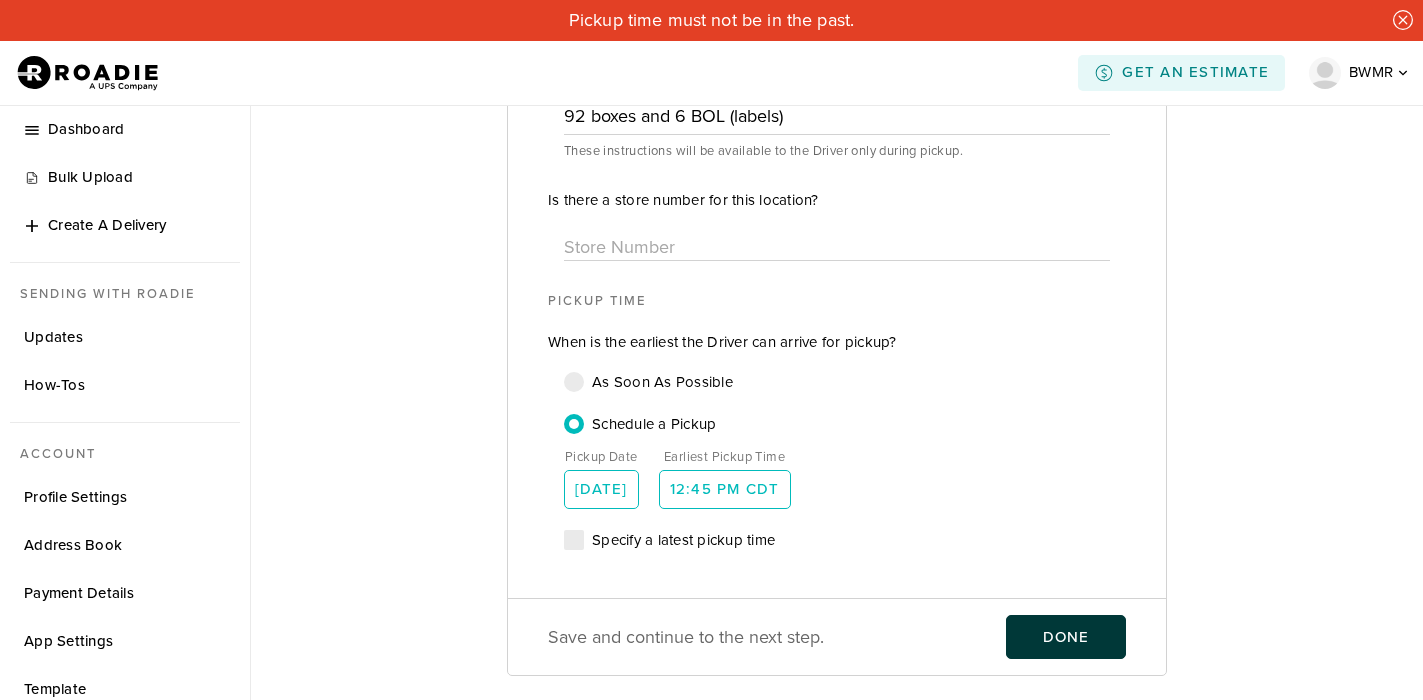 click on "Specify a latest pickup time" at bounding box center [851, 529] 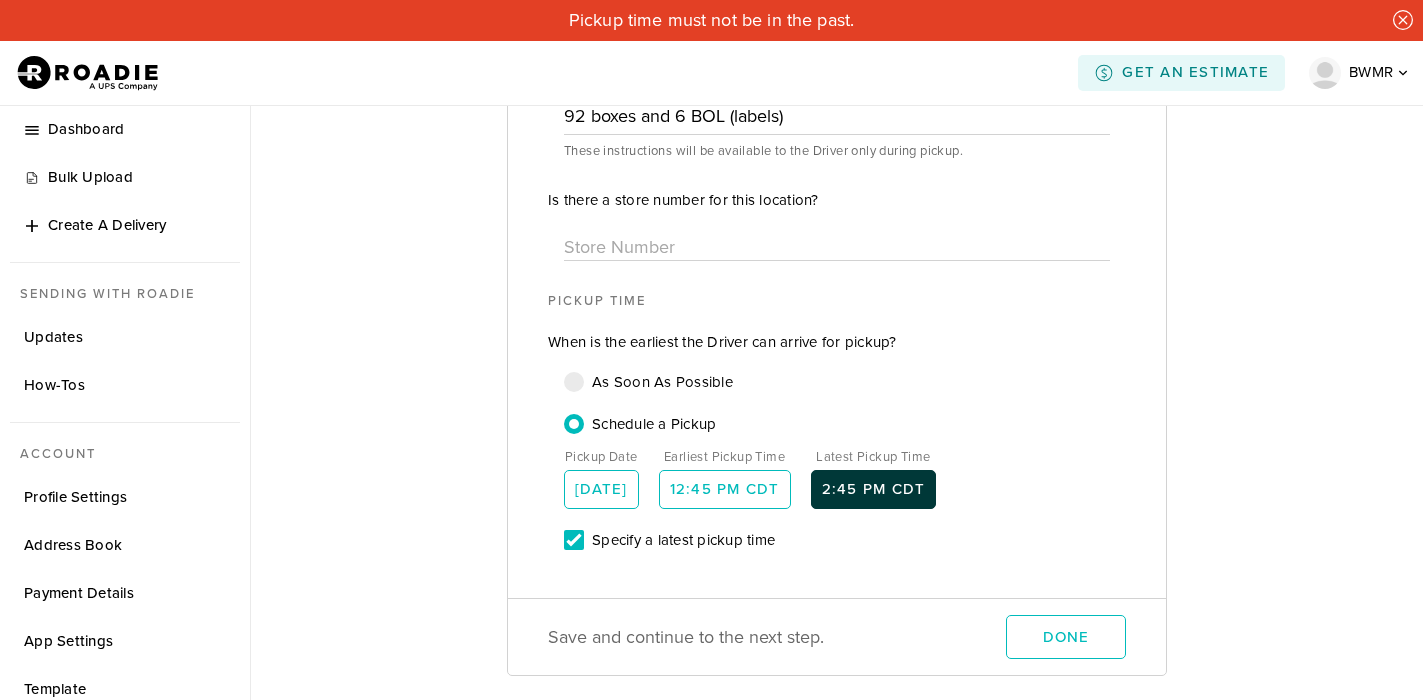 click on "2:45 PM CDT" at bounding box center (874, 489) 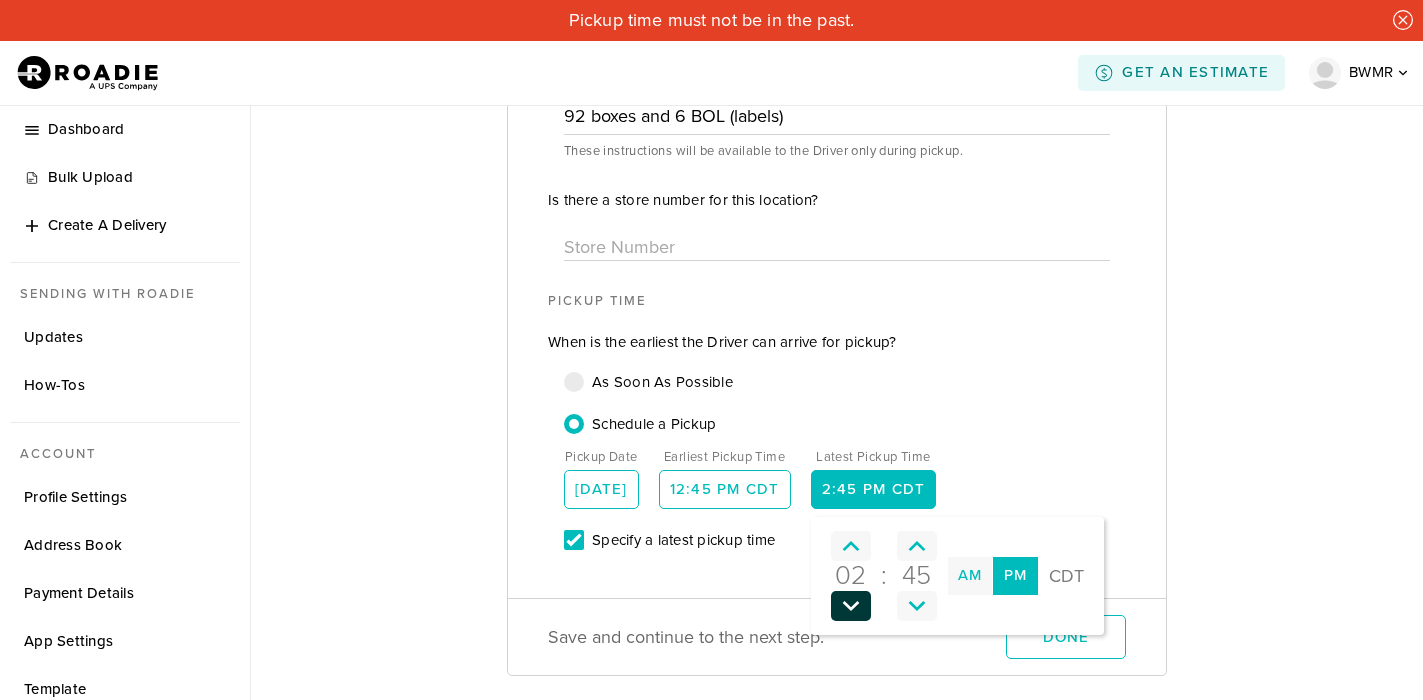 click at bounding box center [851, 606] 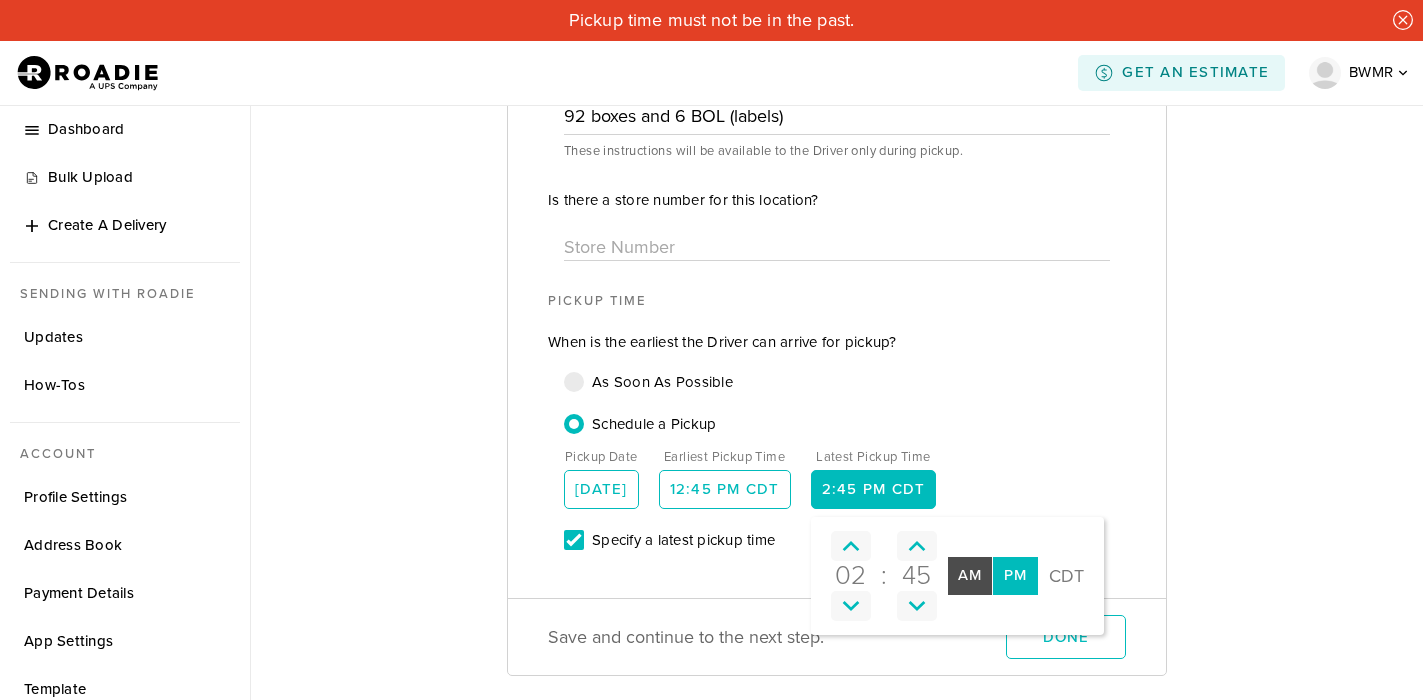 click on "AM" at bounding box center [970, 575] 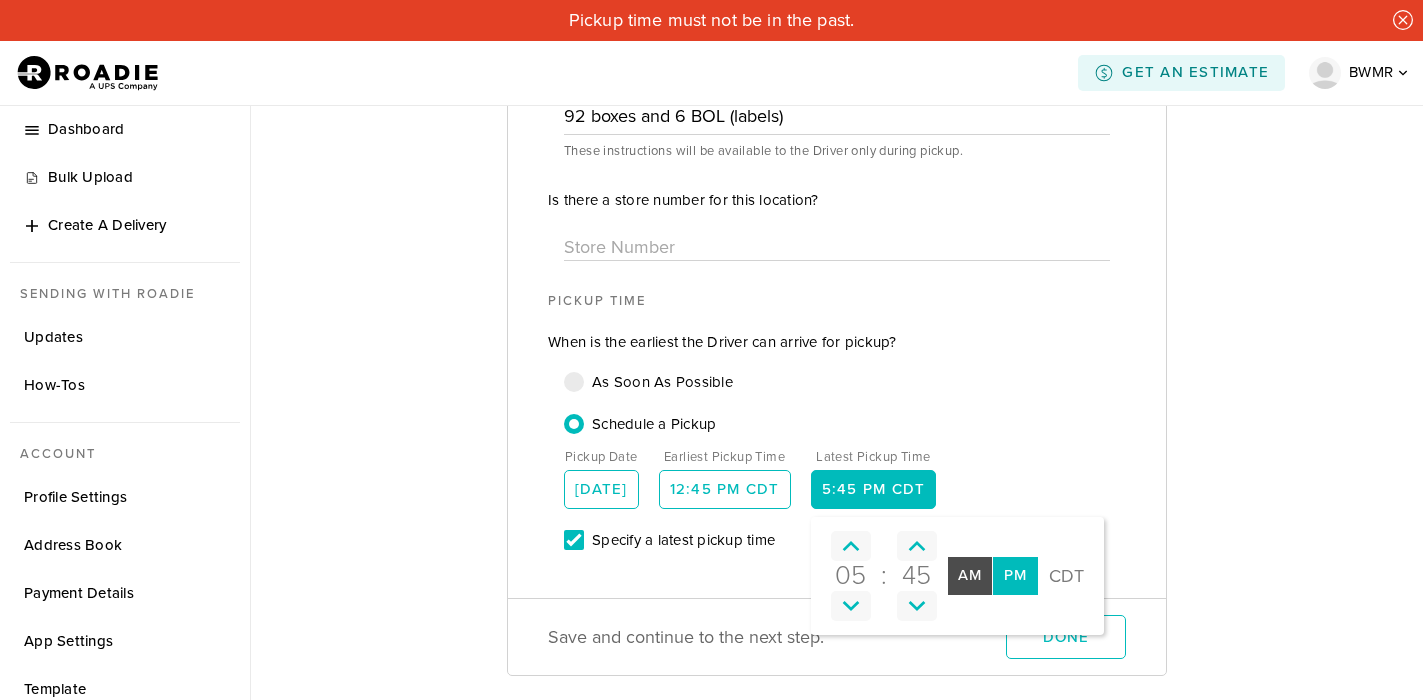 click on "AM" at bounding box center [970, 575] 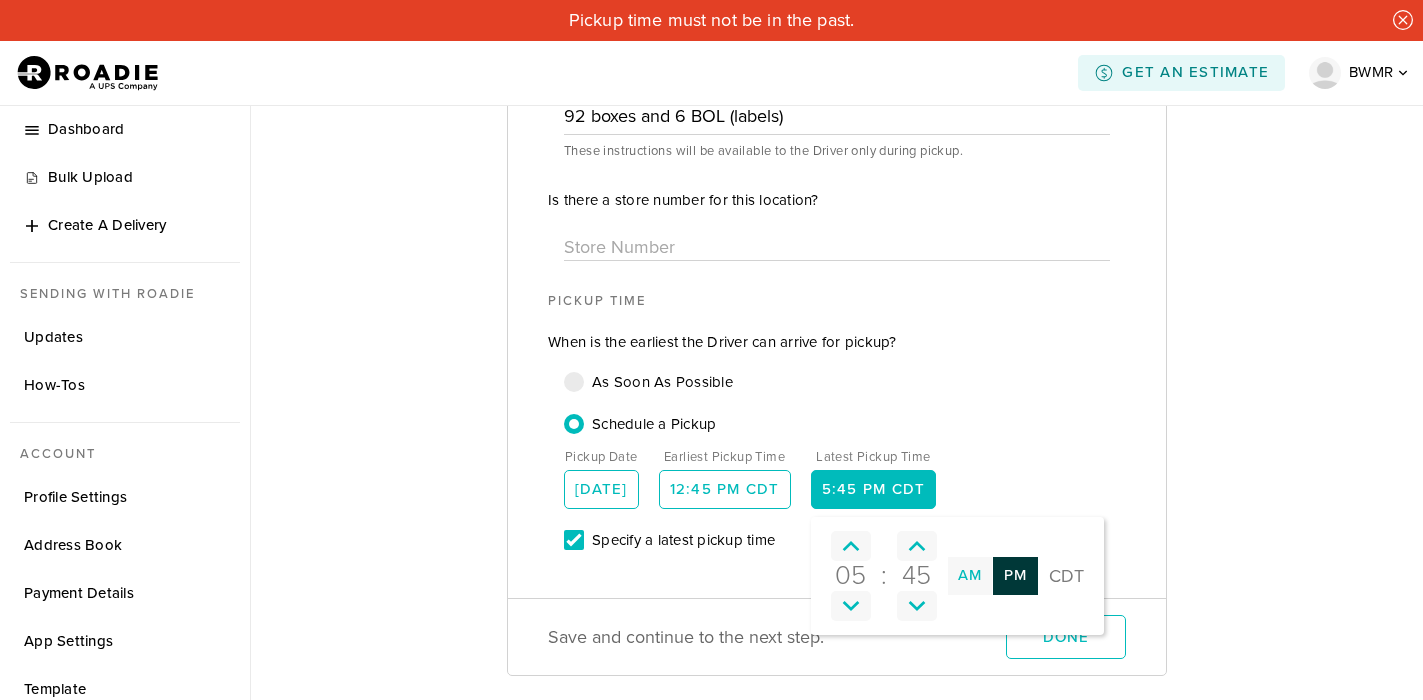 click on "PM" at bounding box center (1015, 575) 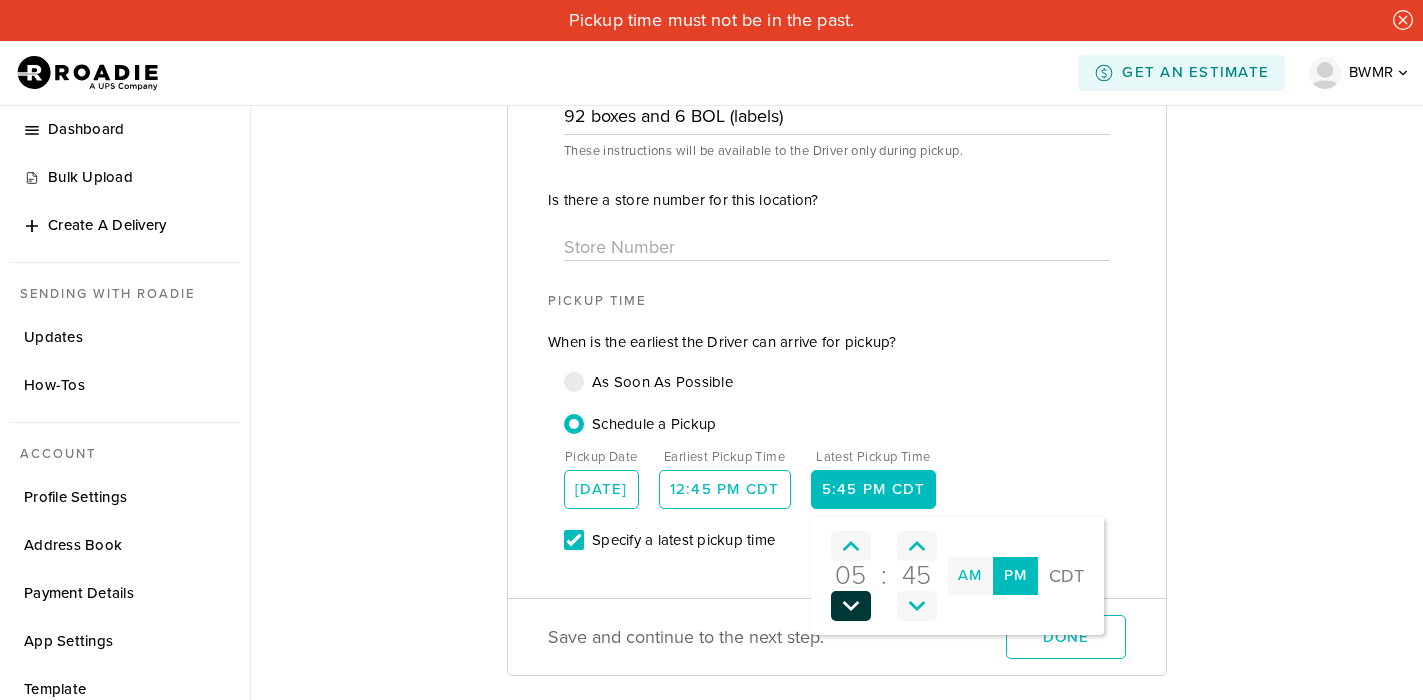 click 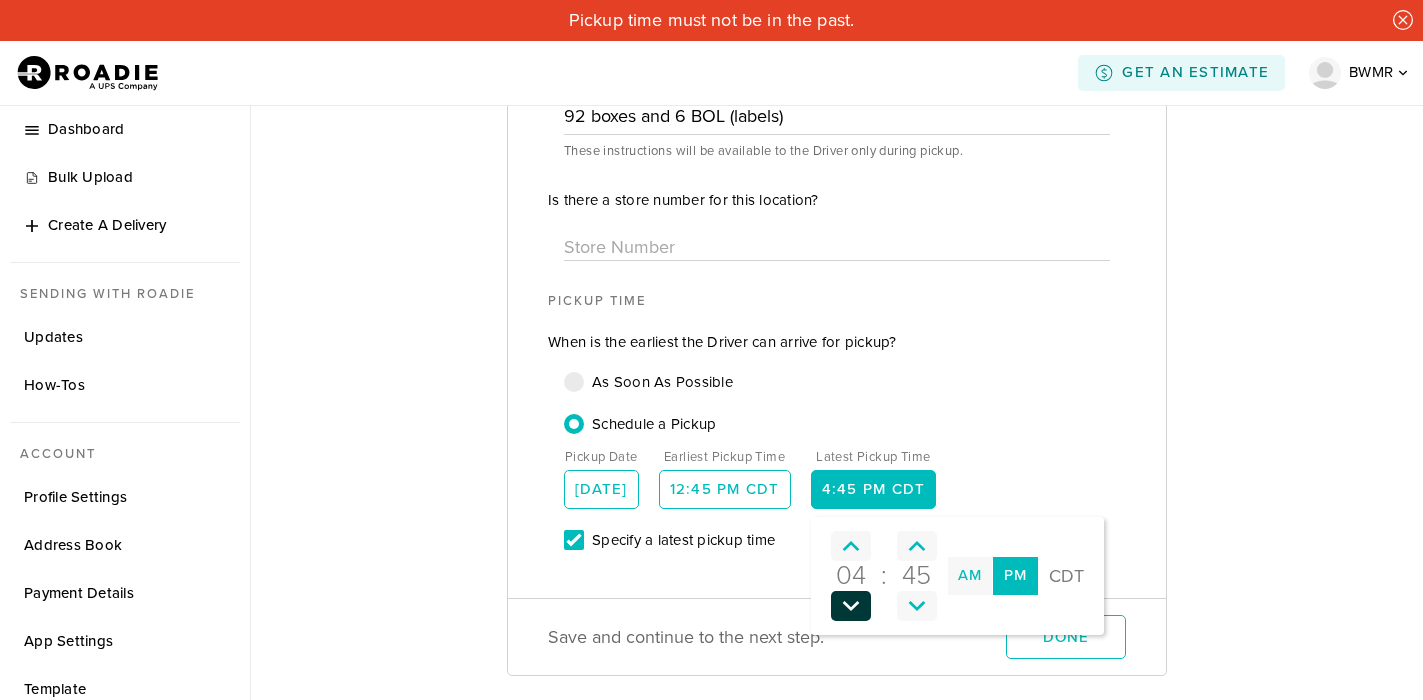 click 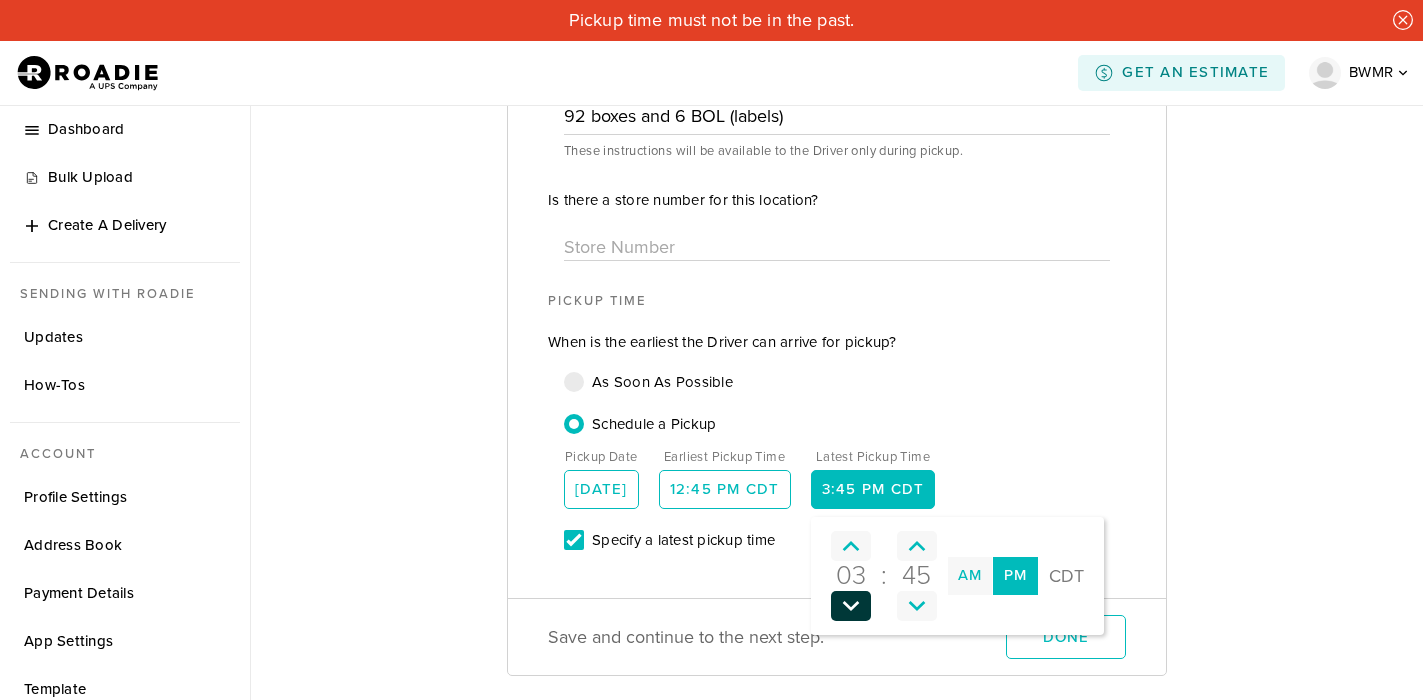 click 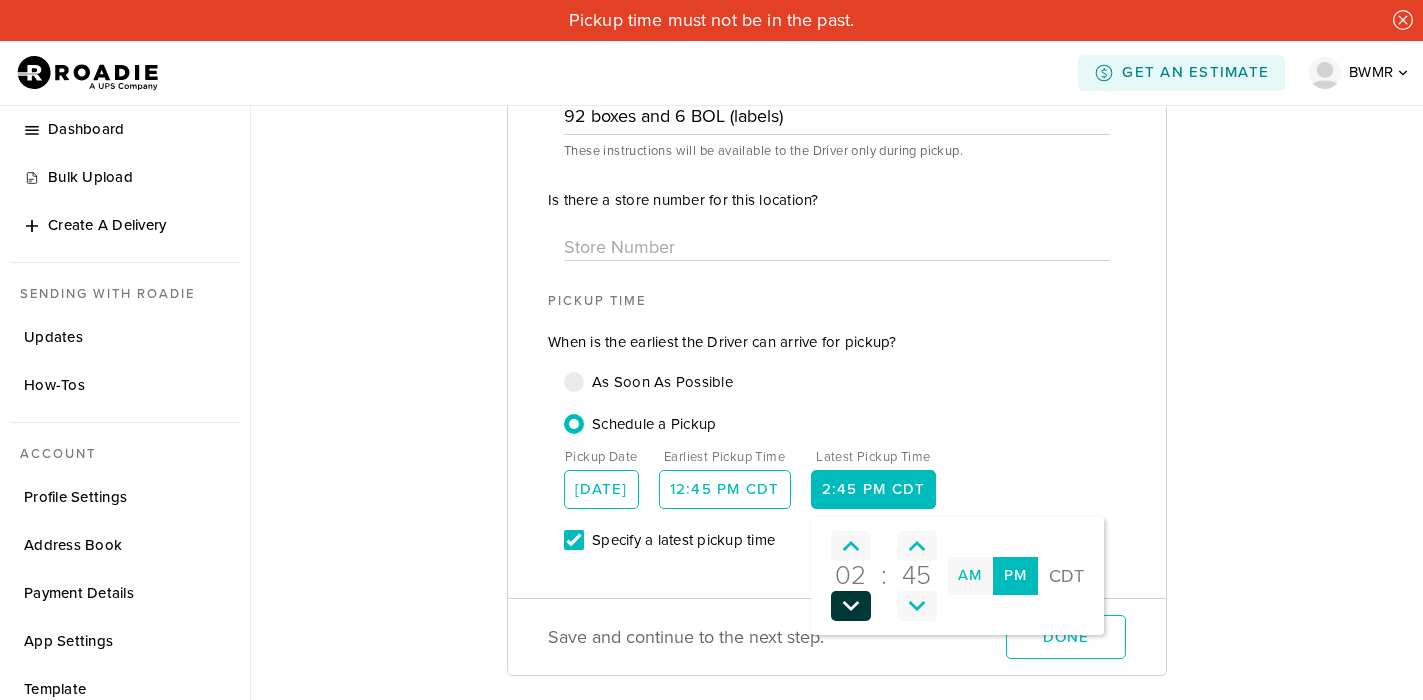 click 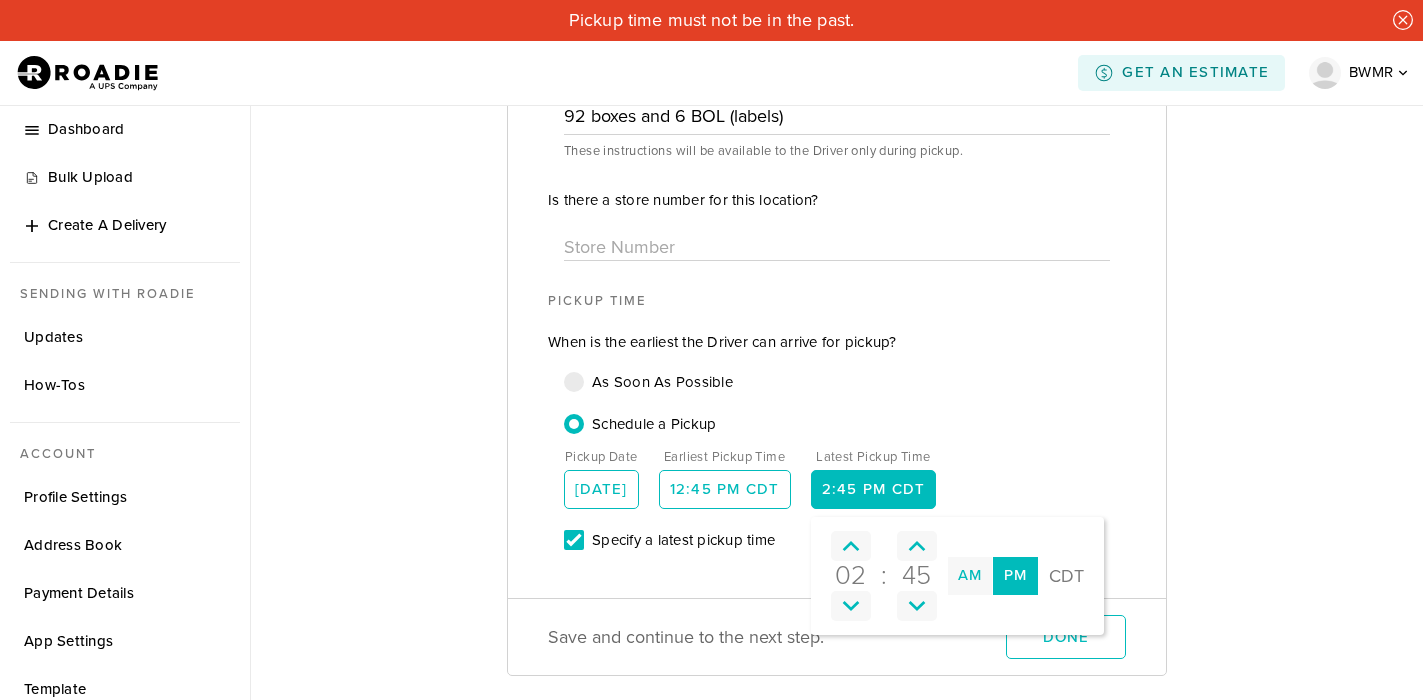 click on "Schedule a Pickup" at bounding box center (851, 414) 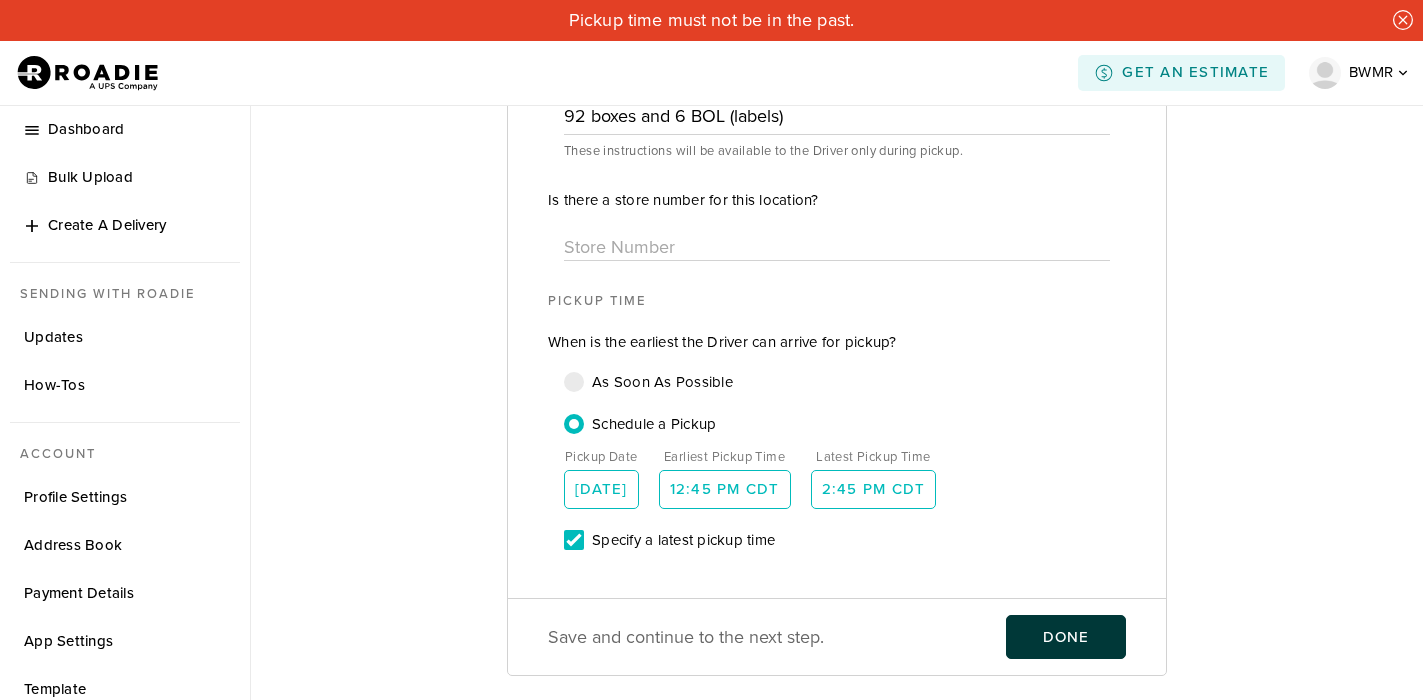 click on "Done" at bounding box center (1066, 637) 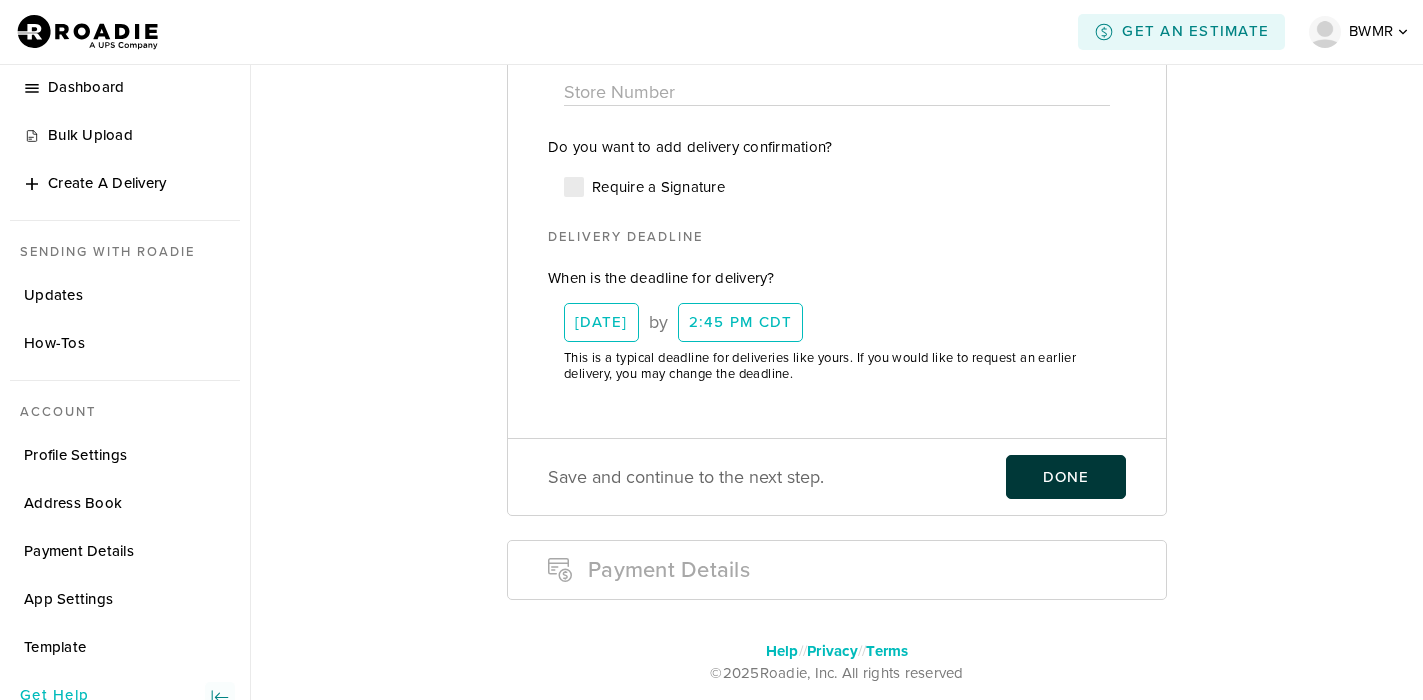 click on "Done" at bounding box center (1066, 477) 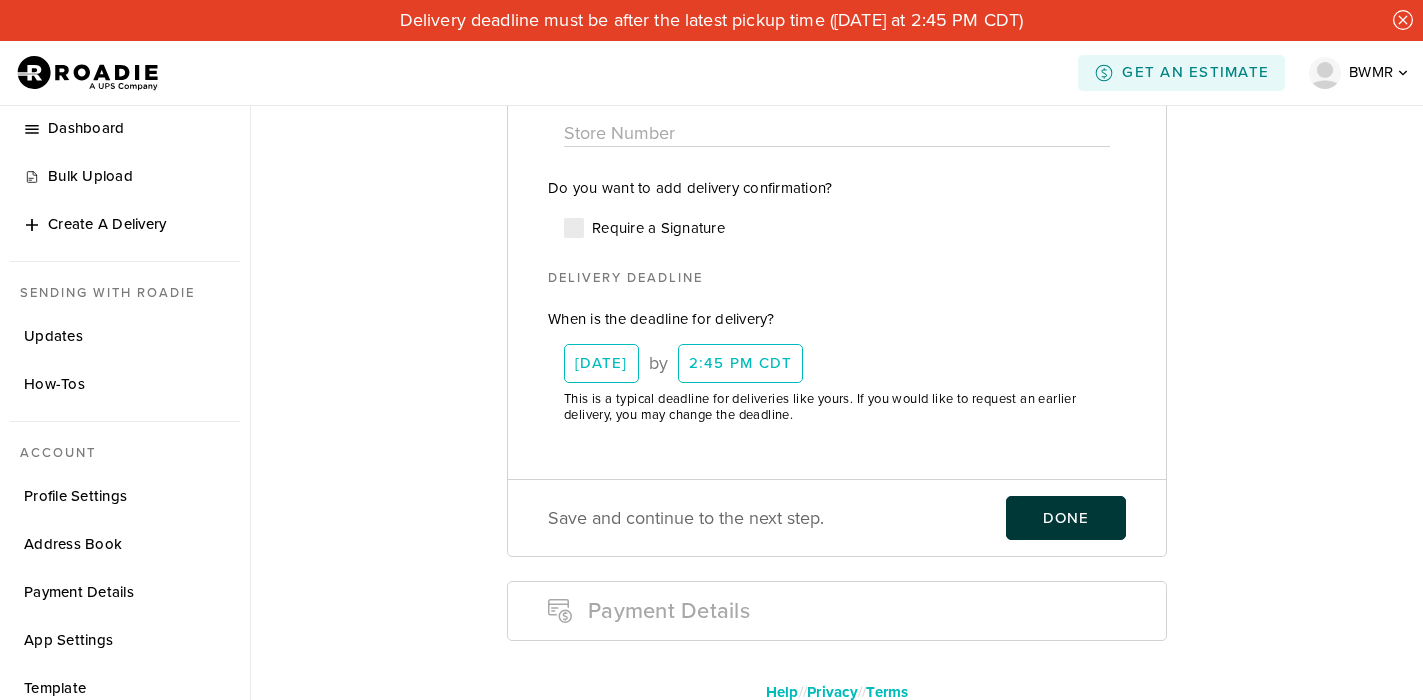 scroll, scrollTop: 1604, scrollLeft: 0, axis: vertical 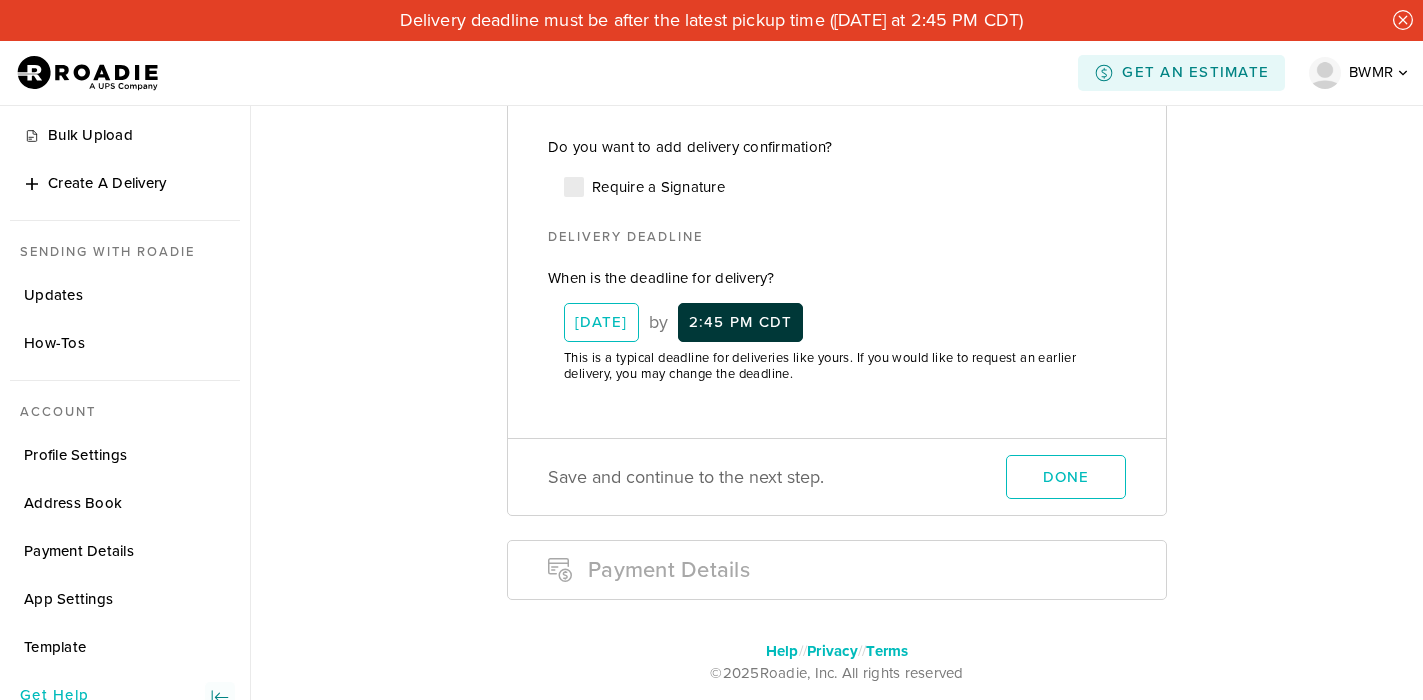 click on "2:45 PM CDT" at bounding box center [741, 322] 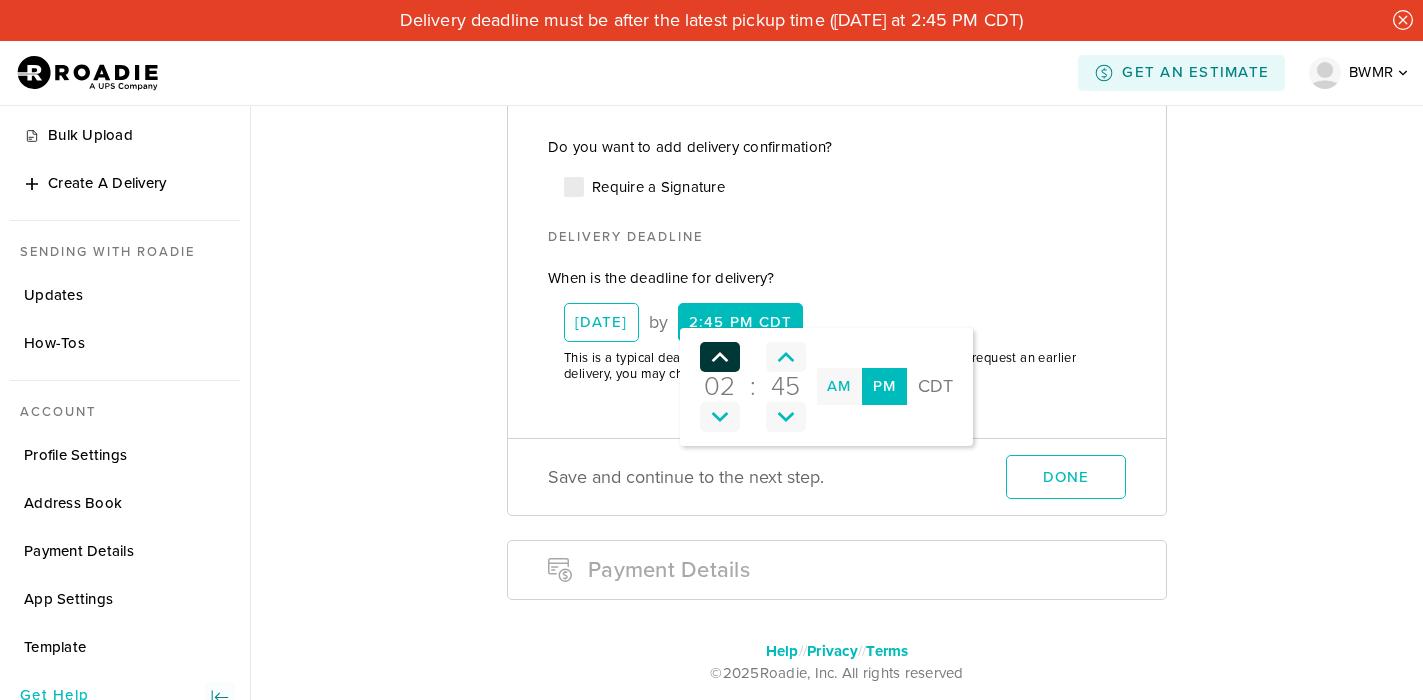 click 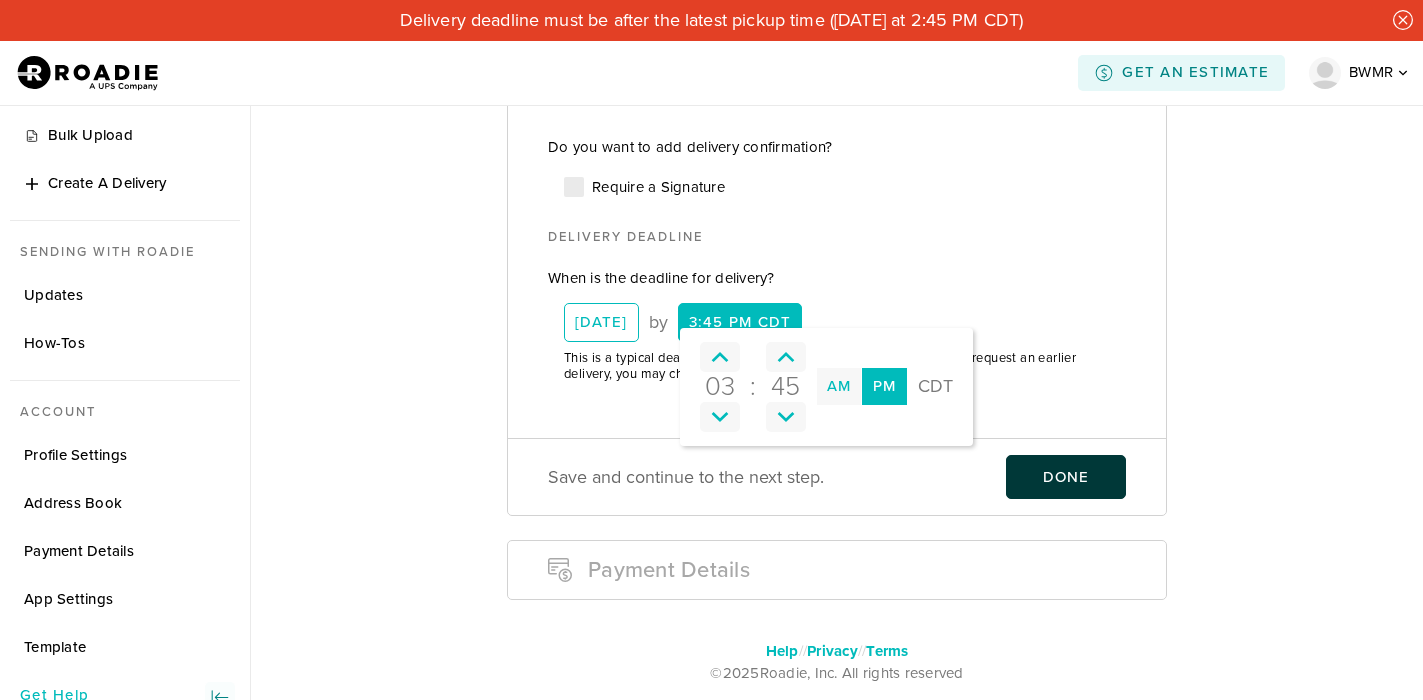 click on "Done" at bounding box center (1066, 477) 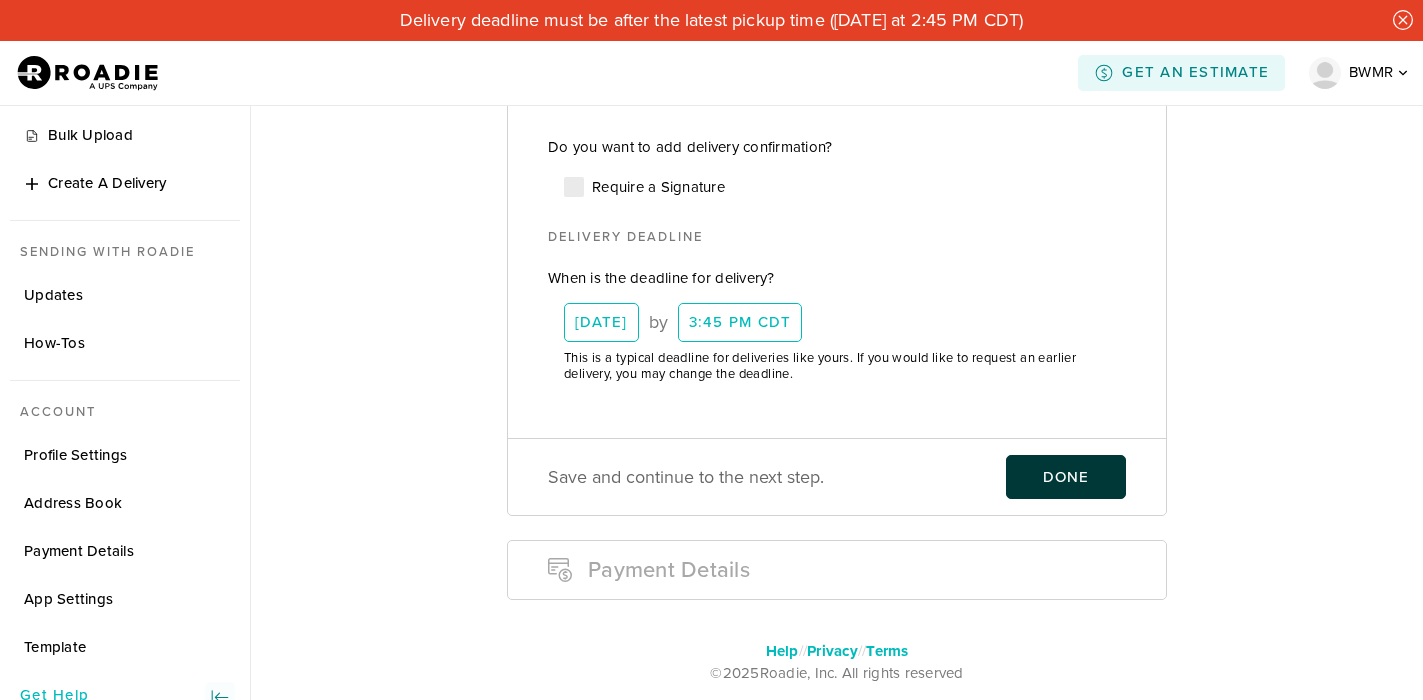 click on "Done" at bounding box center (1066, 477) 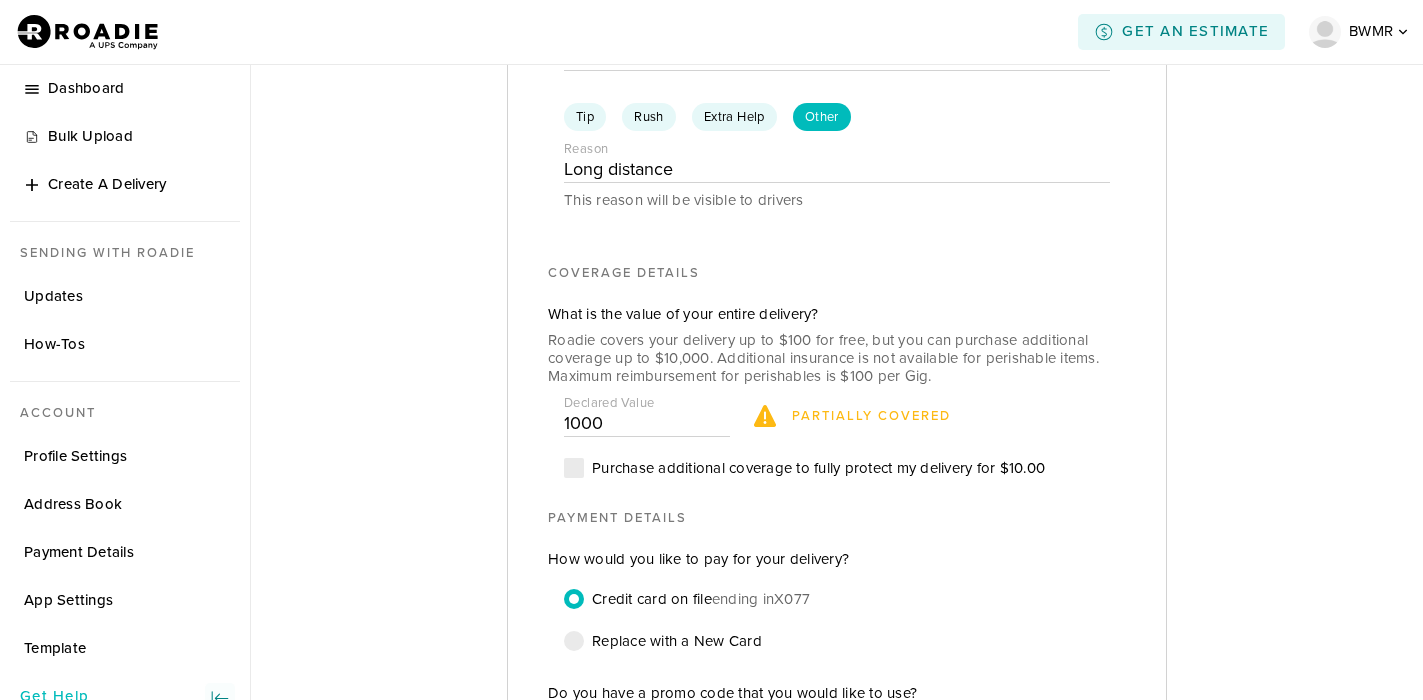 scroll, scrollTop: 1351, scrollLeft: 0, axis: vertical 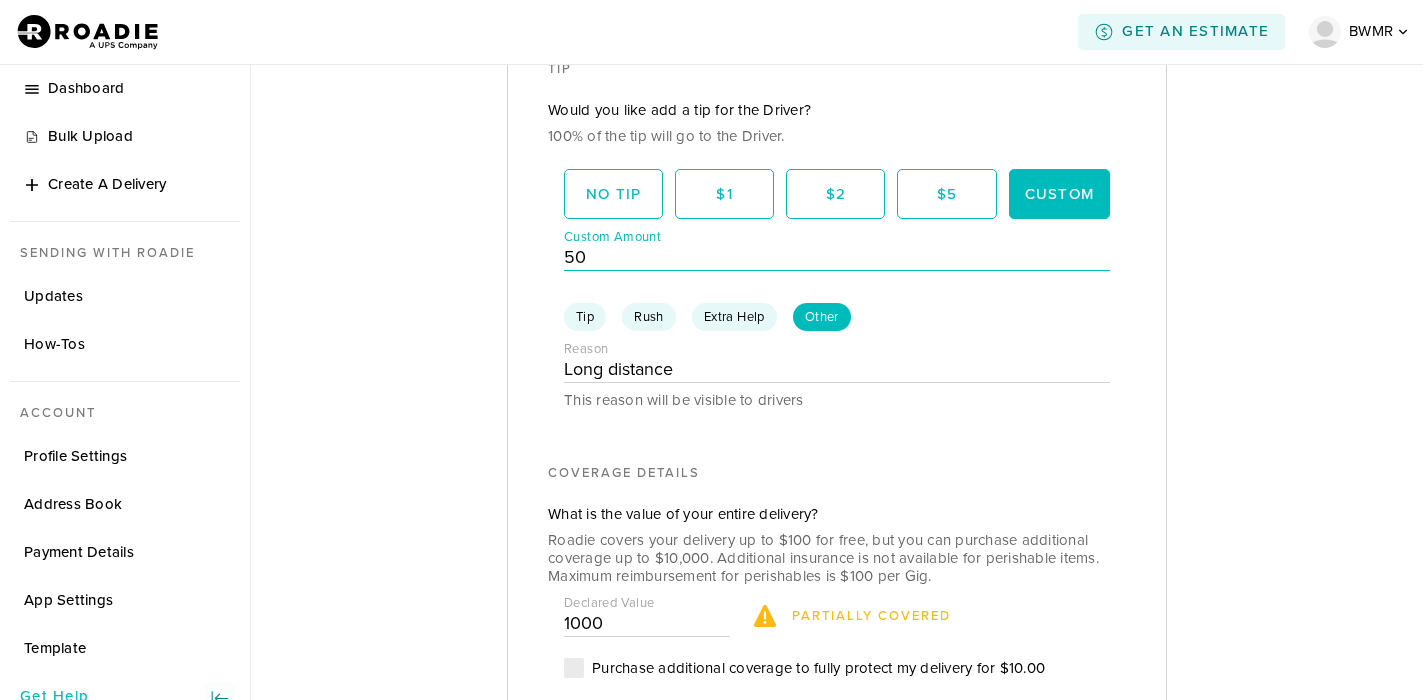 drag, startPoint x: 609, startPoint y: 211, endPoint x: 526, endPoint y: 212, distance: 83.00603 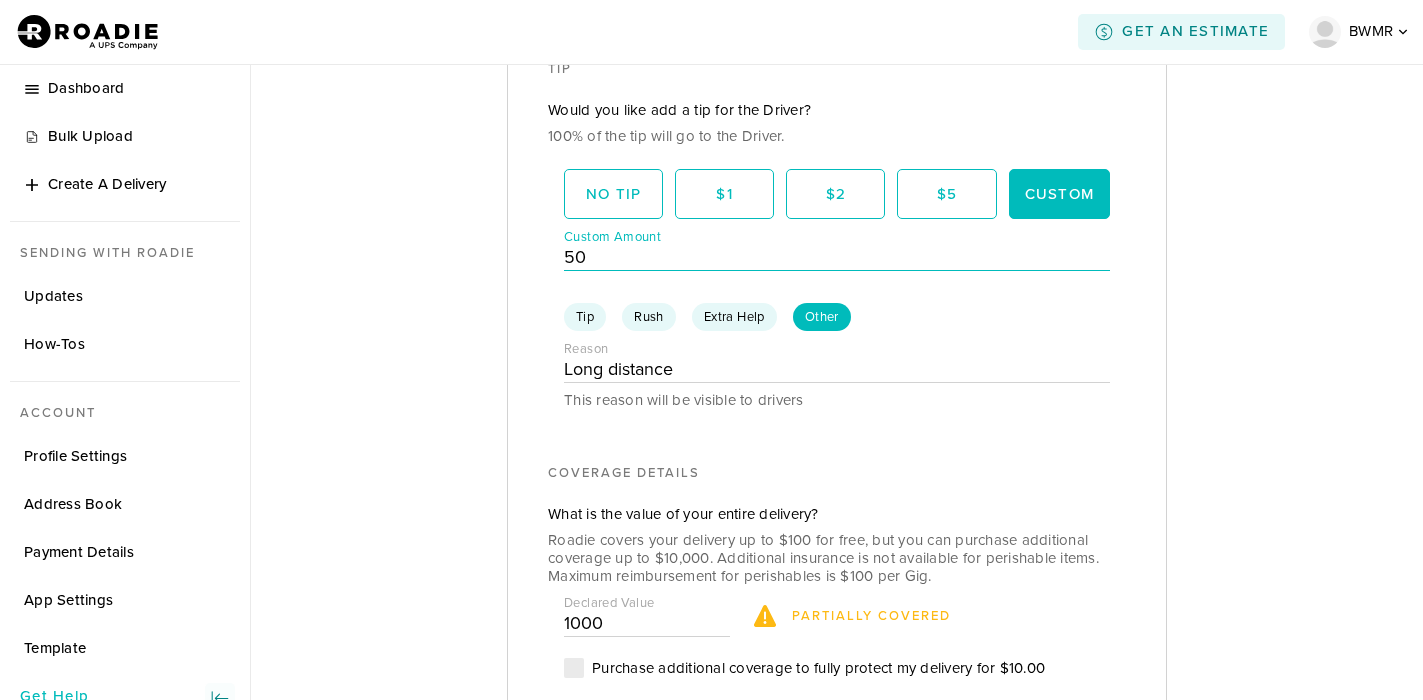 click on "Tip Would you like add a tip for the Driver? 100% of the tip will go to the Driver. No Tip $ 1 $ 2 $ 5 Custom Custom Amount 50 Tip Rush Extra Help Other Reason Long distance This reason will be visible to drivers Coverage Details What is the value of your entire delivery? Roadie covers your delivery up to $100 for free, but you can purchase additional coverage up to $10,000. Additional insurance is not available for perishable items. Maximum reimbursement for perishables is $100 per Gig. Declared Value 1000 Partially Covered Purchase additional coverage to fully protect my delivery for $10.00 check Payment Details How would you like to pay for your delivery? Credit card on file  ending in  X077 Replace with a New Card Do you have a promo code that you would like to use?   Apply Code Payment Breakdown Base Rate Distance of 78 miles $ 127.48 Coverage Up to $100 $ 0.00 Extra Compensation Long distance $ 50.00 You Pay $ 177.48" at bounding box center (837, 664) 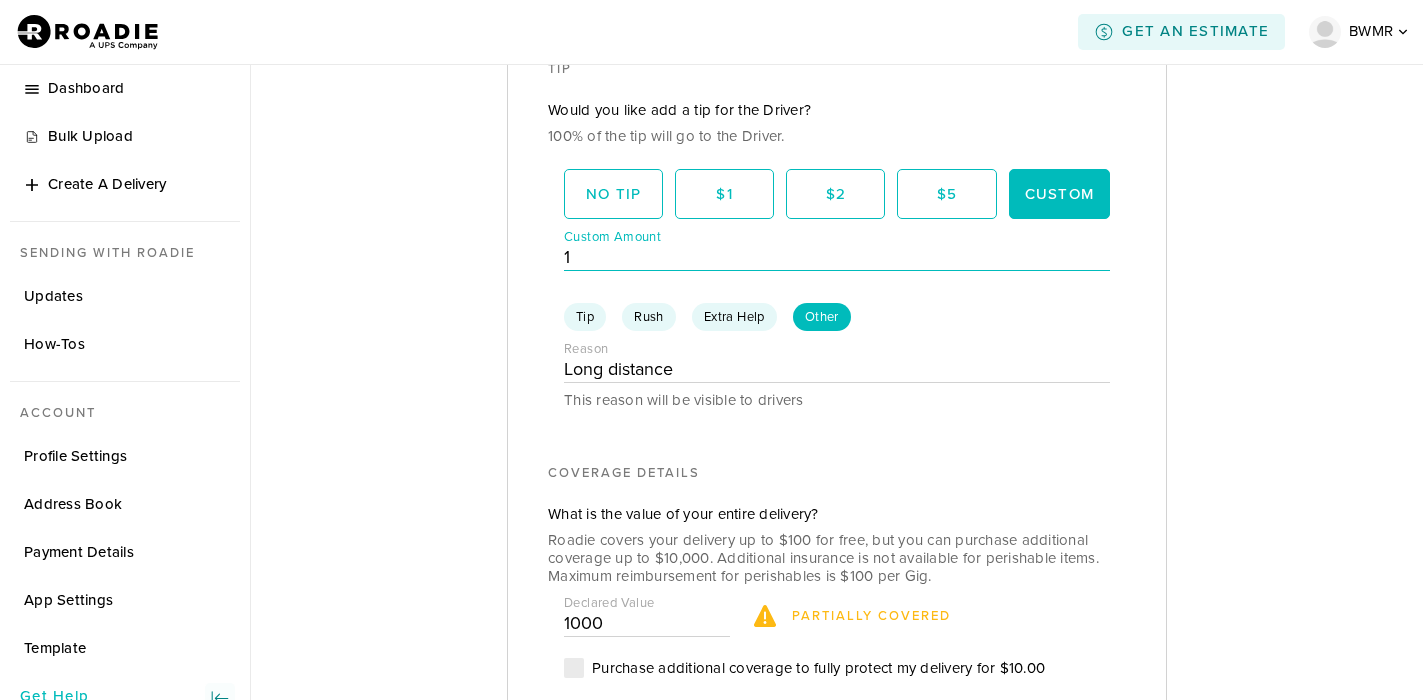type on "10" 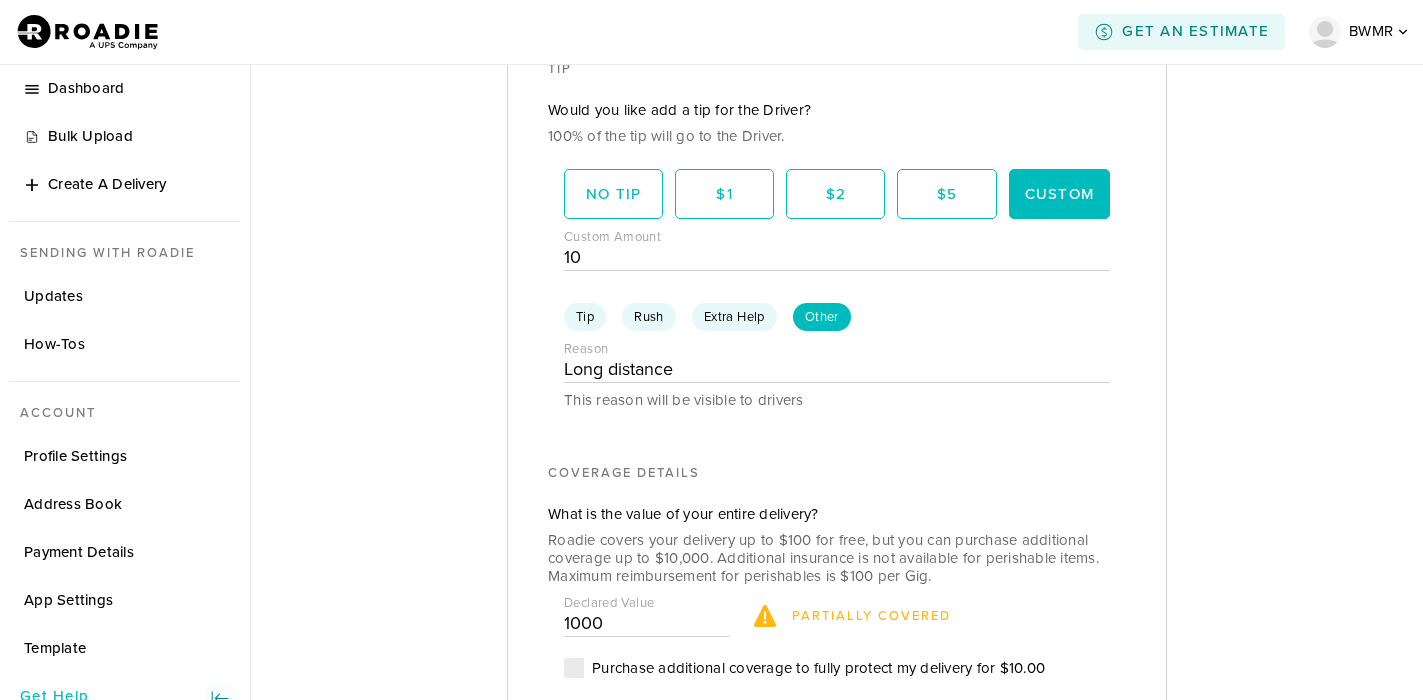 click on "Extra Help" at bounding box center [734, 317] 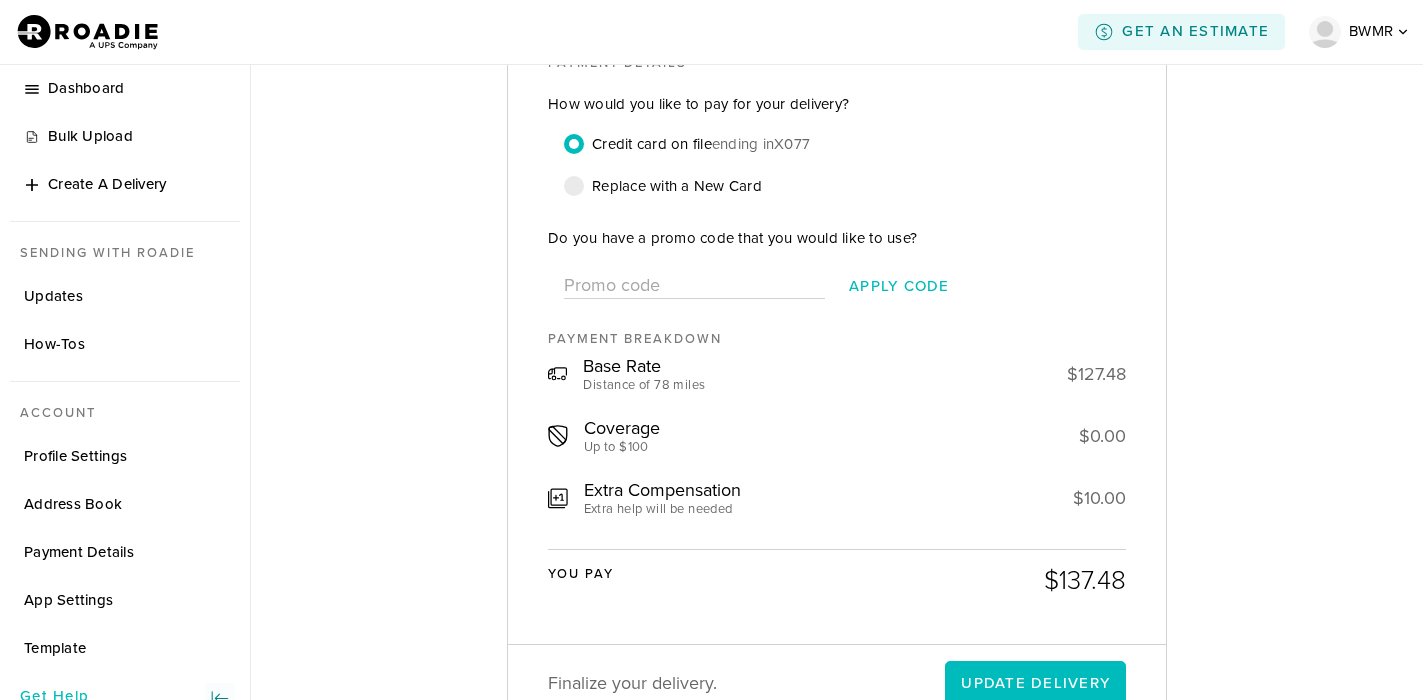 scroll, scrollTop: 2108, scrollLeft: 0, axis: vertical 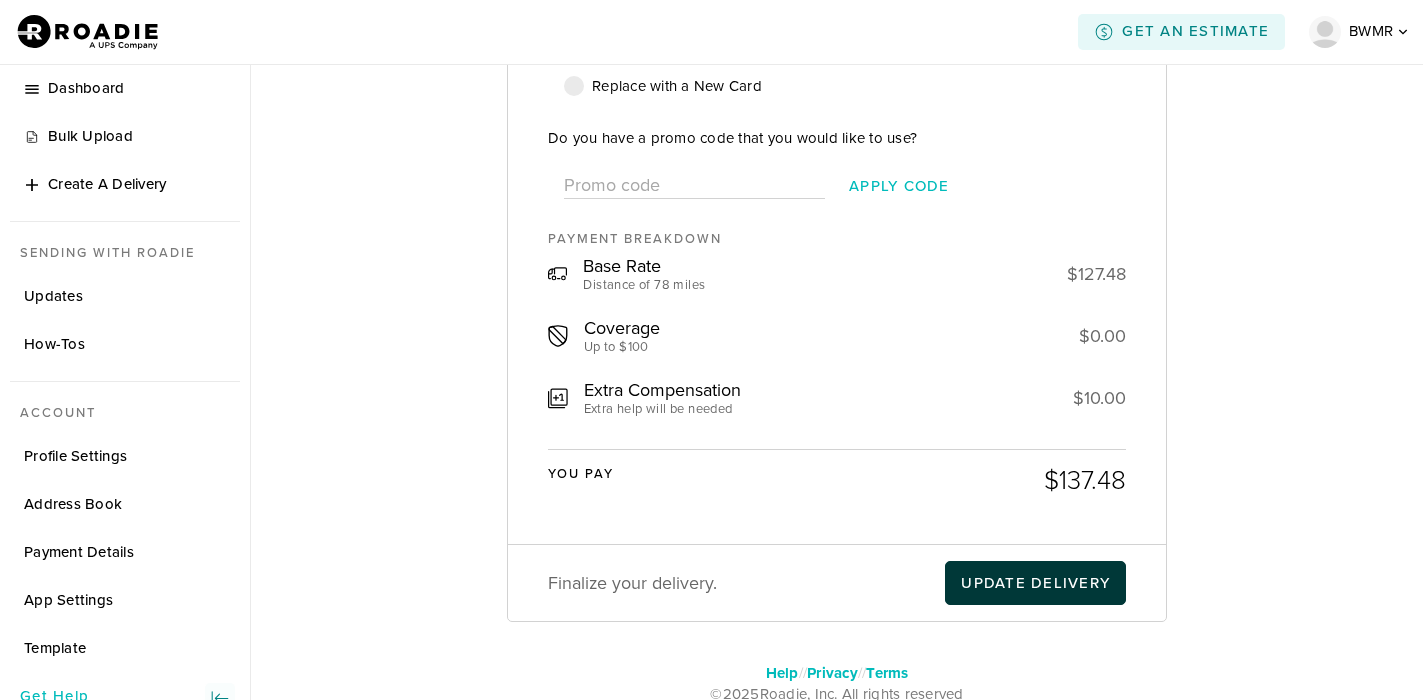 click on "Update Delivery" at bounding box center [1035, 583] 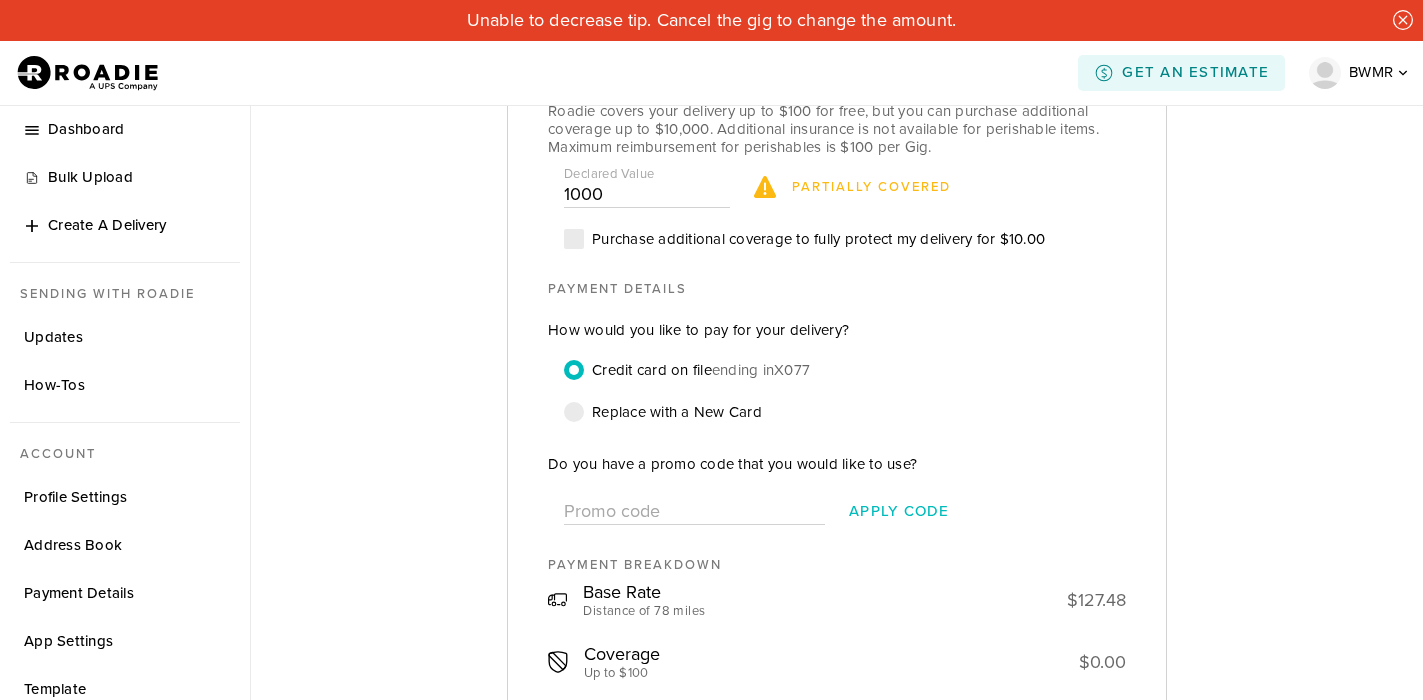 scroll, scrollTop: 1748, scrollLeft: 0, axis: vertical 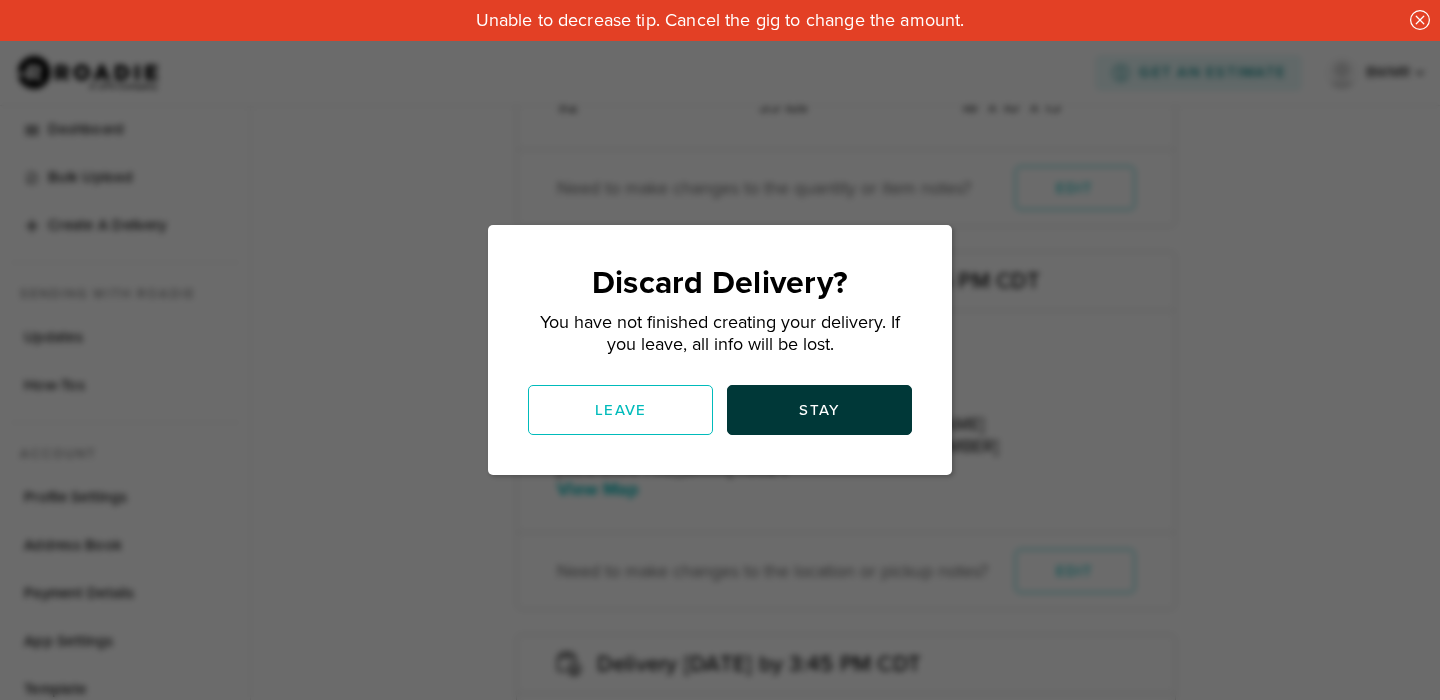 click on "Stay" at bounding box center (819, 410) 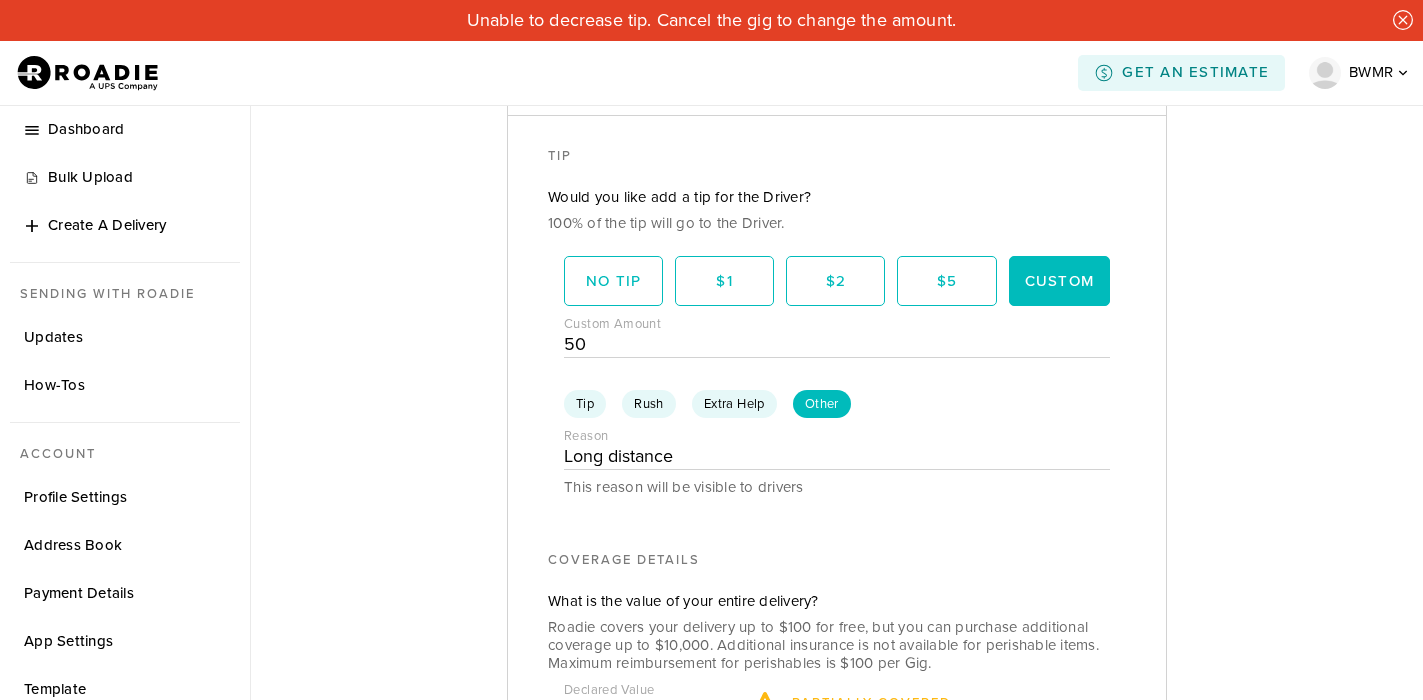 scroll, scrollTop: 1248, scrollLeft: 0, axis: vertical 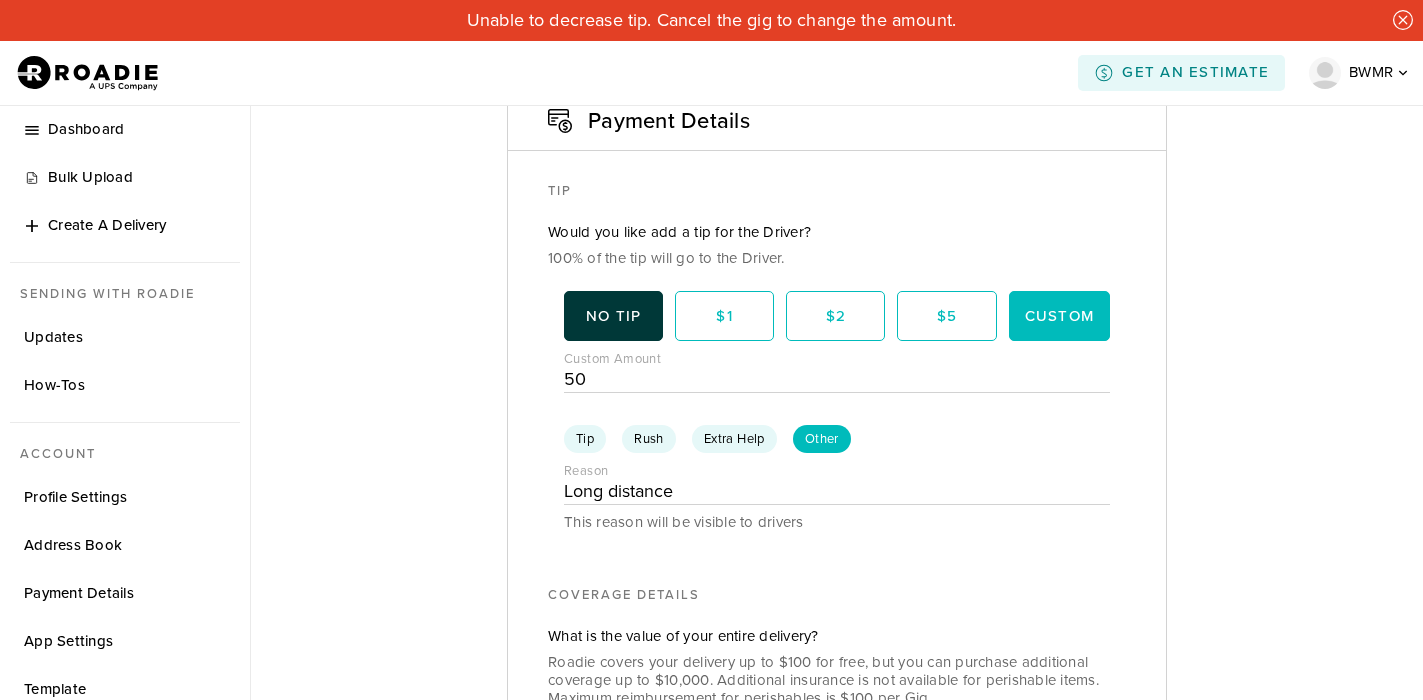 drag, startPoint x: 610, startPoint y: 313, endPoint x: 610, endPoint y: 292, distance: 21 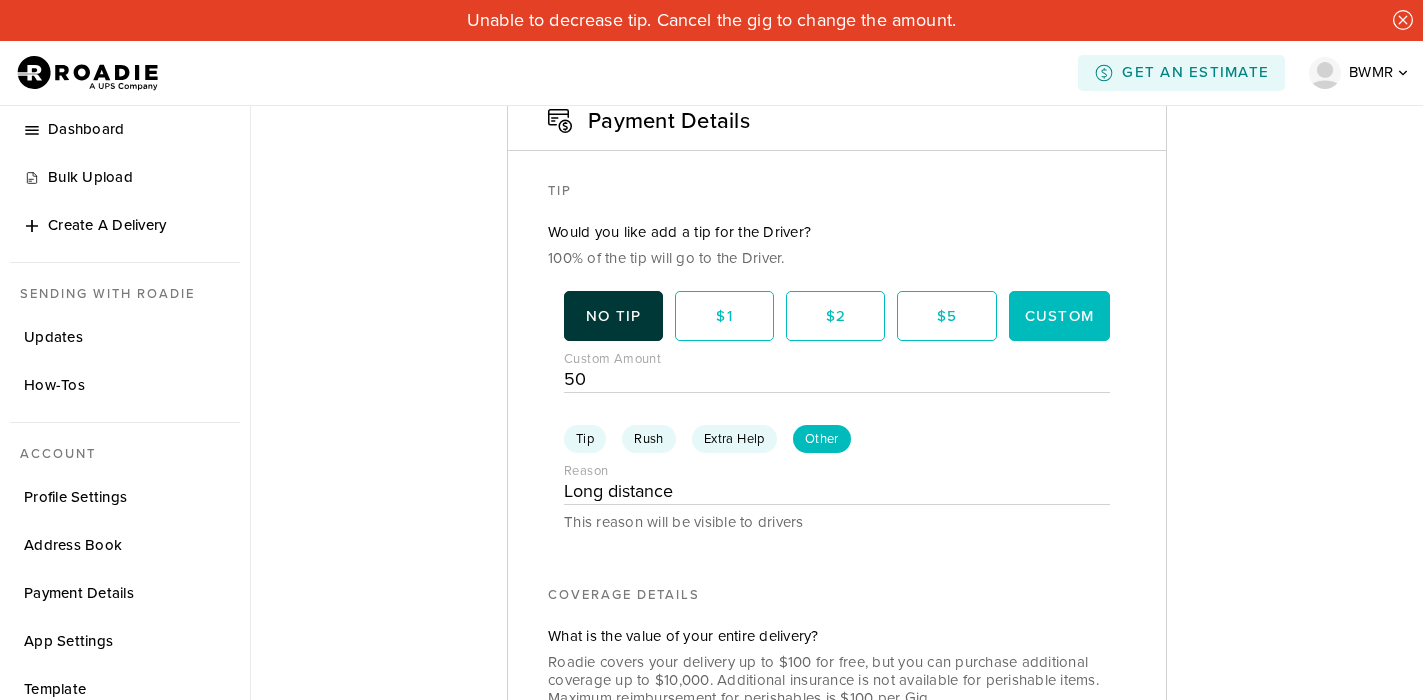 click on "Custom Amount" at bounding box center (837, 354) 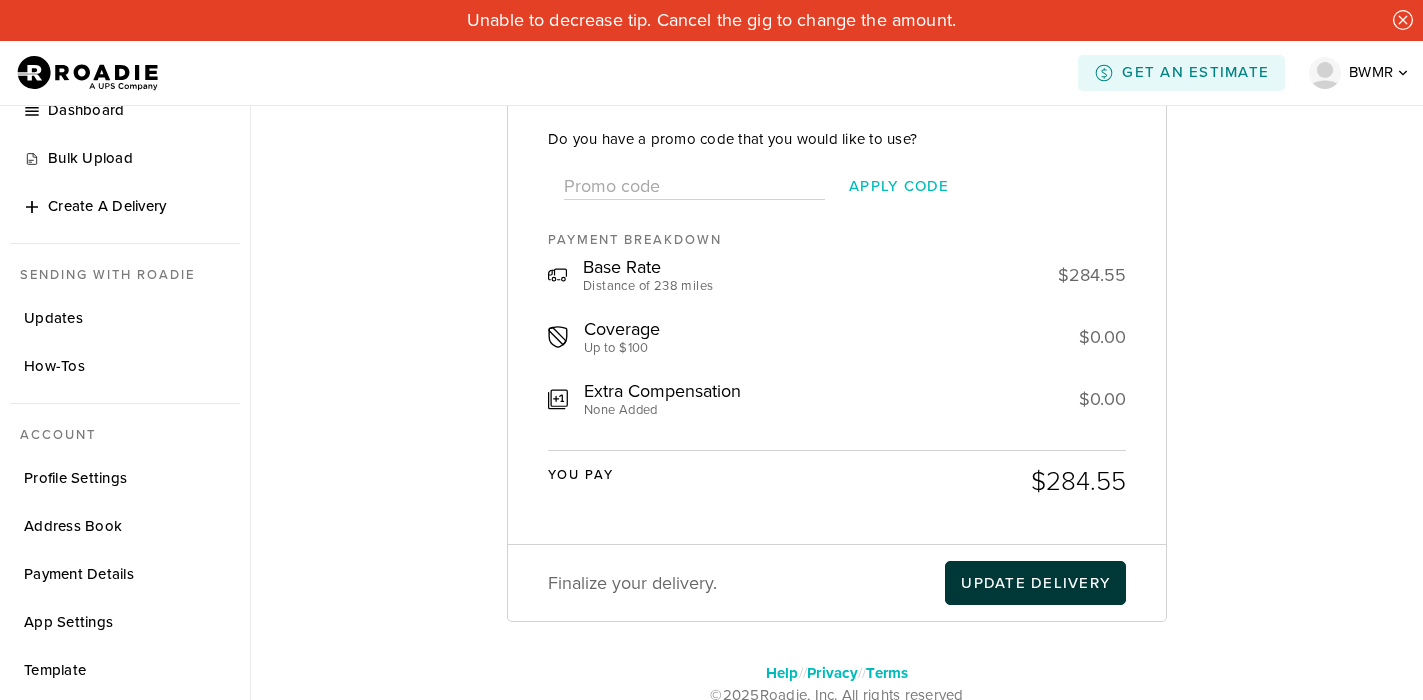 click on "Update Delivery" at bounding box center [1035, 583] 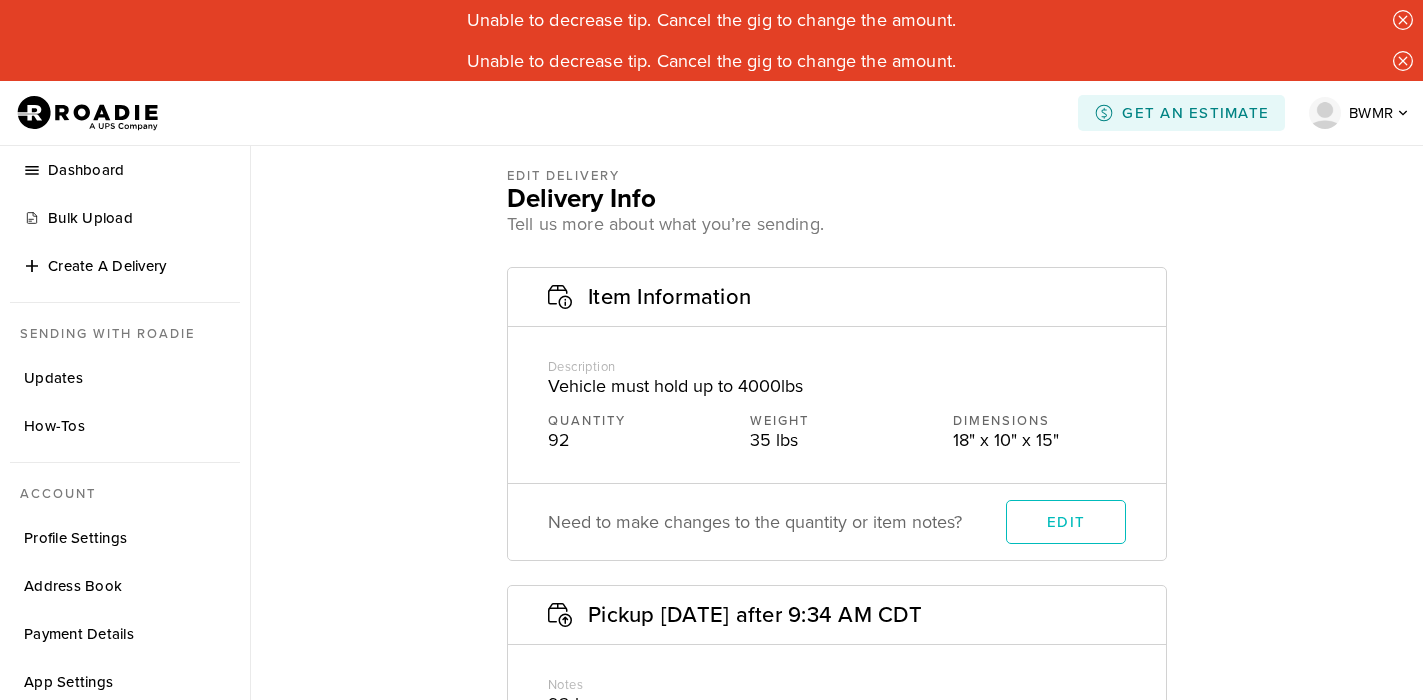 scroll, scrollTop: 0, scrollLeft: 0, axis: both 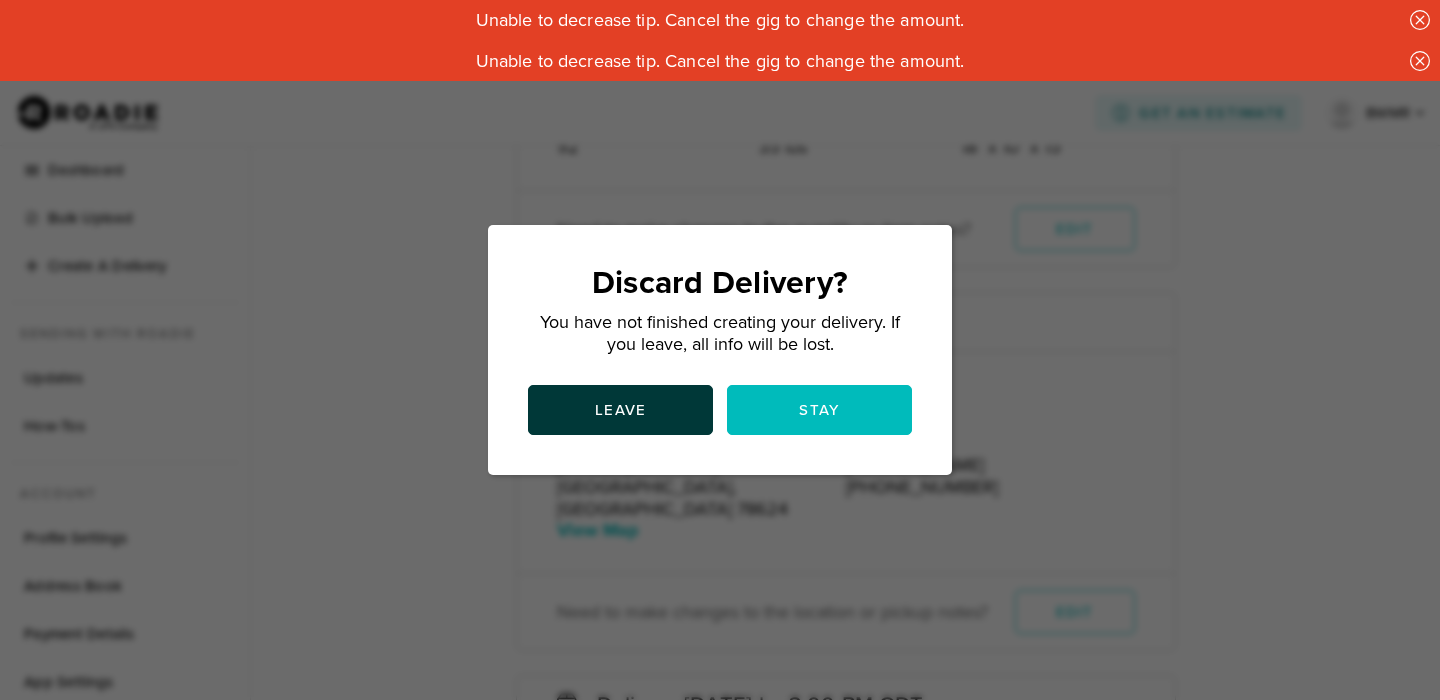 click on "Leave" at bounding box center [620, 410] 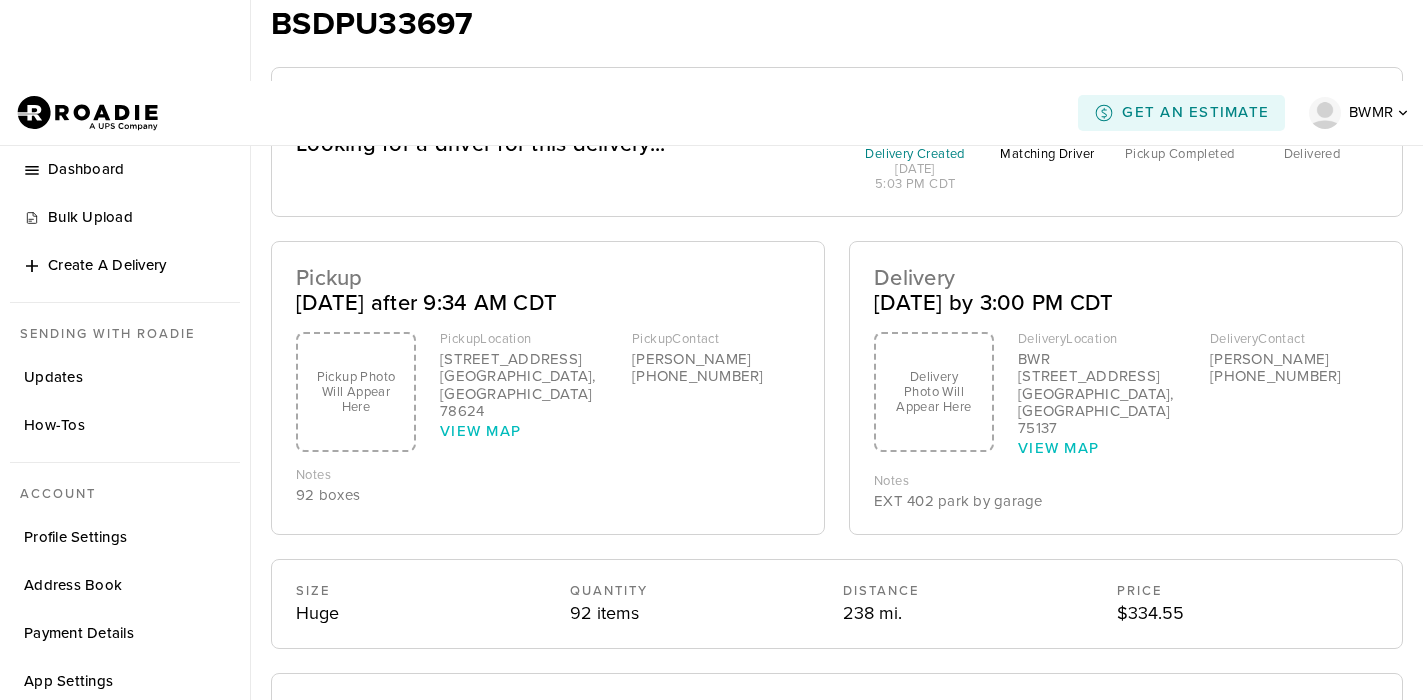 scroll, scrollTop: 368, scrollLeft: 0, axis: vertical 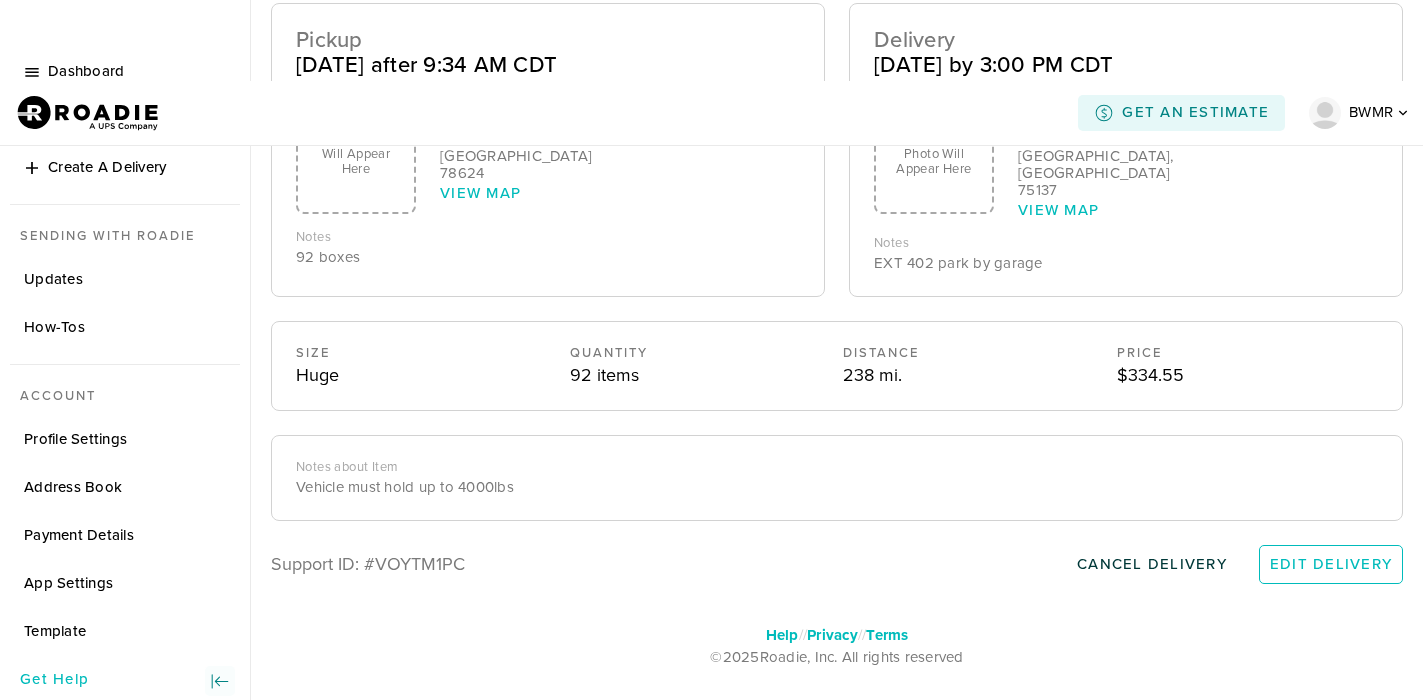 click on "Cancel Delivery" at bounding box center [1152, 564] 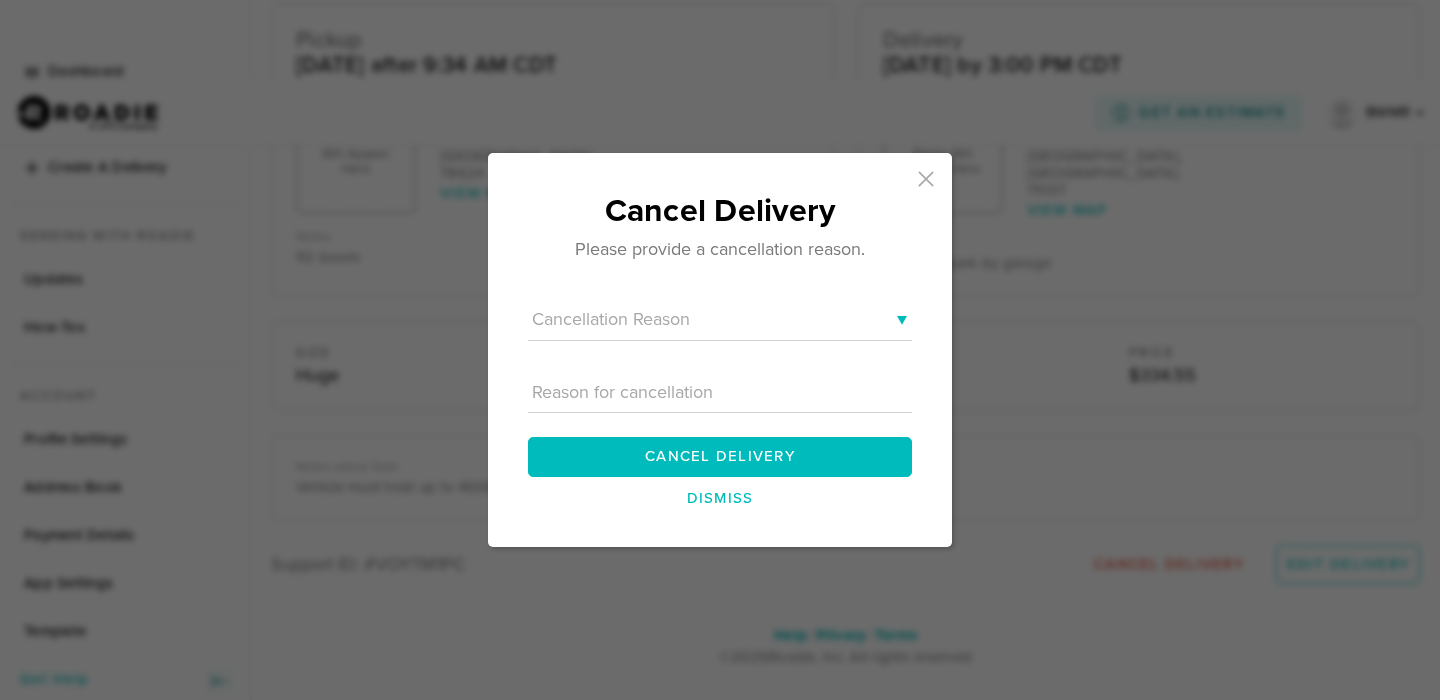 click on "Cancellation Reason Wait Time Exceeded Item Already Picked Up Item Not as Described Pickup Location Inaccessible Item Not in Stock Order Not Ready (Only part of the order is ready for pickup) Duplicate Delivery (Duplicate Delivery Posted) Order Already Delivered (Original Delivery was delivered successfully) Order Canceled Order Not Found Other" at bounding box center (720, 312) 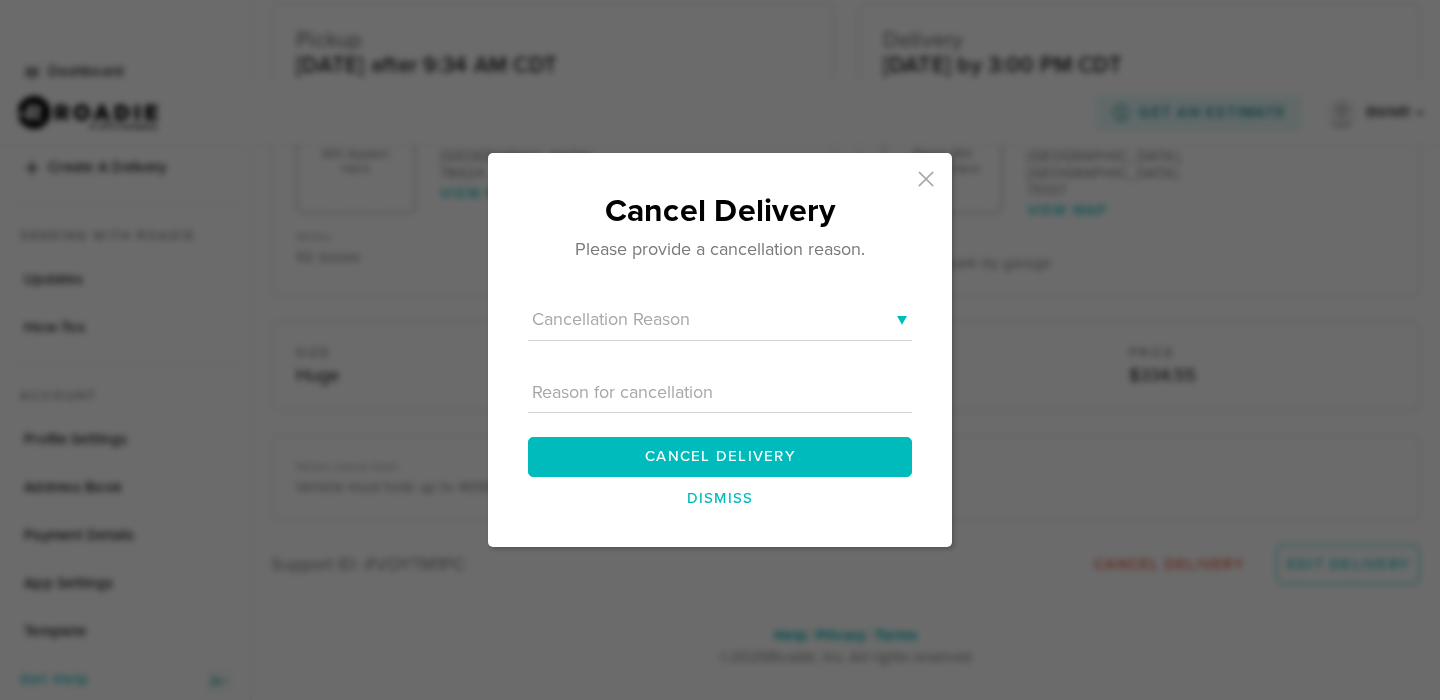 select on "wait_time_exceeded" 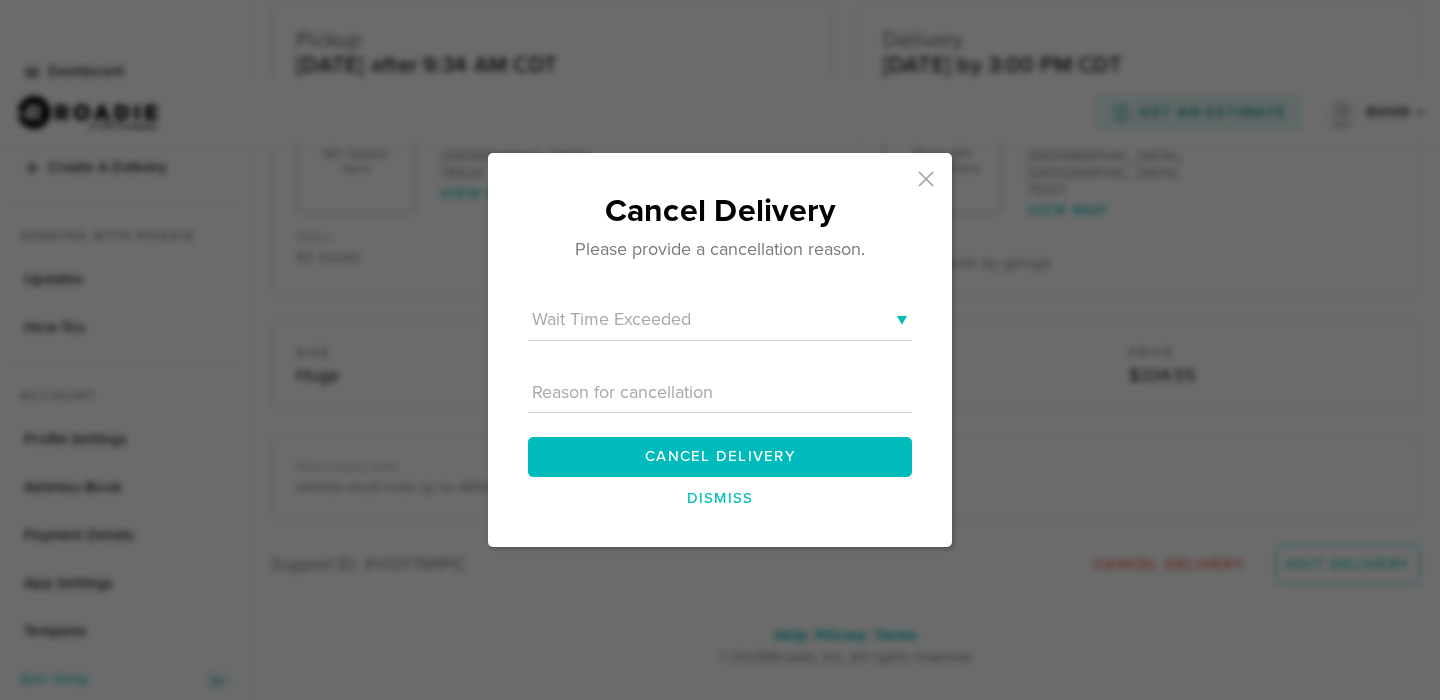 click on "Cancellation Reason Wait Time Exceeded Item Already Picked Up Item Not as Described Pickup Location Inaccessible Item Not in Stock Order Not Ready (Only part of the order is ready for pickup) Duplicate Delivery (Duplicate Delivery Posted) Order Already Delivered (Original Delivery was delivered successfully) Order Canceled Order Not Found Other" at bounding box center (720, 312) 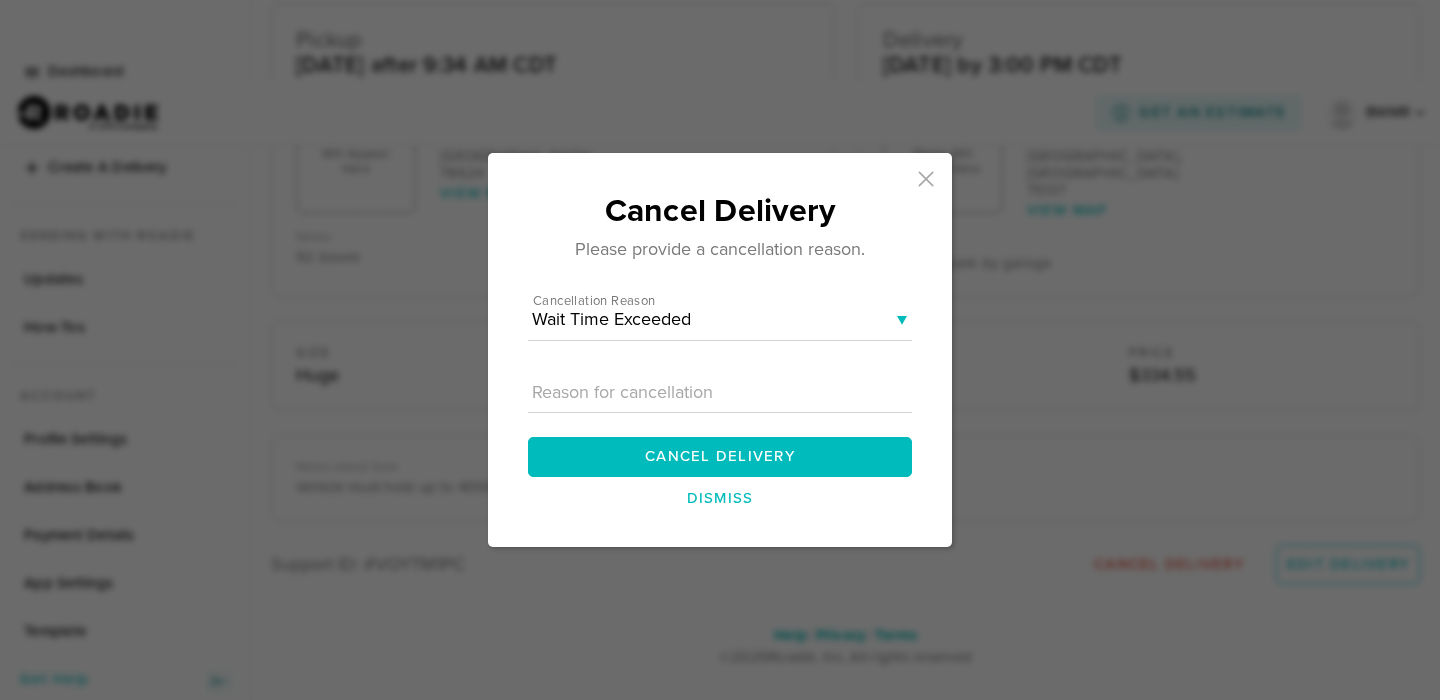 click at bounding box center [720, 385] 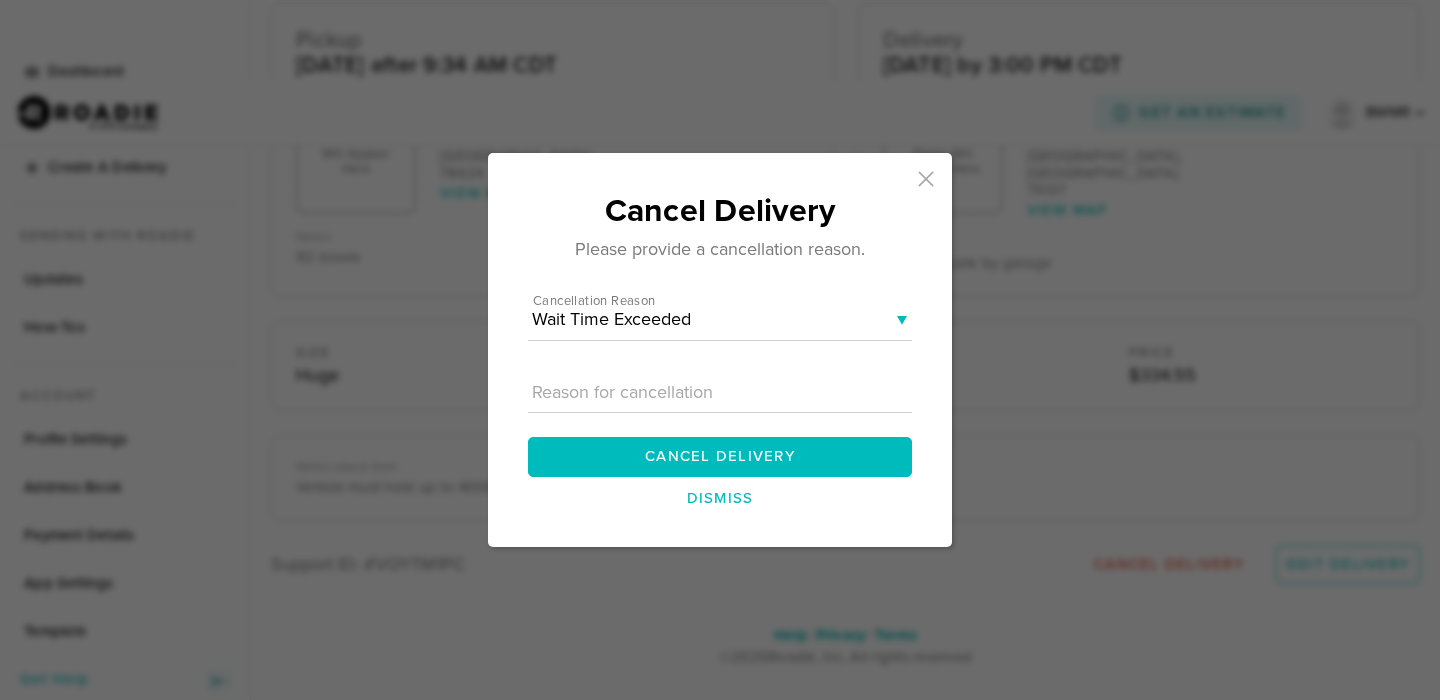 click on "Cancel Delivery Please provide a cancellation reason. Cancellation Reason Cancellation Reason Wait Time Exceeded Item Already Picked Up Item Not as Described Pickup Location Inaccessible Item Not in Stock Order Not Ready (Only part of the order is ready for pickup) Duplicate Delivery (Duplicate Delivery Posted) Order Already Delivered (Original Delivery was delivered successfully) Order Canceled Order Not Found Other   Cancel Delivery Dismiss" at bounding box center [720, 350] 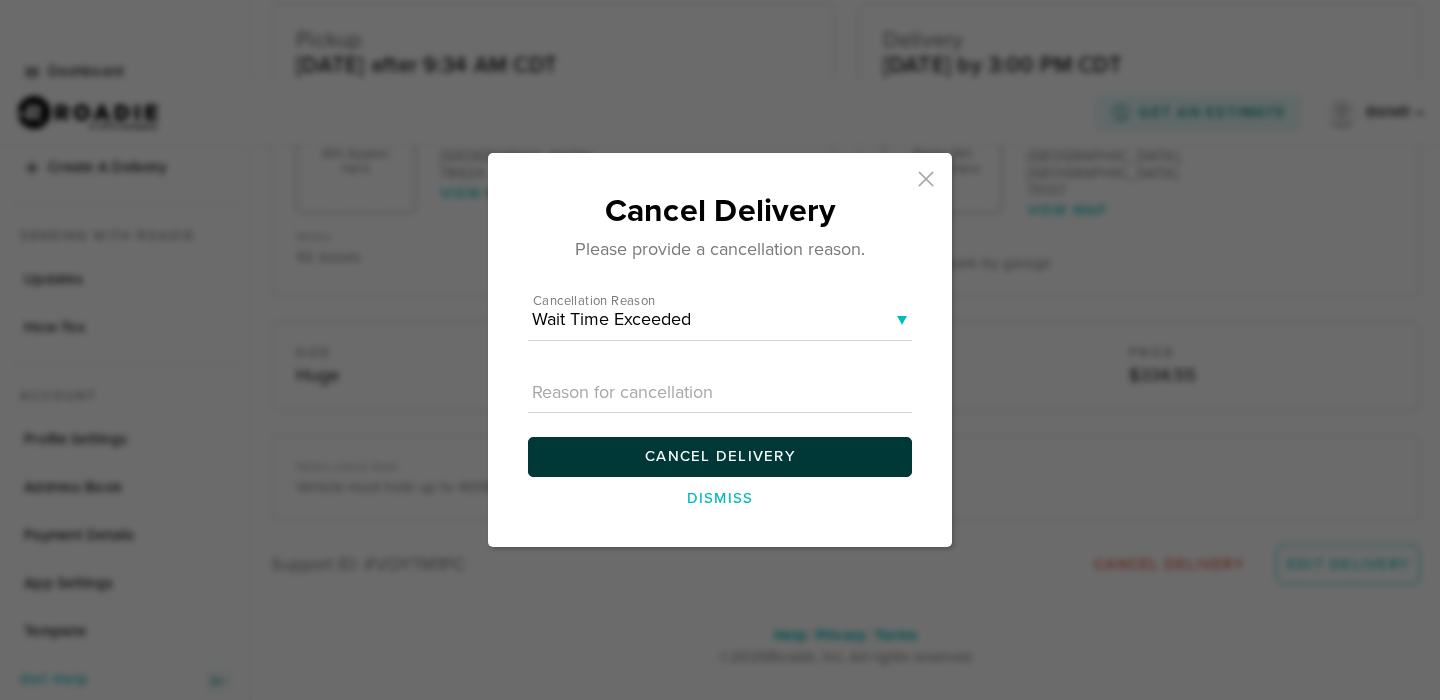 click on "Cancel Delivery" at bounding box center (720, 456) 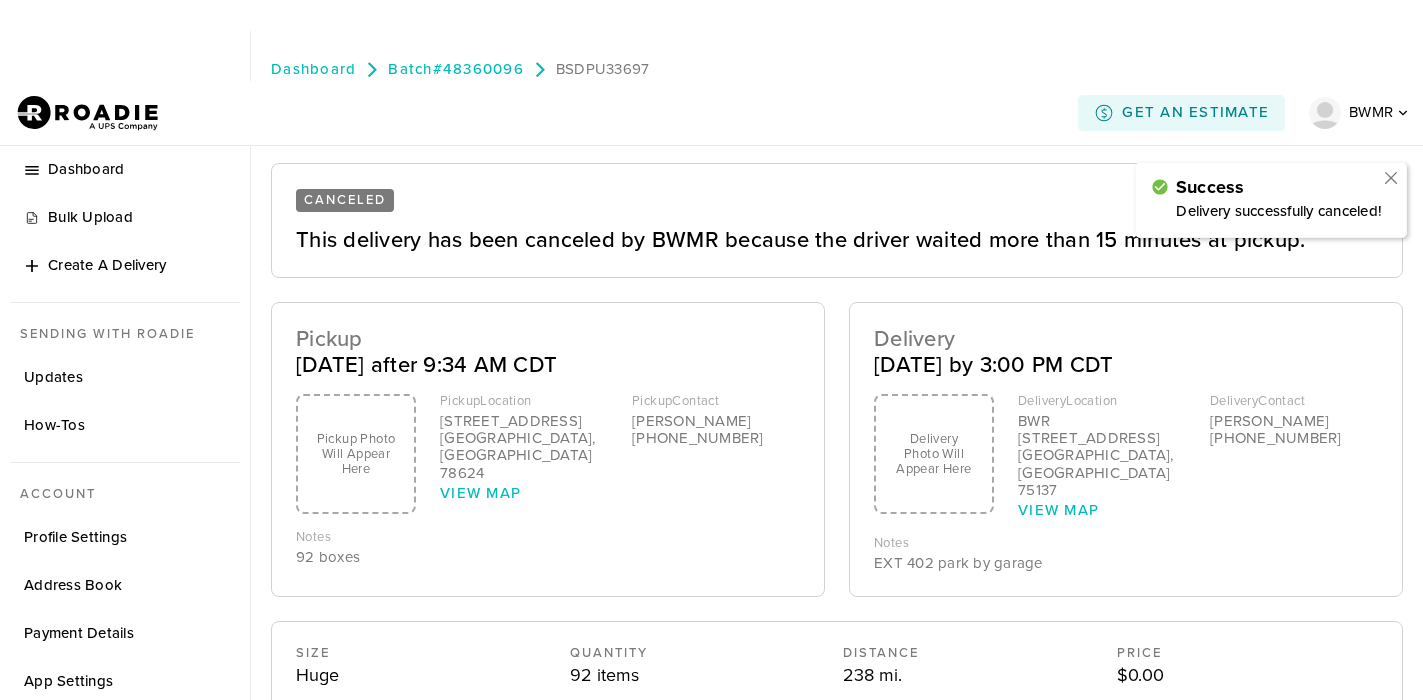 scroll, scrollTop: 0, scrollLeft: 0, axis: both 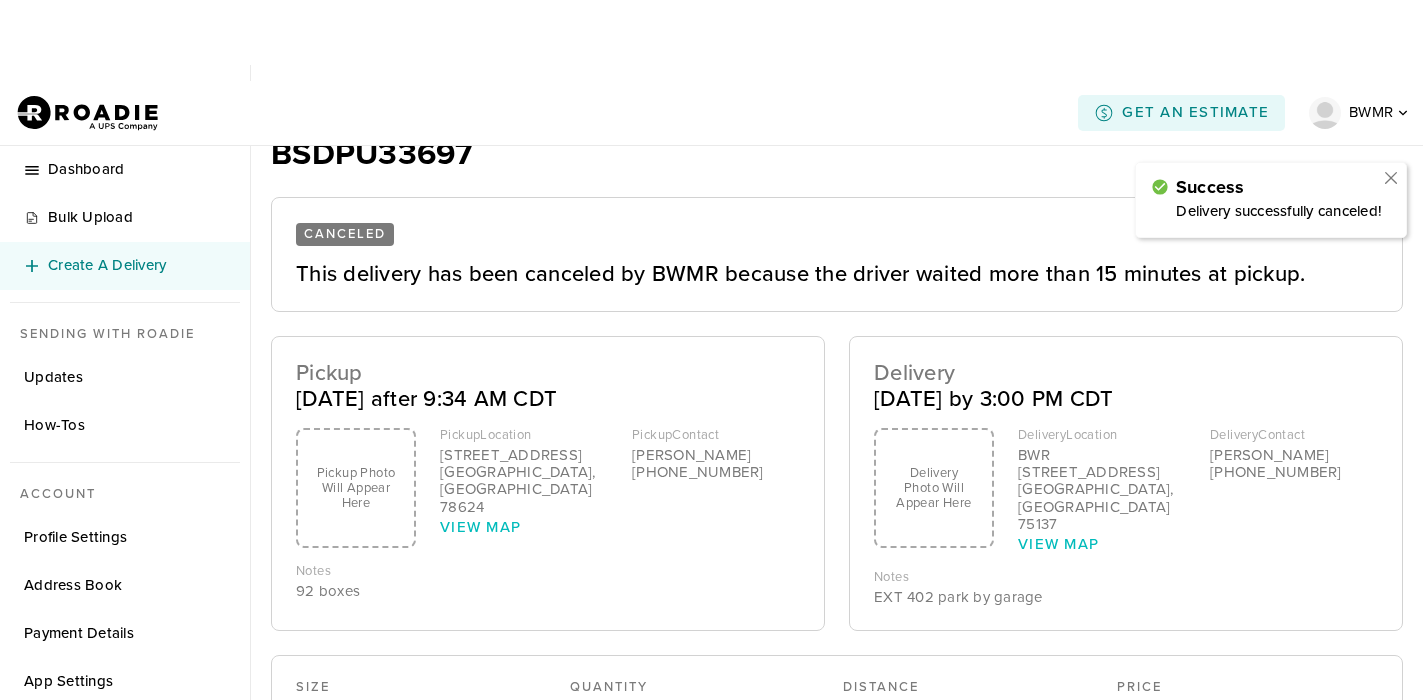 click on "Create A Delivery" at bounding box center [125, 266] 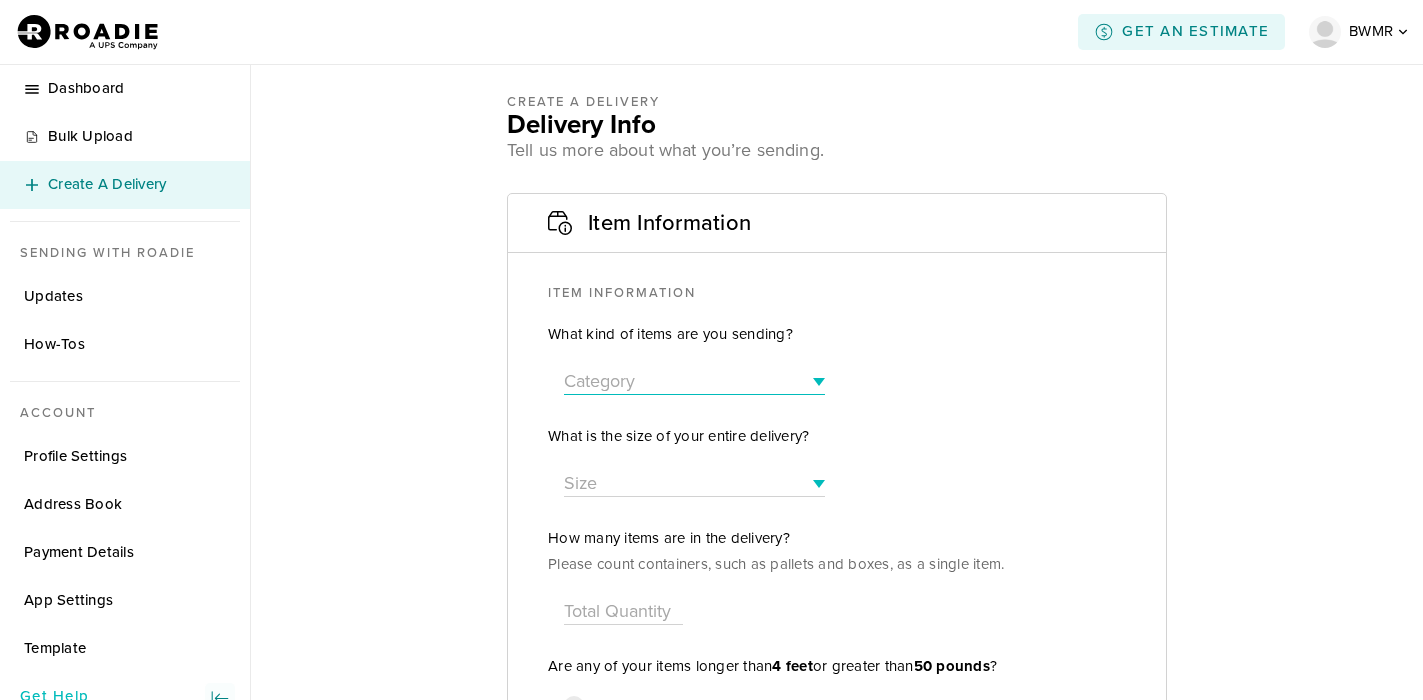 click on "Category Artwork Automotive Parts Baggage Clothes Documents Flowers Perishables Home Furnishings Home Improvement Supplies Medications Office Supplies Personal Items Other" at bounding box center (694, 382) 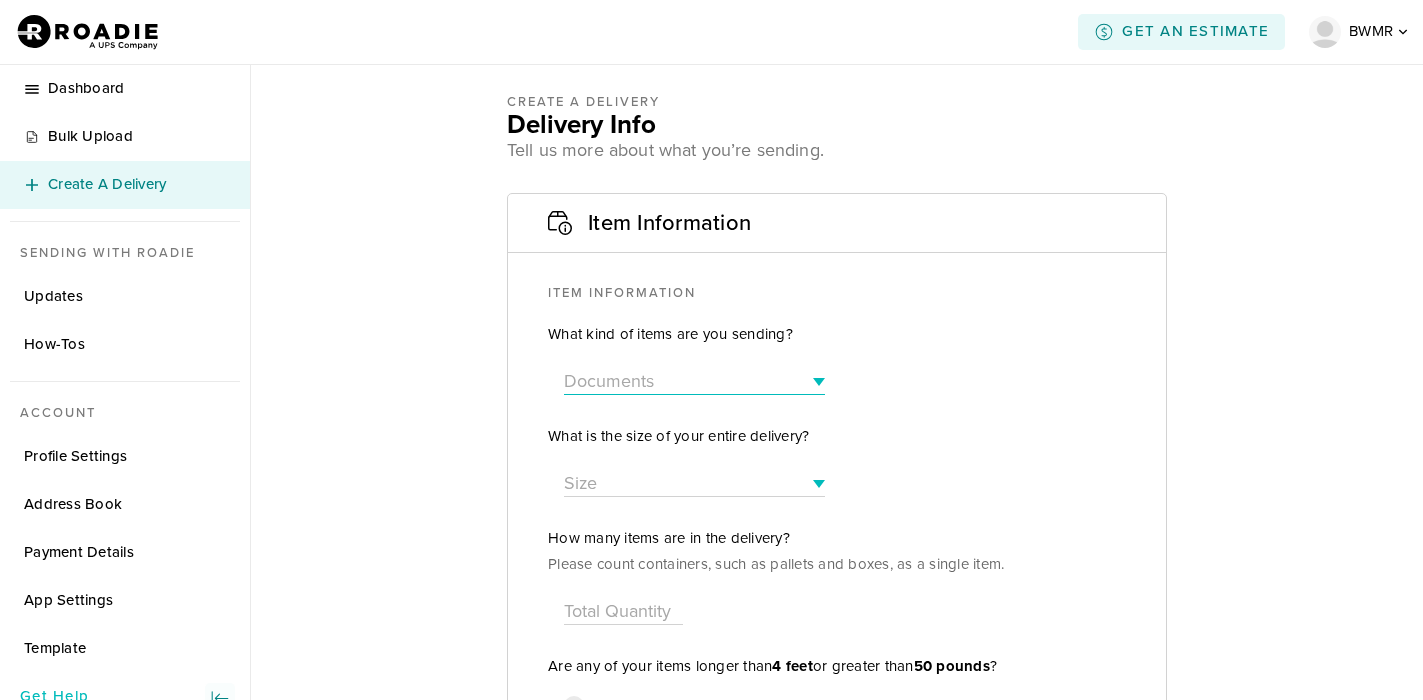 click on "Category Artwork Automotive Parts Baggage Clothes Documents Flowers Perishables Home Furnishings Home Improvement Supplies Medications Office Supplies Personal Items Other" at bounding box center (694, 382) 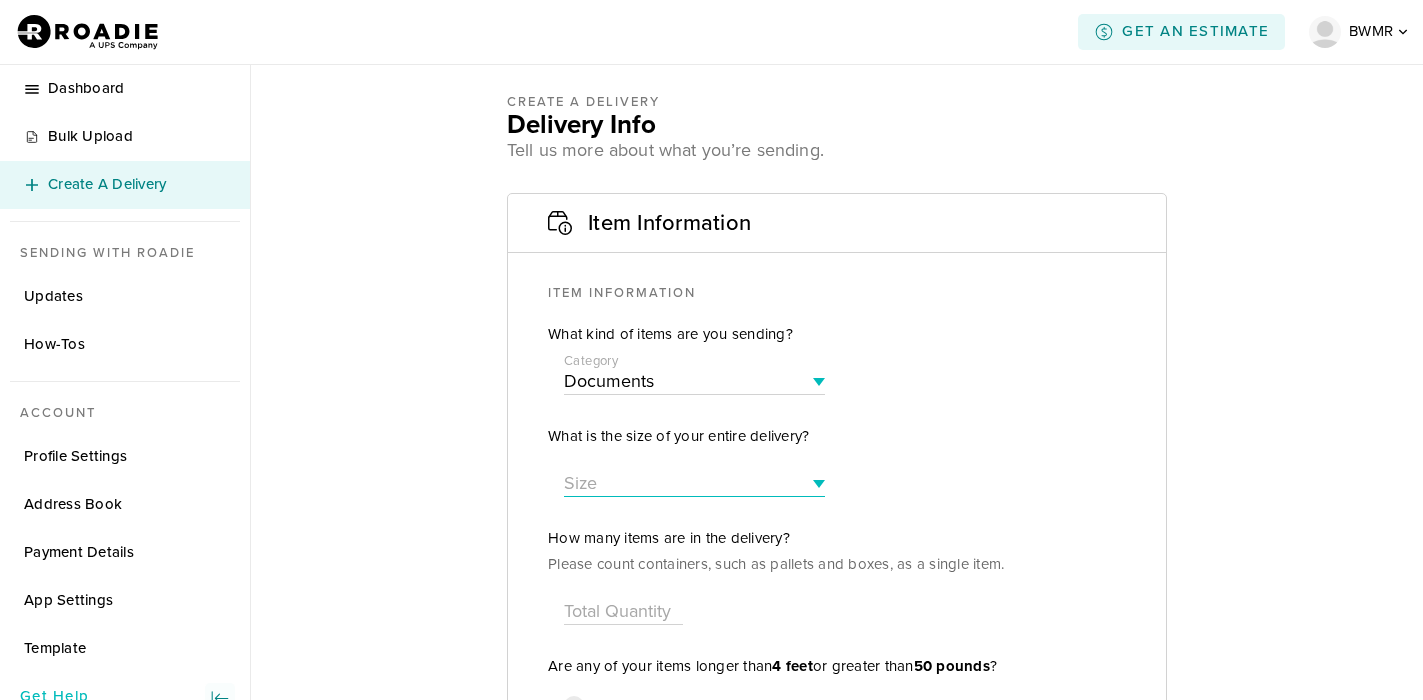click on "Size Small  ( fits in a shoebox ) Medium  ( fits in a front seat ) Large  ( fits in a back seat ) X-Large  ( fits in a hatchback ) Huge  ( fits in a pickup truck )" at bounding box center [694, 484] 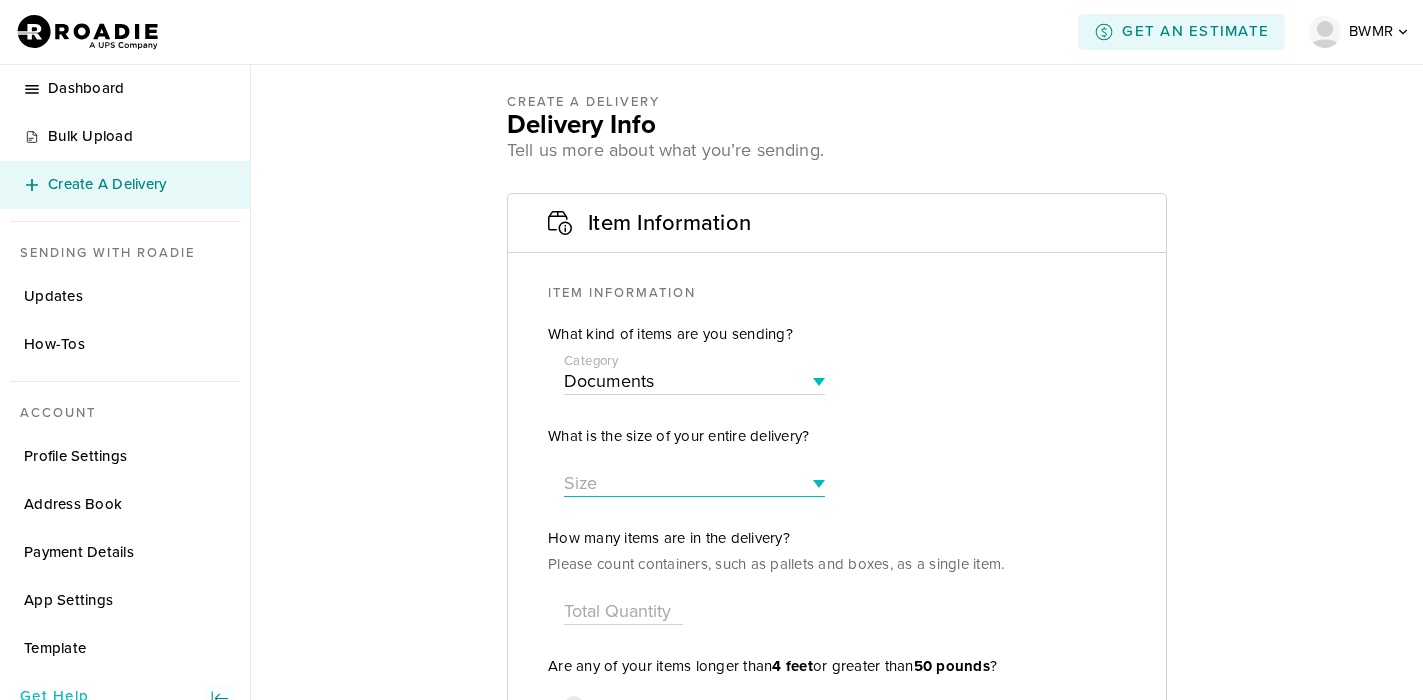 select on "huge" 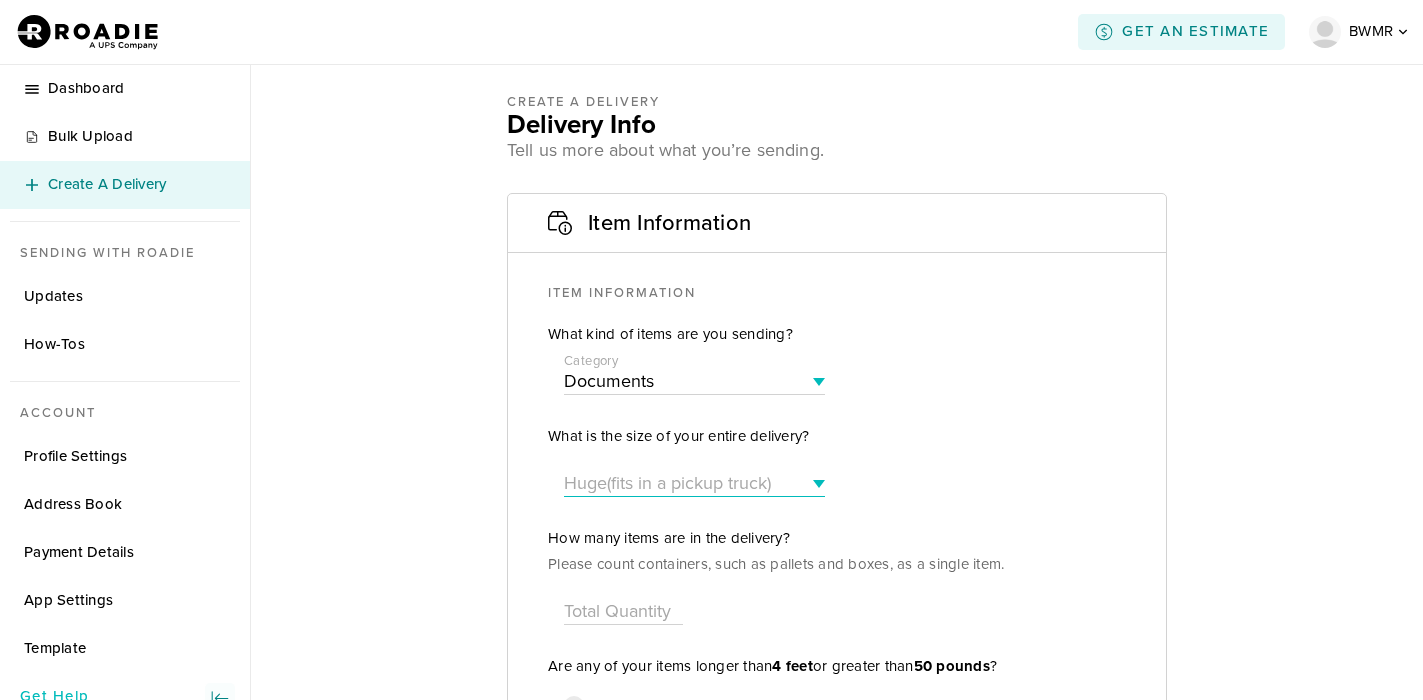 click on "Size Small  ( fits in a shoebox ) Medium  ( fits in a front seat ) Large  ( fits in a back seat ) X-Large  ( fits in a hatchback ) Huge  ( fits in a pickup truck )" at bounding box center (694, 484) 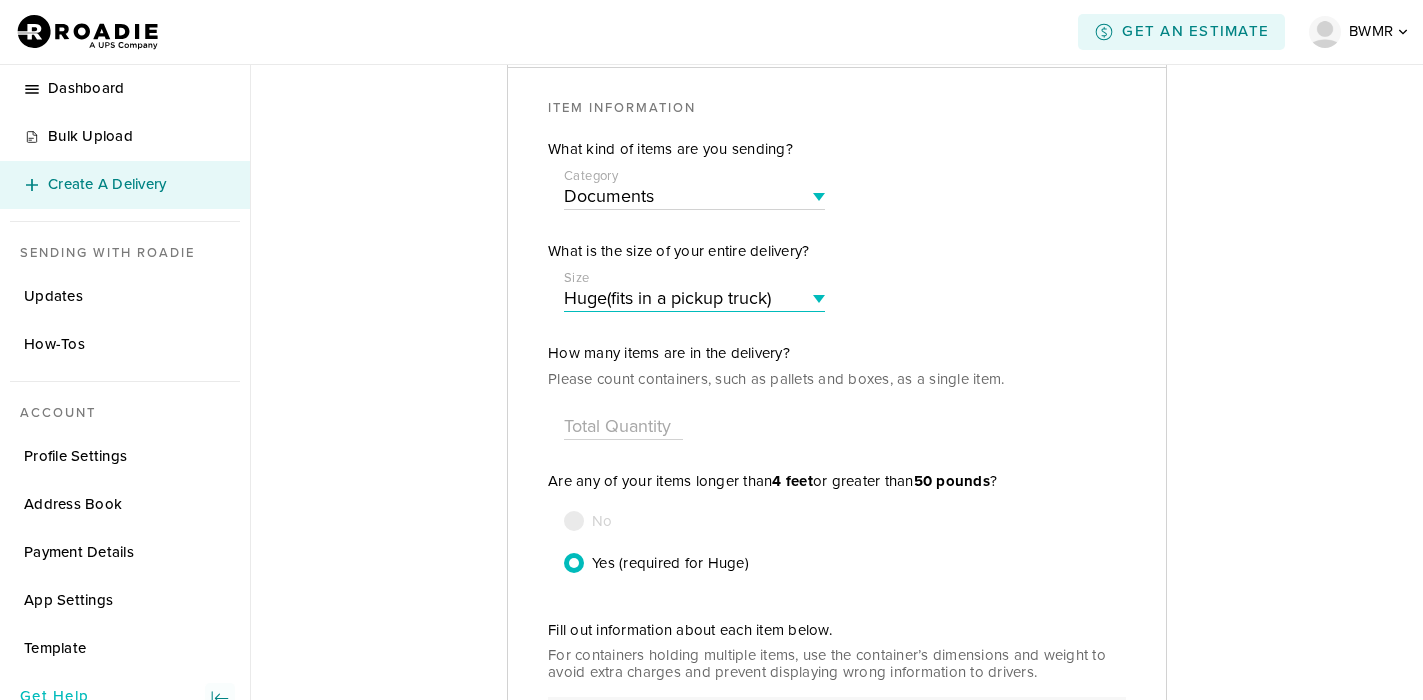 scroll, scrollTop: 200, scrollLeft: 0, axis: vertical 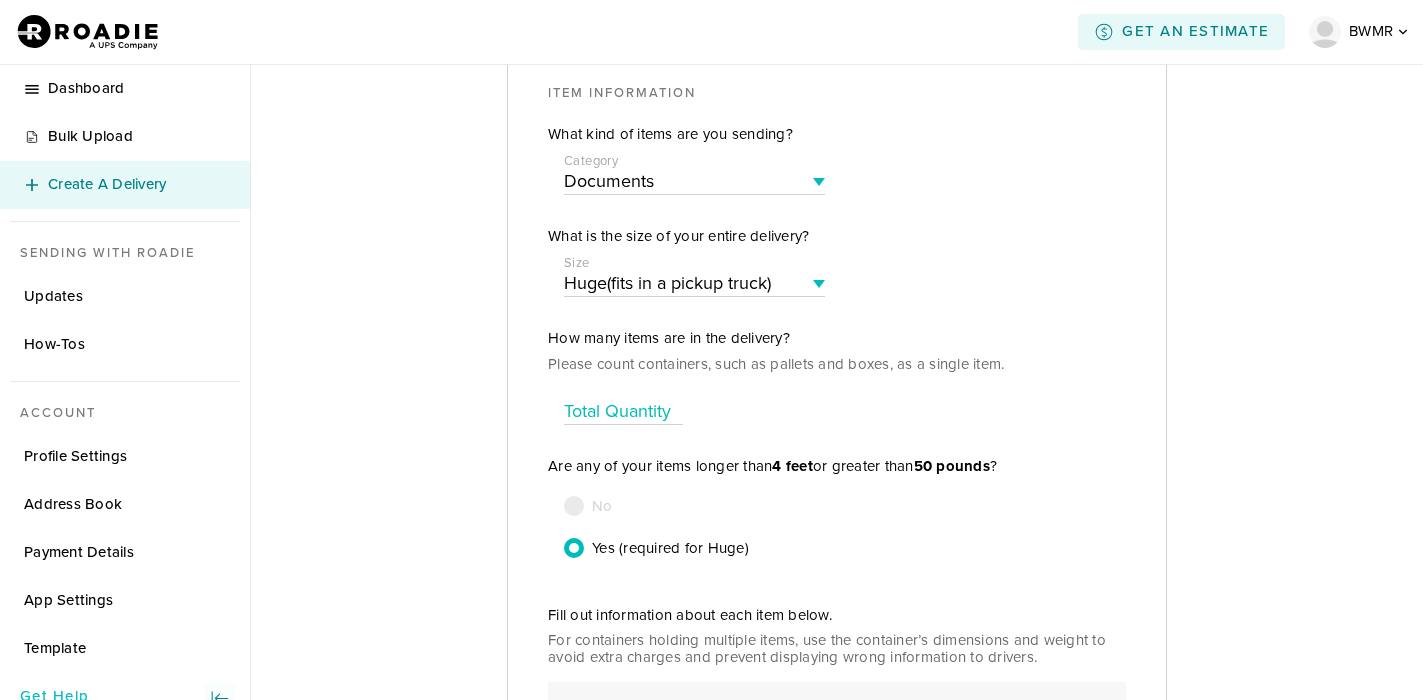 click at bounding box center [623, 411] 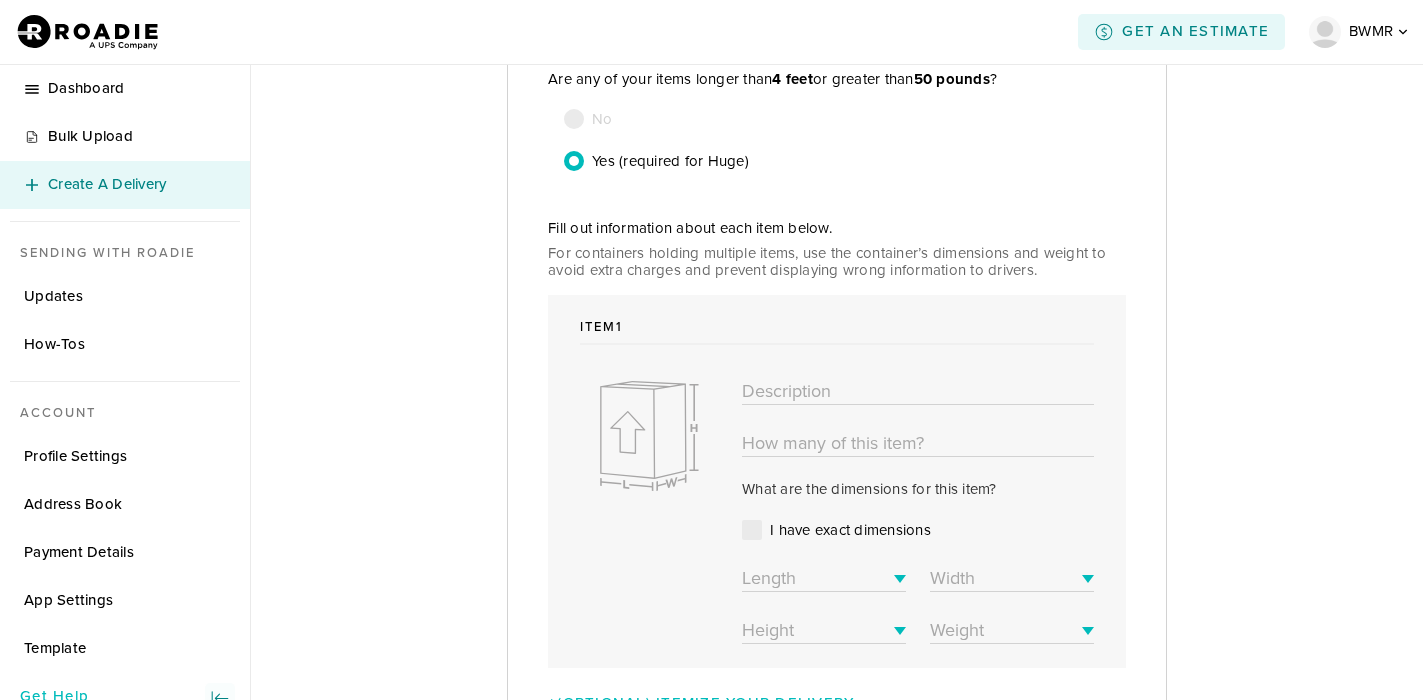 scroll, scrollTop: 600, scrollLeft: 0, axis: vertical 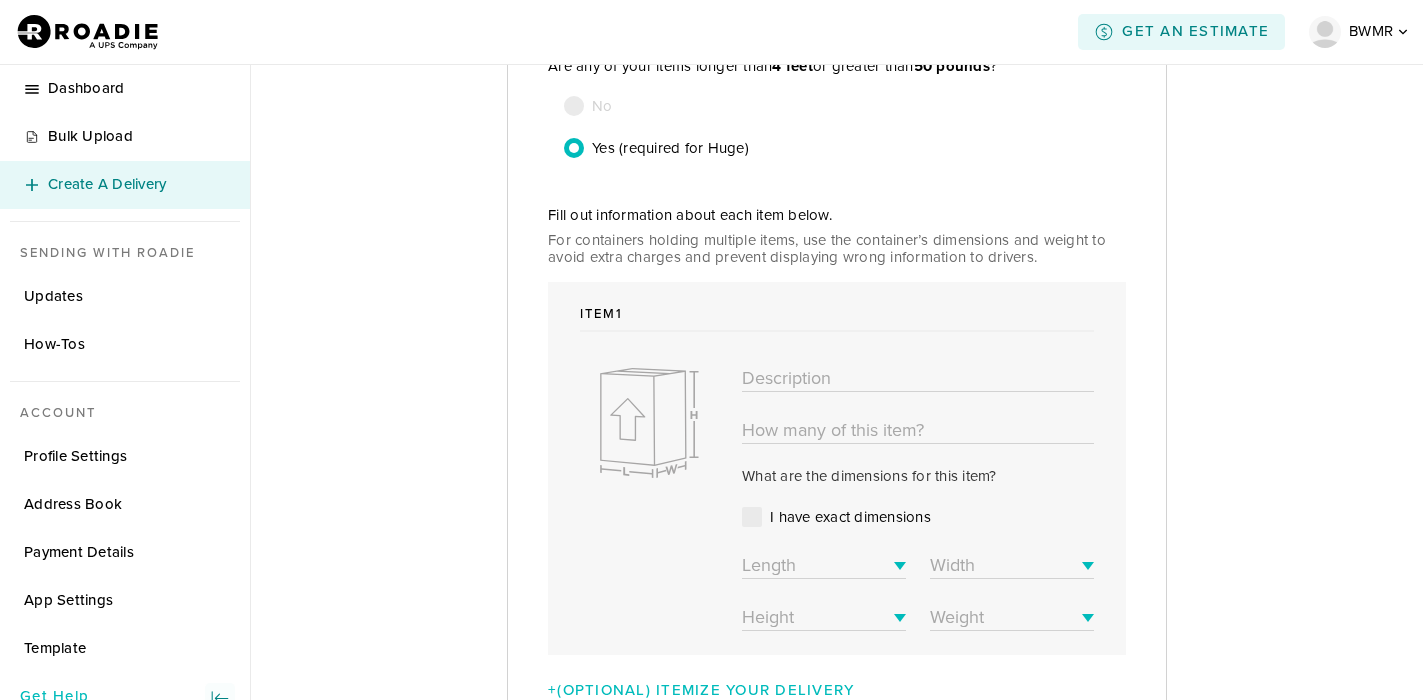 type on "92" 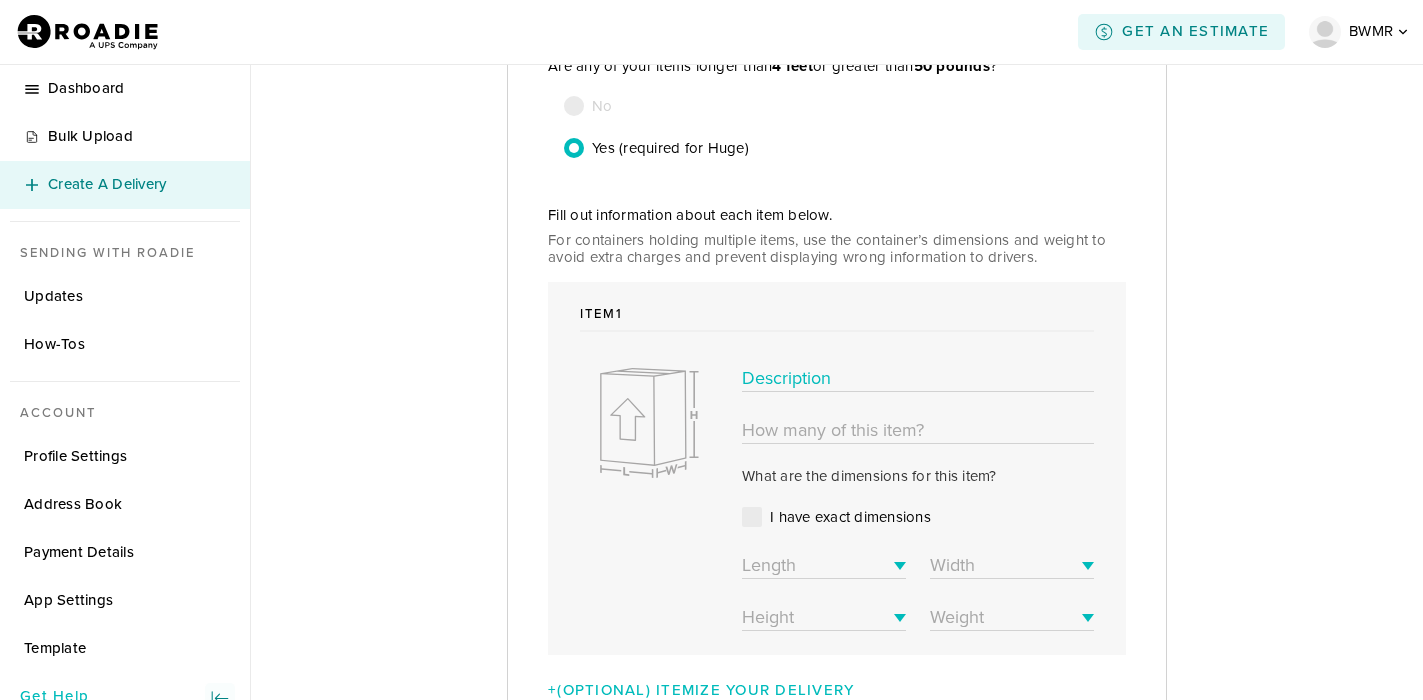 click at bounding box center [918, 378] 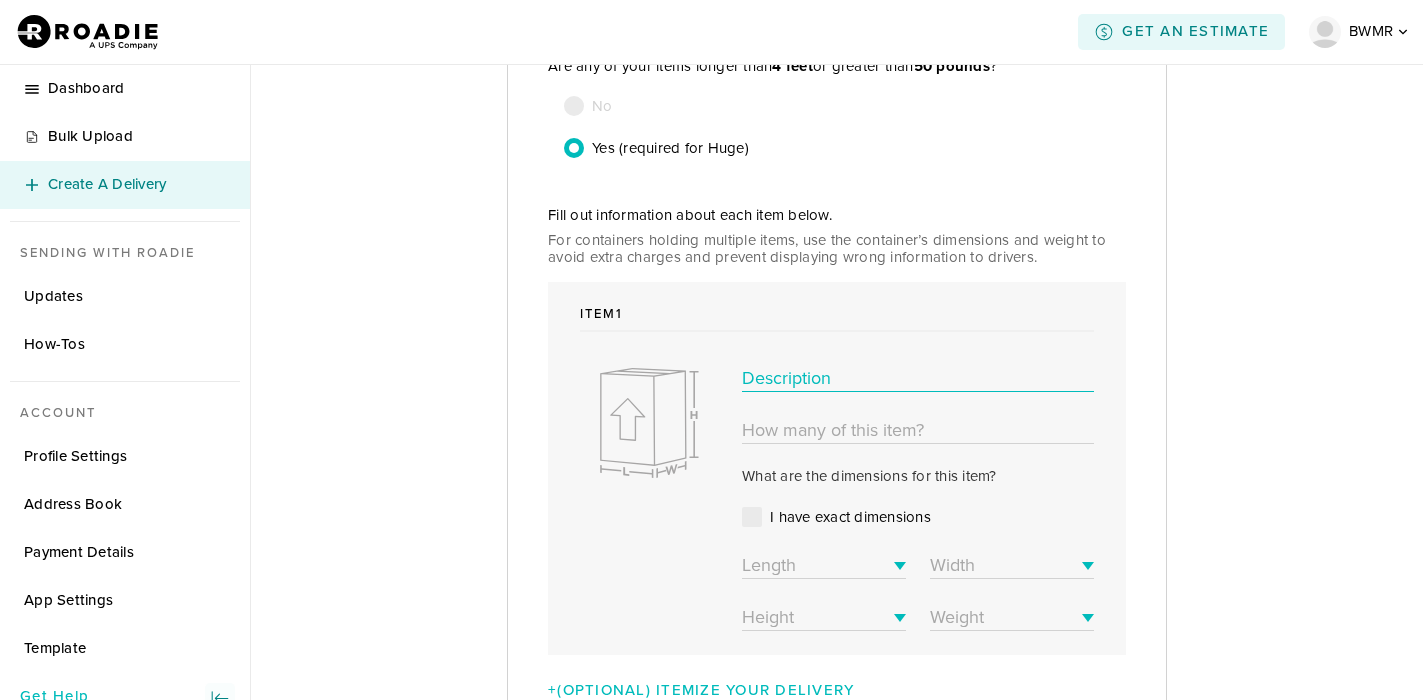 type on "boxes with heavy documents" 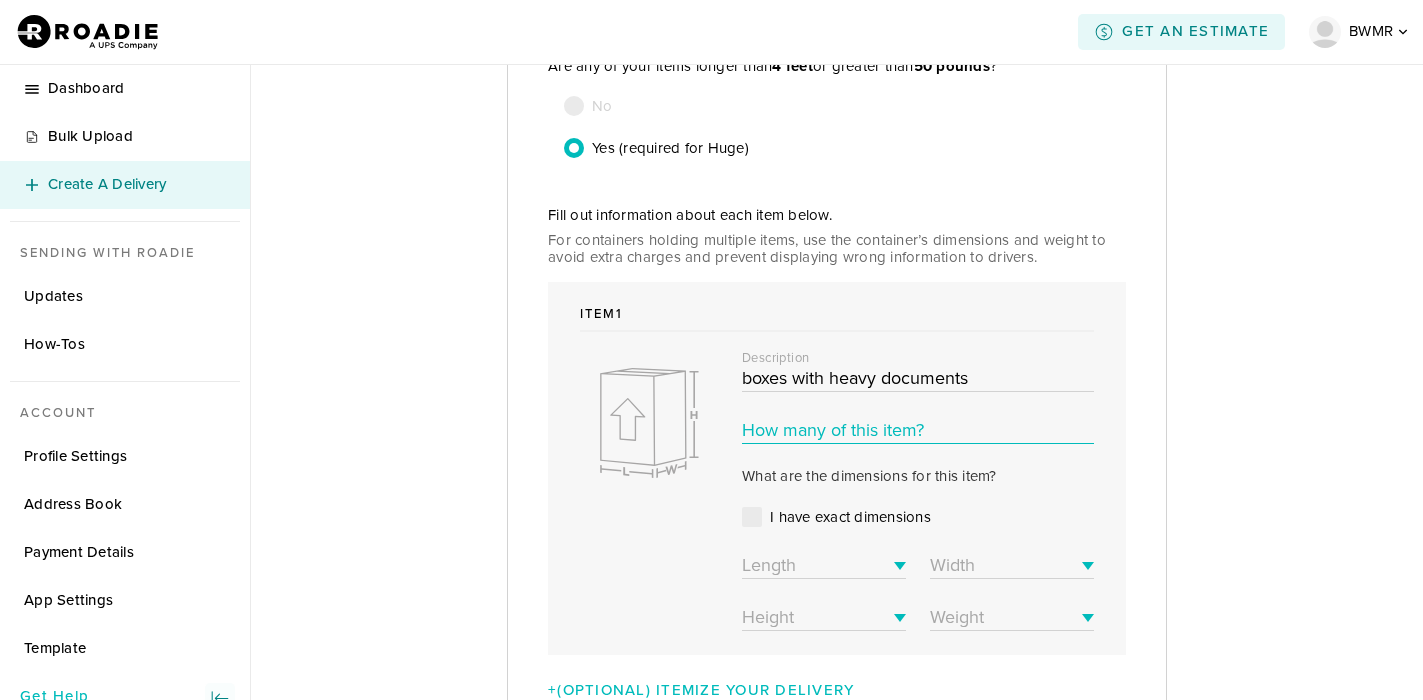 click at bounding box center [918, 430] 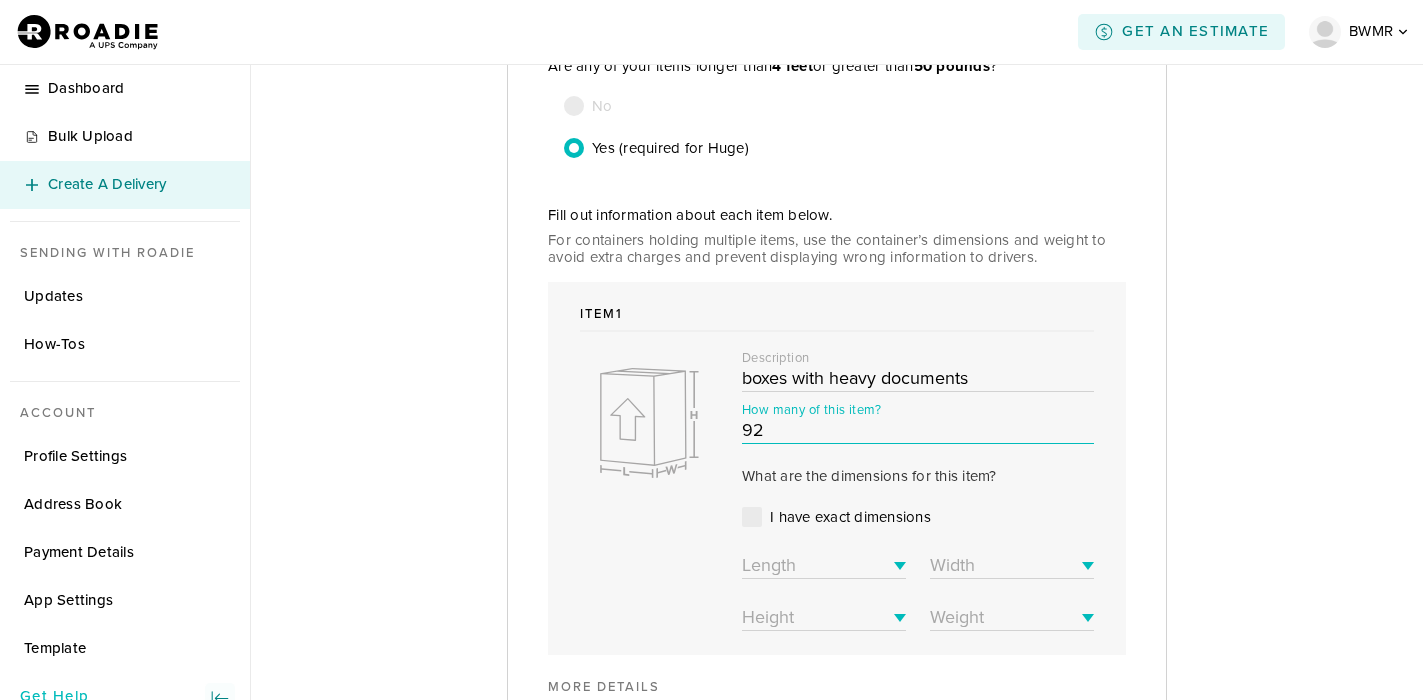 click on "Description boxes with heavy documents How many of this item? 92 What are the dimensions for this item? I have exact dimensions check   Length 0 - 12" (0 - 1 ft) 13 - 24" (1 - 2 ft) 25 - 36" (2 - 3 ft) 37 - 48" (3 - 4 ft) 49 - 60" (4 - 5 ft) 61 - 84" (5 - 7 ft) 85 - 108" (7 - 9 ft) 109 - 132" (9 - 11 ft) 133 - 156" (11 - 13 ft) 157 - 180" (13 - 15 ft) >  180" ( >  15 ft)   Width 0 - 12" (0 - 1 ft) 13 - 24" (1 - 2 ft) 25 - 36" (2 - 3 ft) 37 - 48" (3 - 4 ft) 49 - 60" (4 - 5 ft) 61 - 84" (5 - 7 ft) 85 - 108" (7 - 9 ft) 109 - 132" (9 - 11 ft) 133 - 156" (11 - 13 ft) 157 - 180" (13 - 15 ft) >  180" ( >  15 ft)   Height 0 - 12" (0 - 1 ft) 13 - 24" (1 - 2 ft) 25 - 36" (2 - 3 ft) 37 - 48" (3 - 4 ft) 49 - 60" (4 - 5 ft) 61 - 84" (5 - 7 ft) 85 - 108" (7 - 9 ft) 109 - 132" (9 - 11 ft) 133 - 156" (11 - 13 ft) 157 - 180" (13 - 15 ft) >  180" ( >  15 ft)   Weight 0 - 5 lbs 6 - 10 lbs 11 - 25 lbs 26 - 50 lbs 51 - 75 lbs 76 - 100 lbs 101 - 150 lbs 151 - 200 lbs 201 - 300 lbs 301 - 400 lbs 401 - 500 lbs >  500 lbs" at bounding box center [837, 485] 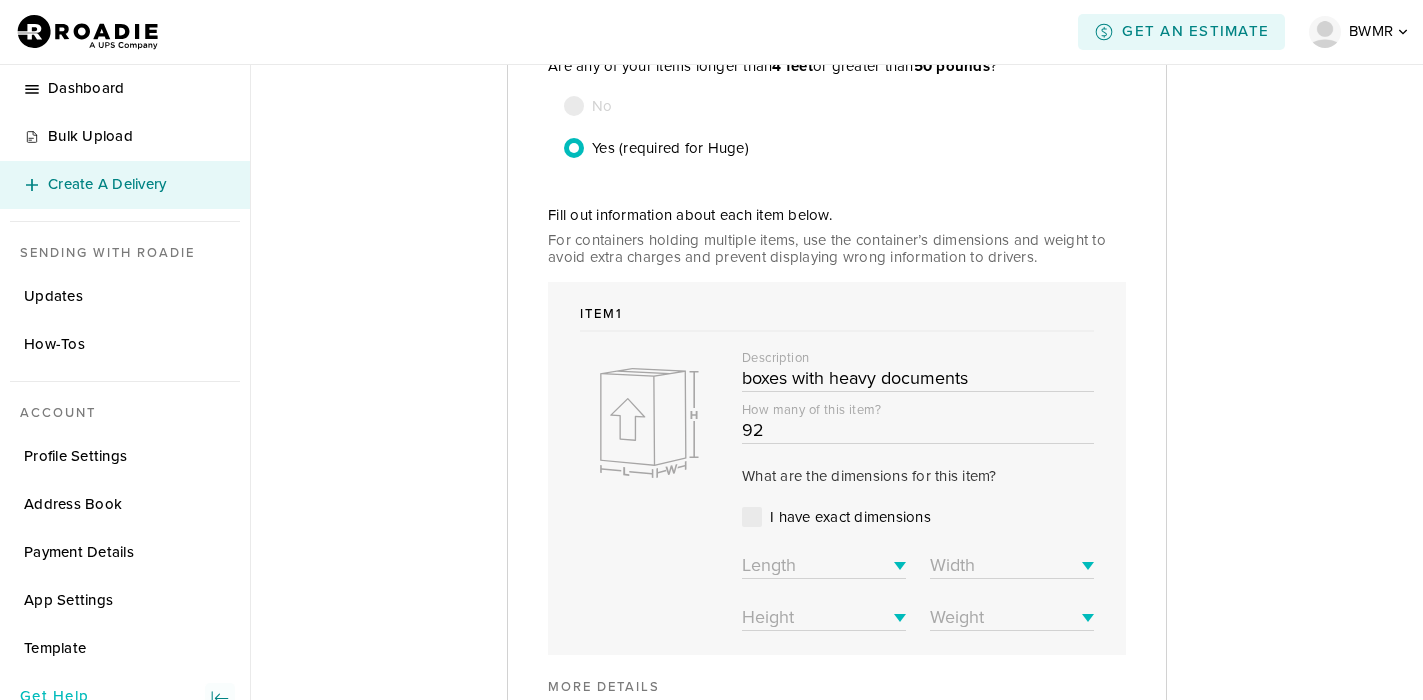 click on "I have exact dimensions" at bounding box center (752, 516) 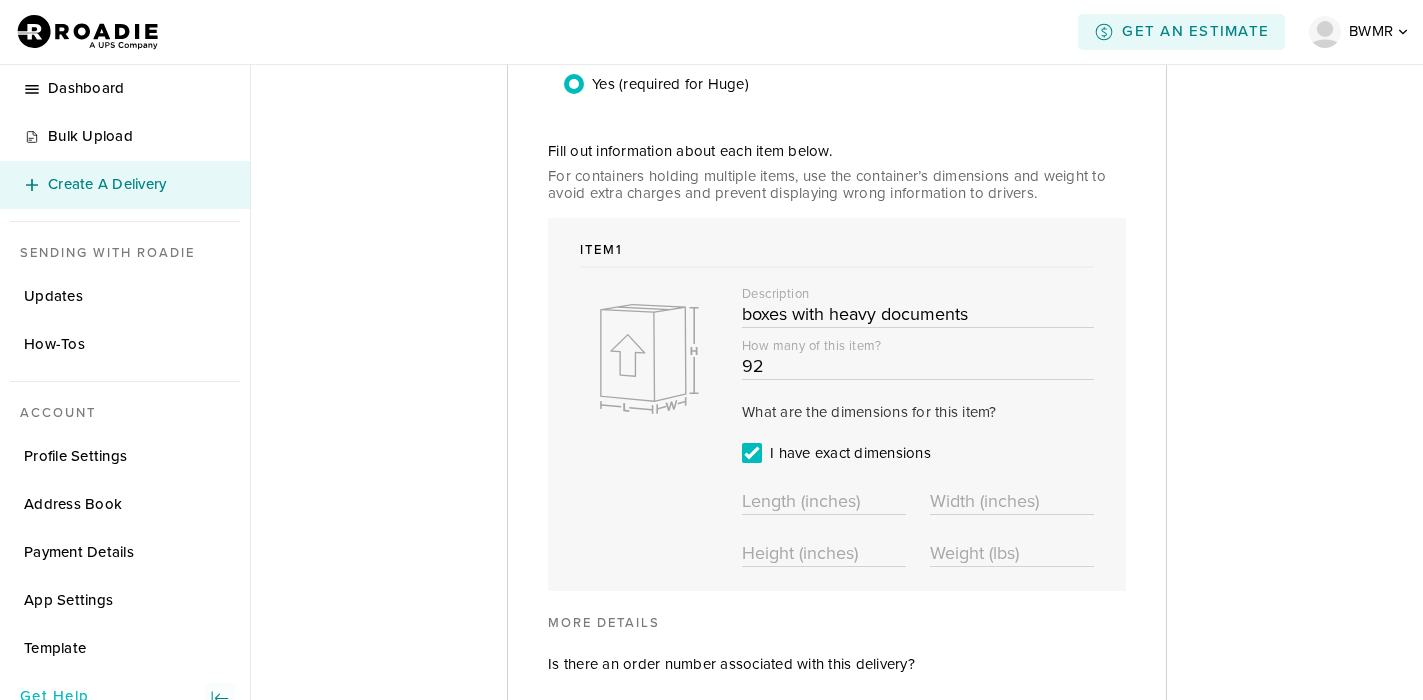 scroll, scrollTop: 700, scrollLeft: 0, axis: vertical 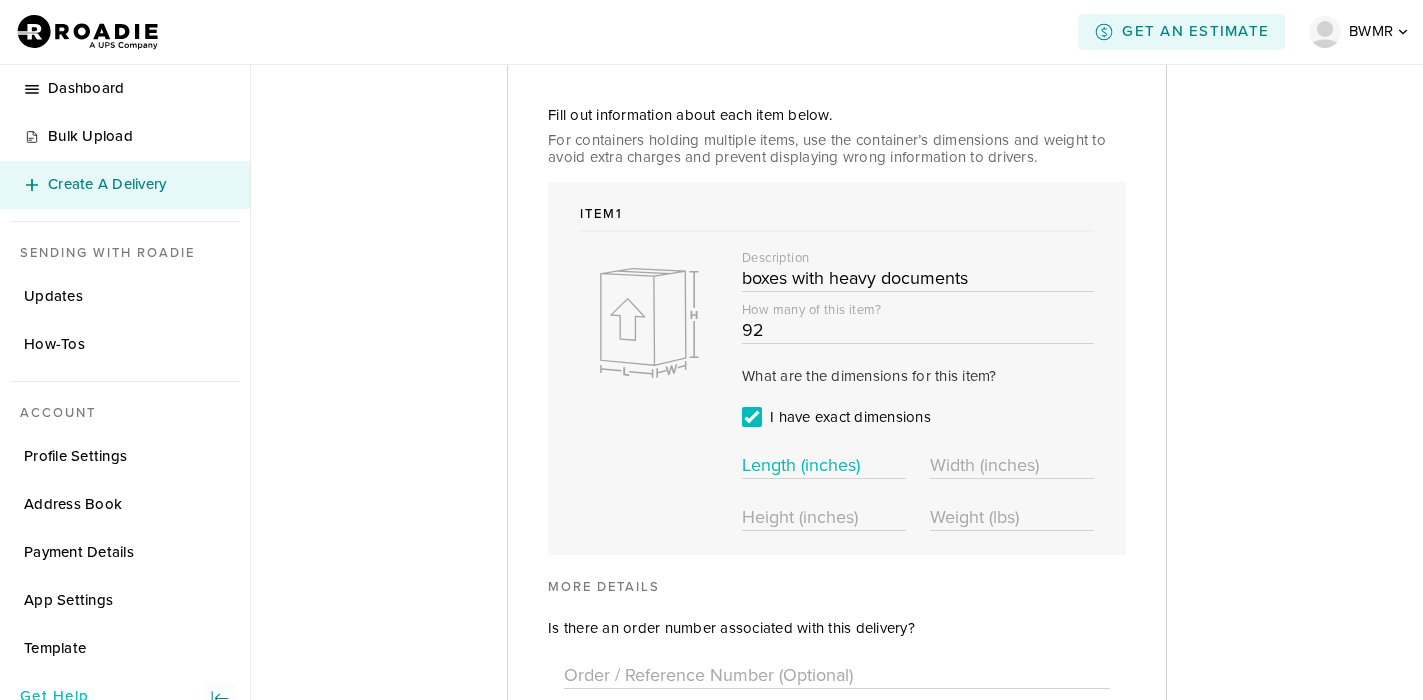 click at bounding box center [824, 465] 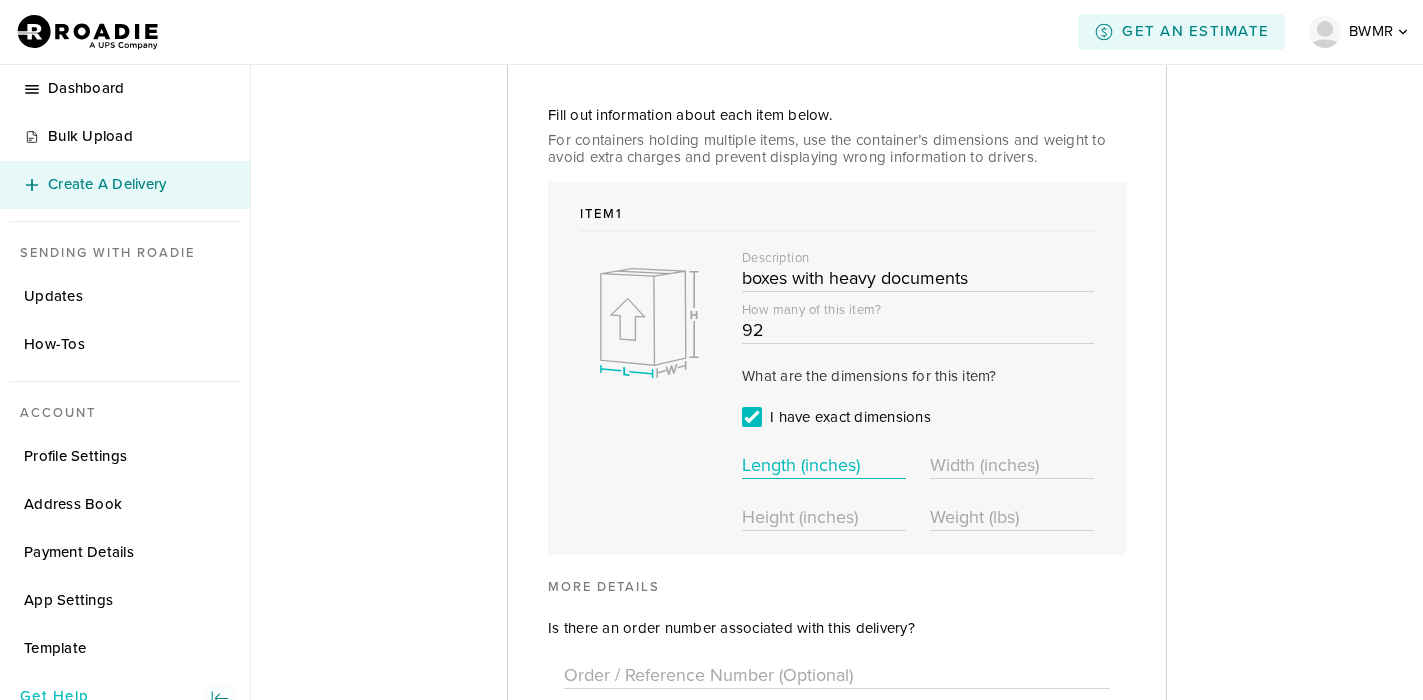 type on "15" 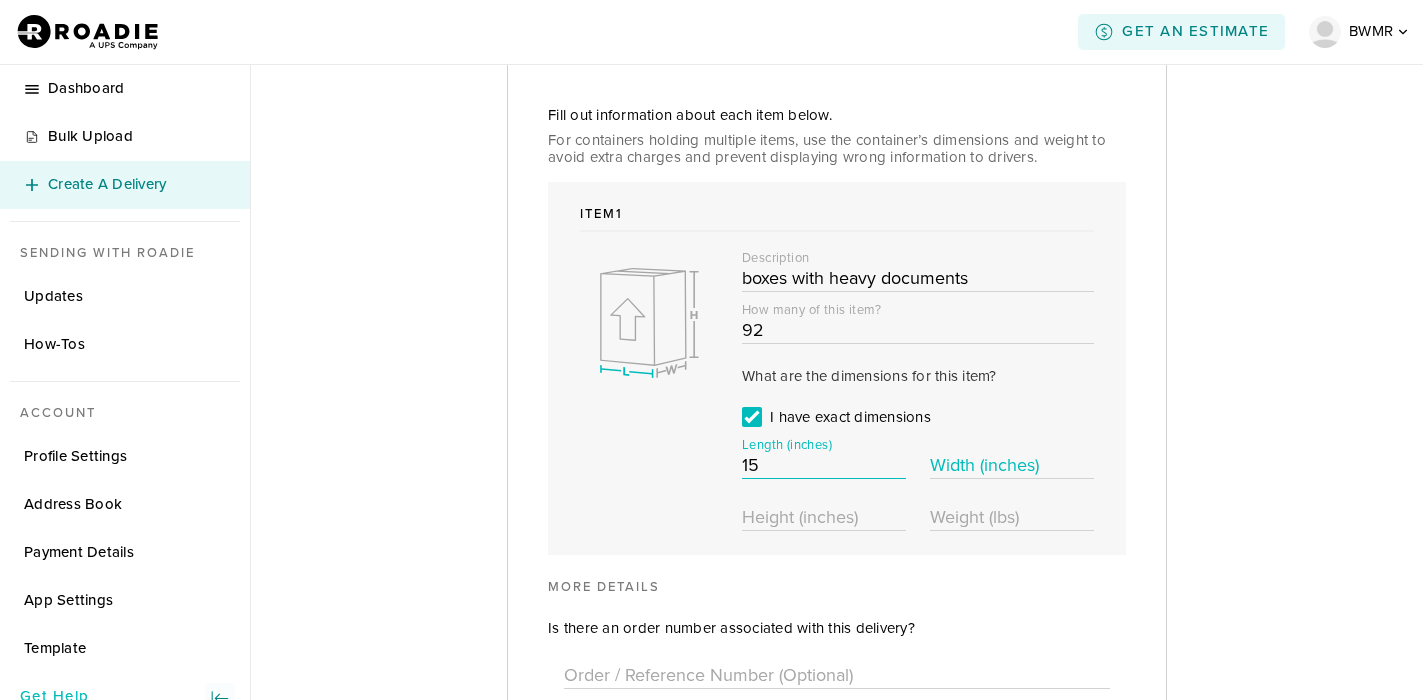 click at bounding box center [1012, 465] 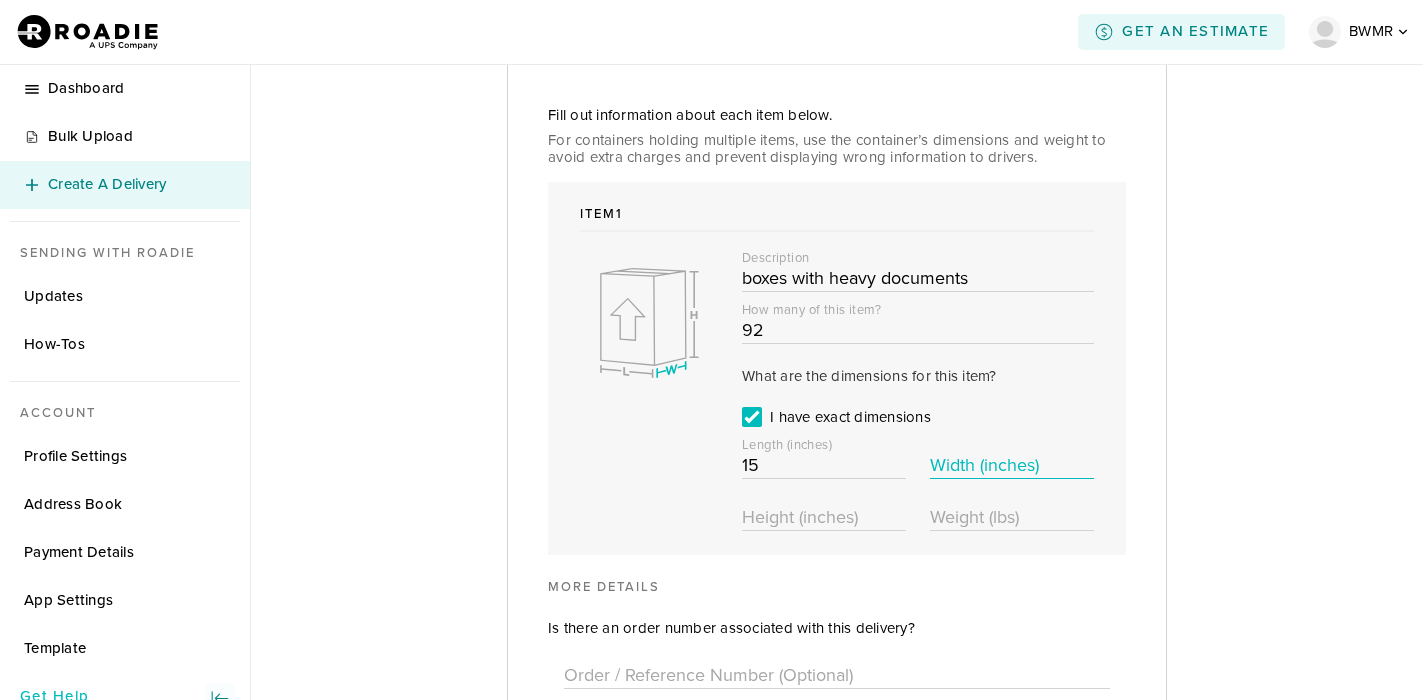 type on "18" 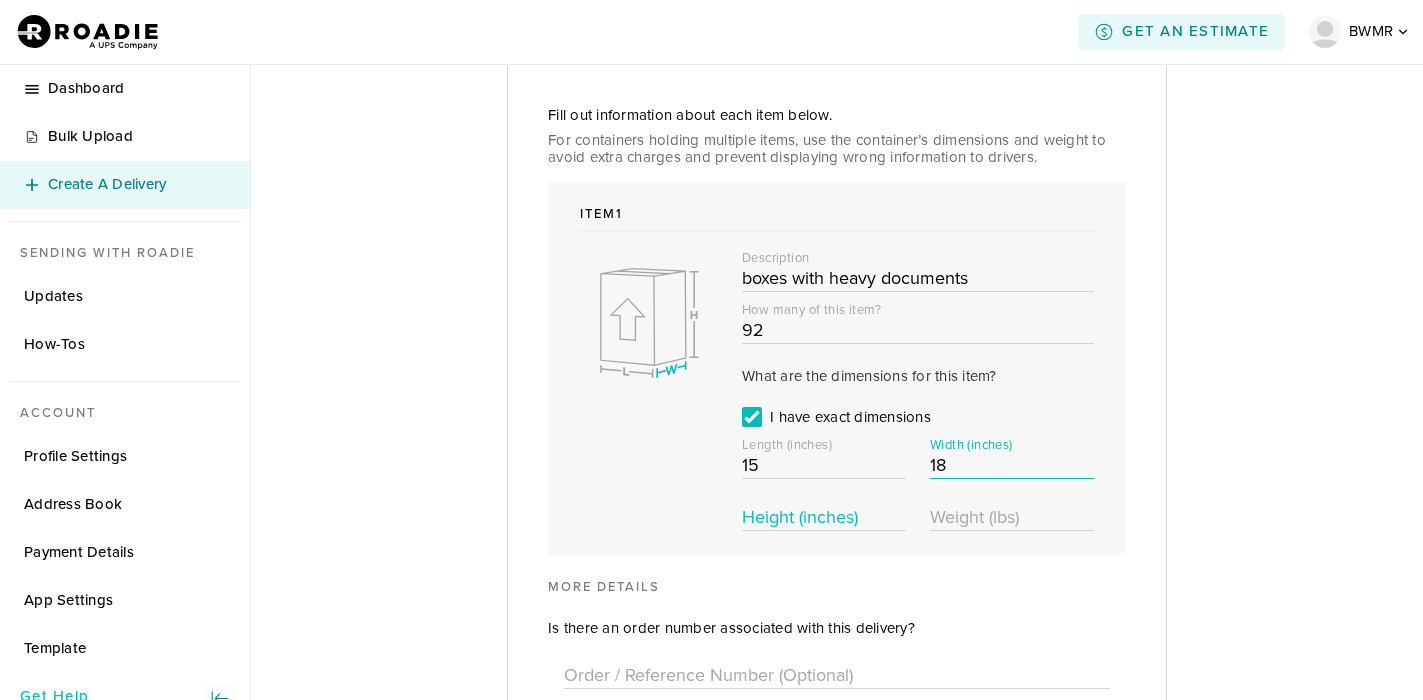 click at bounding box center (824, 517) 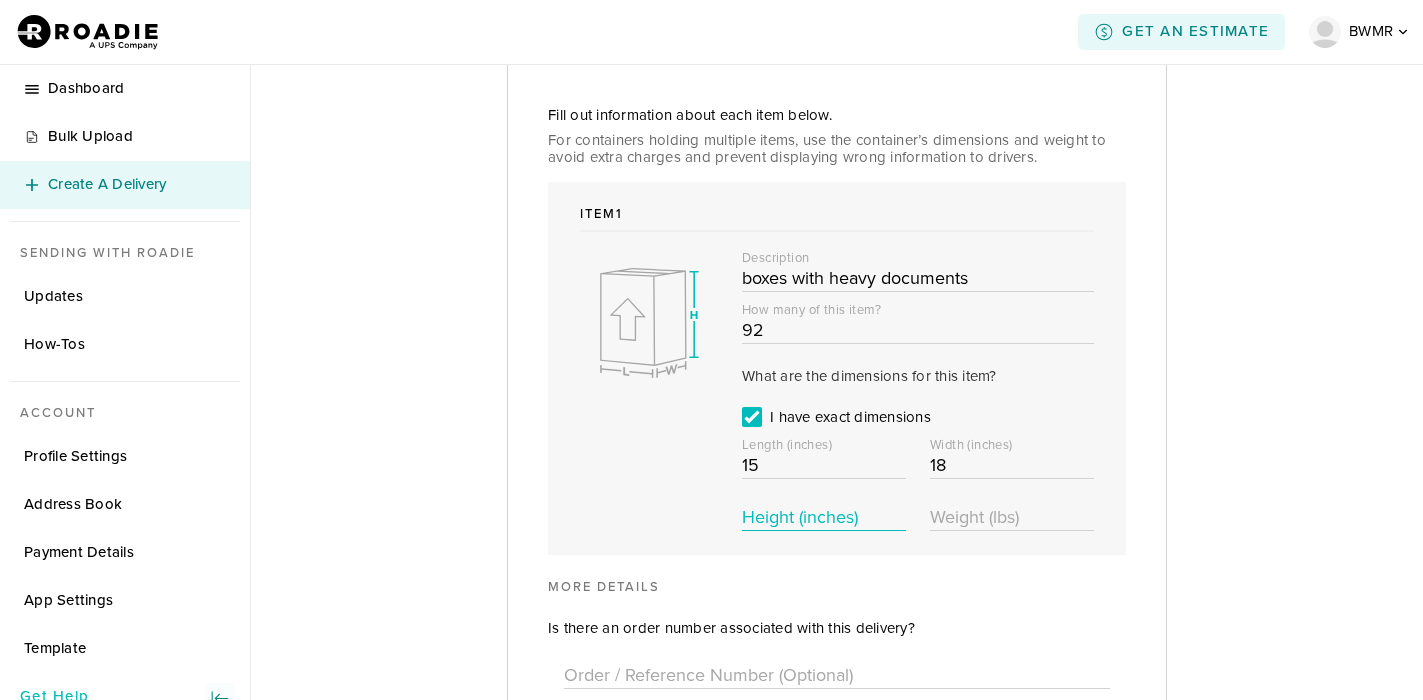 type on "10" 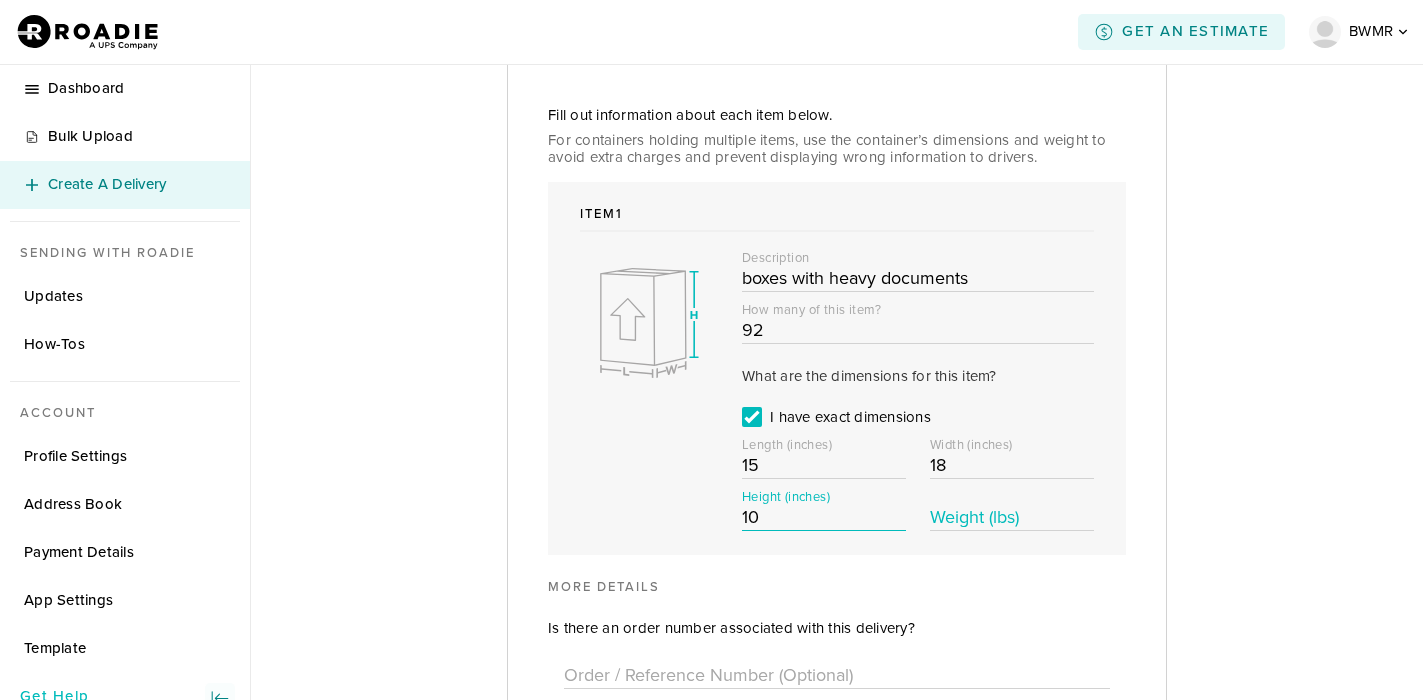 click at bounding box center (1012, 517) 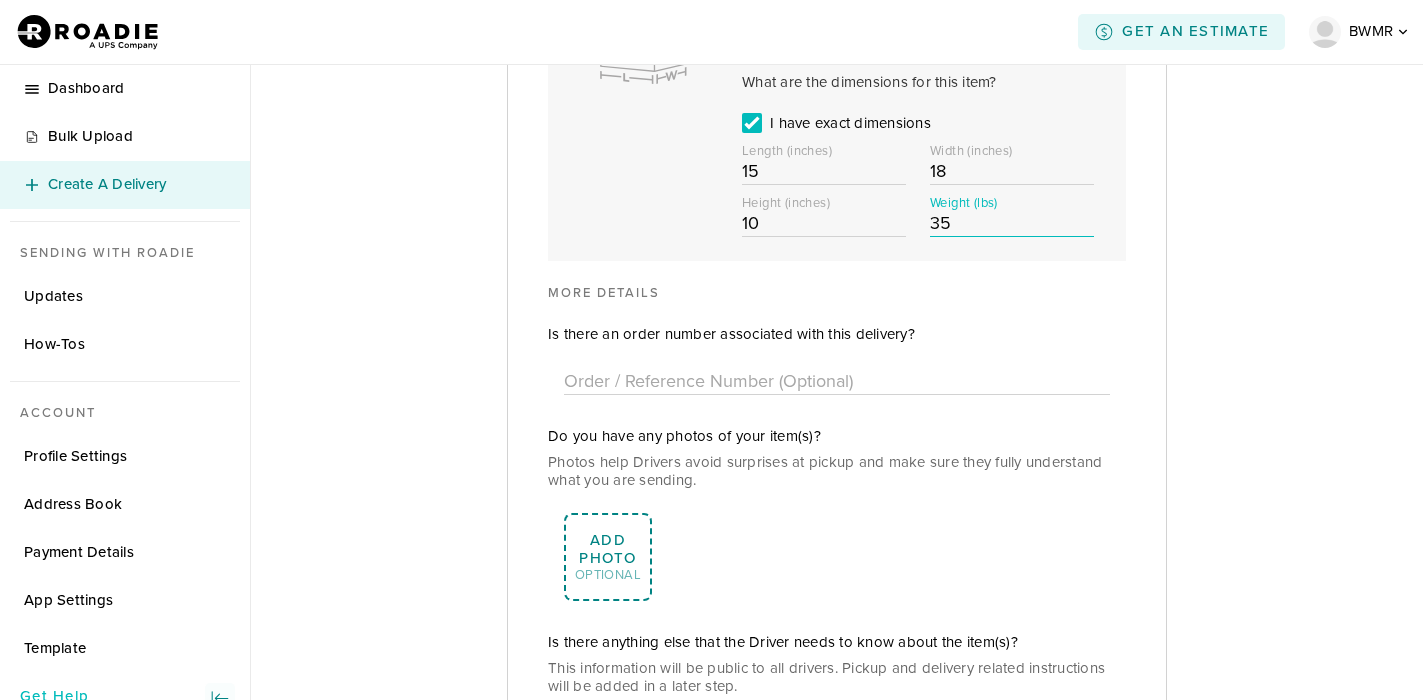 scroll, scrollTop: 1000, scrollLeft: 0, axis: vertical 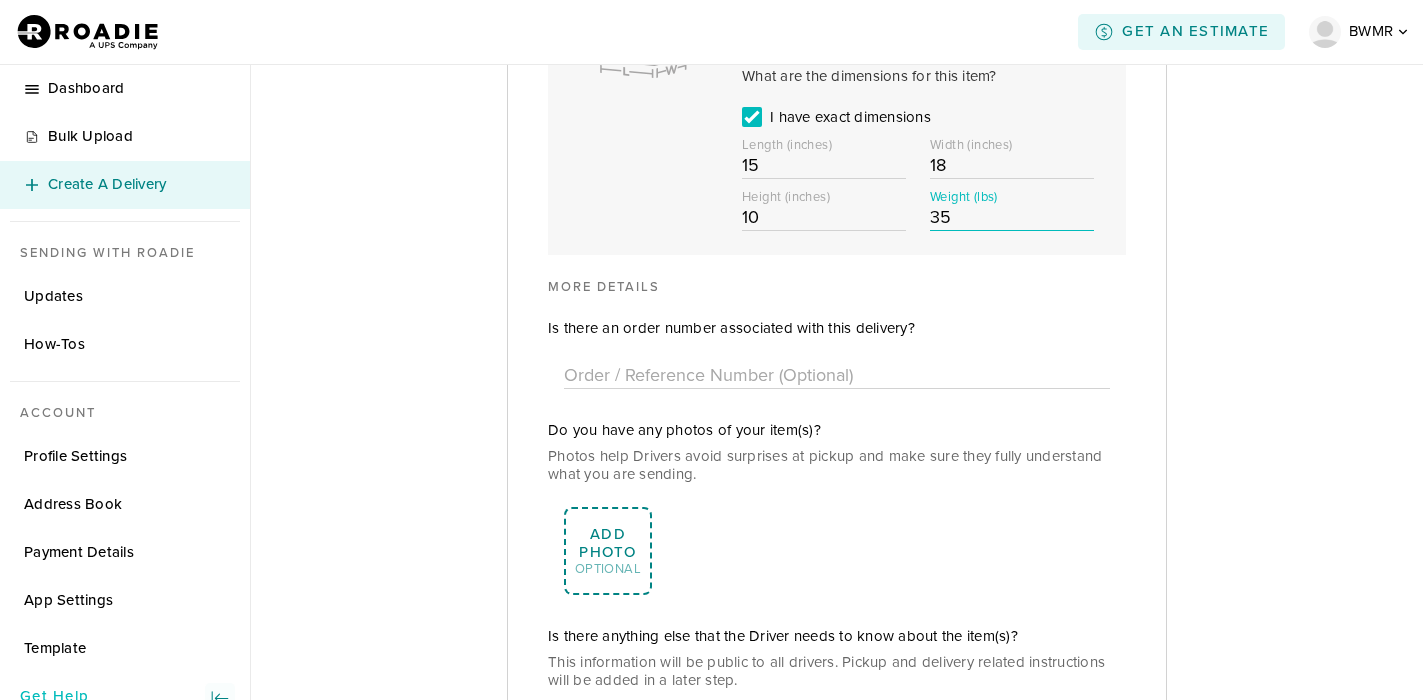 type on "35" 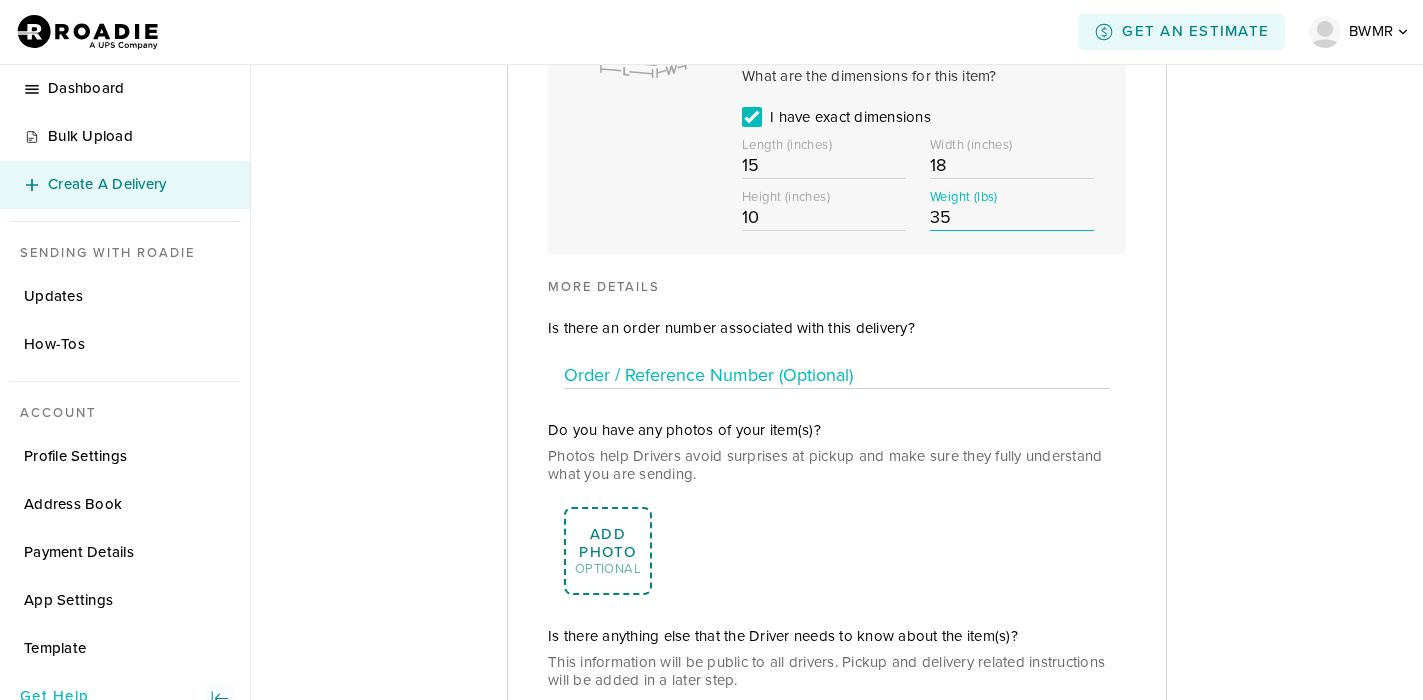 click at bounding box center (837, 375) 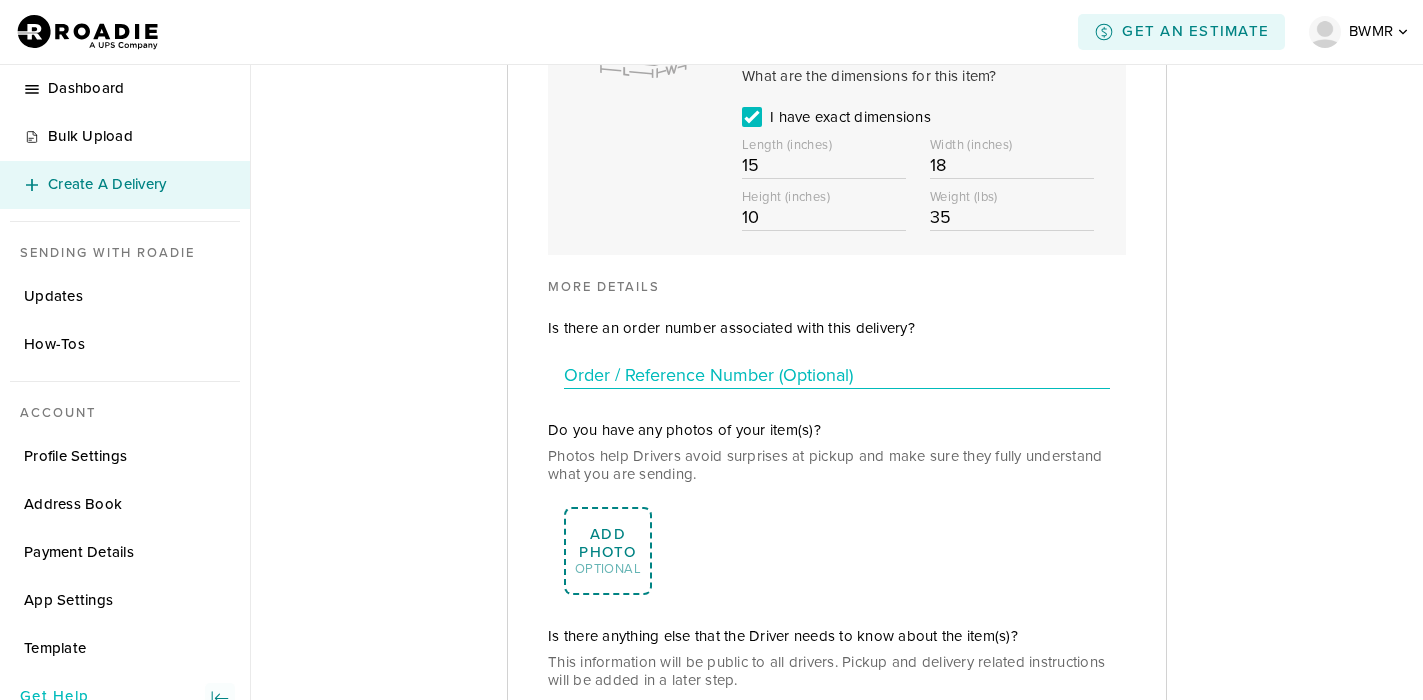 paste on "BSDPU33697" 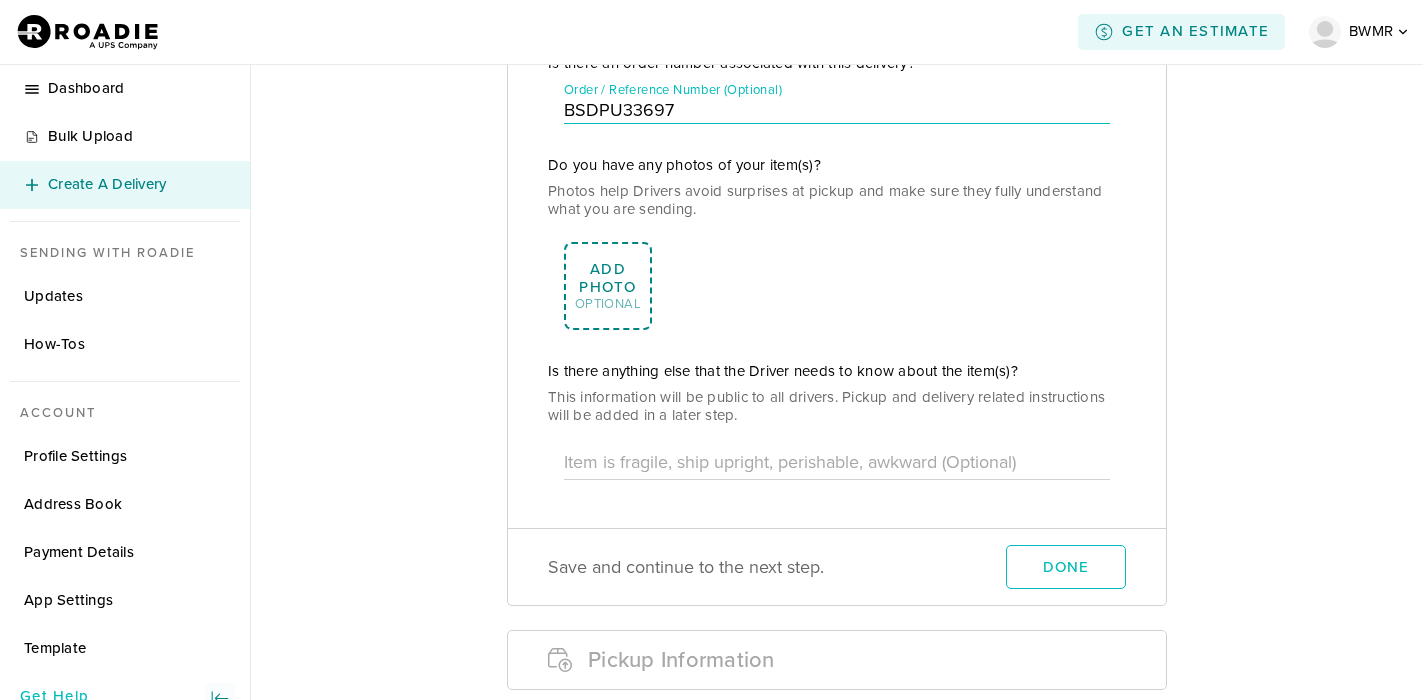 scroll, scrollTop: 1300, scrollLeft: 0, axis: vertical 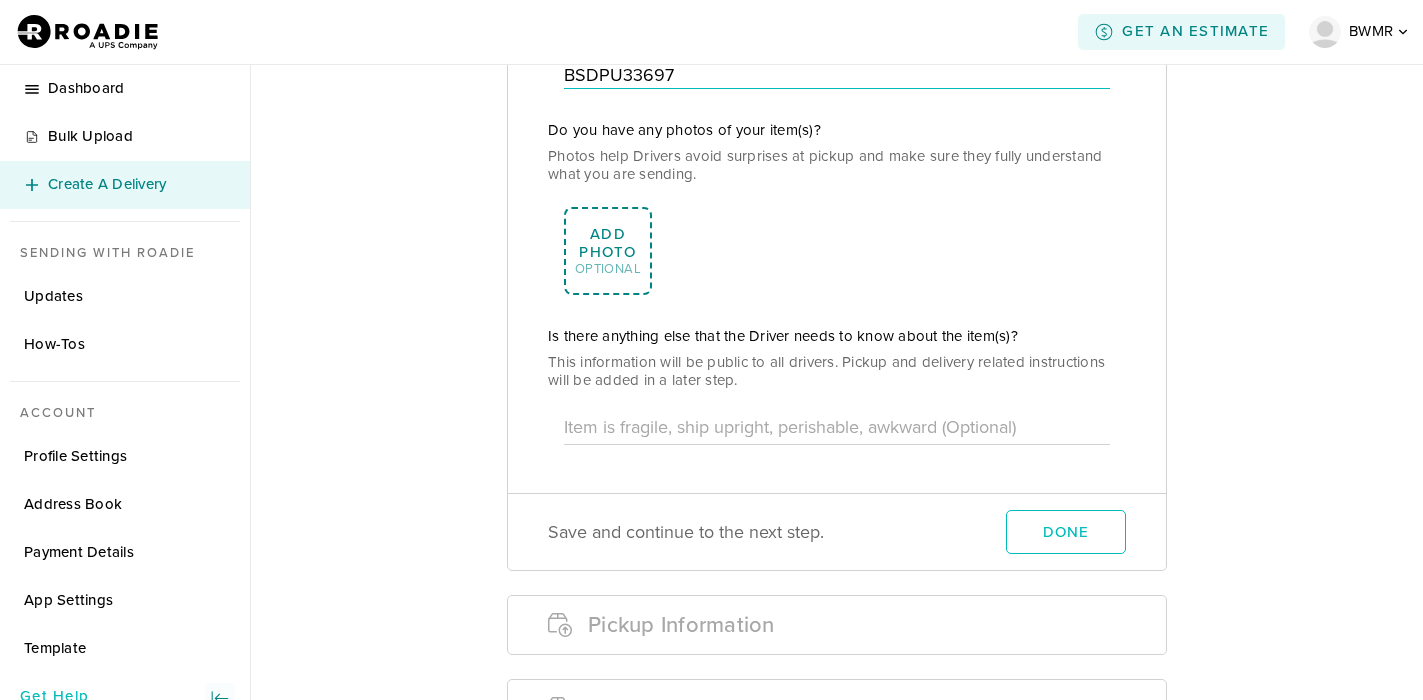 type on "BSDPU33697" 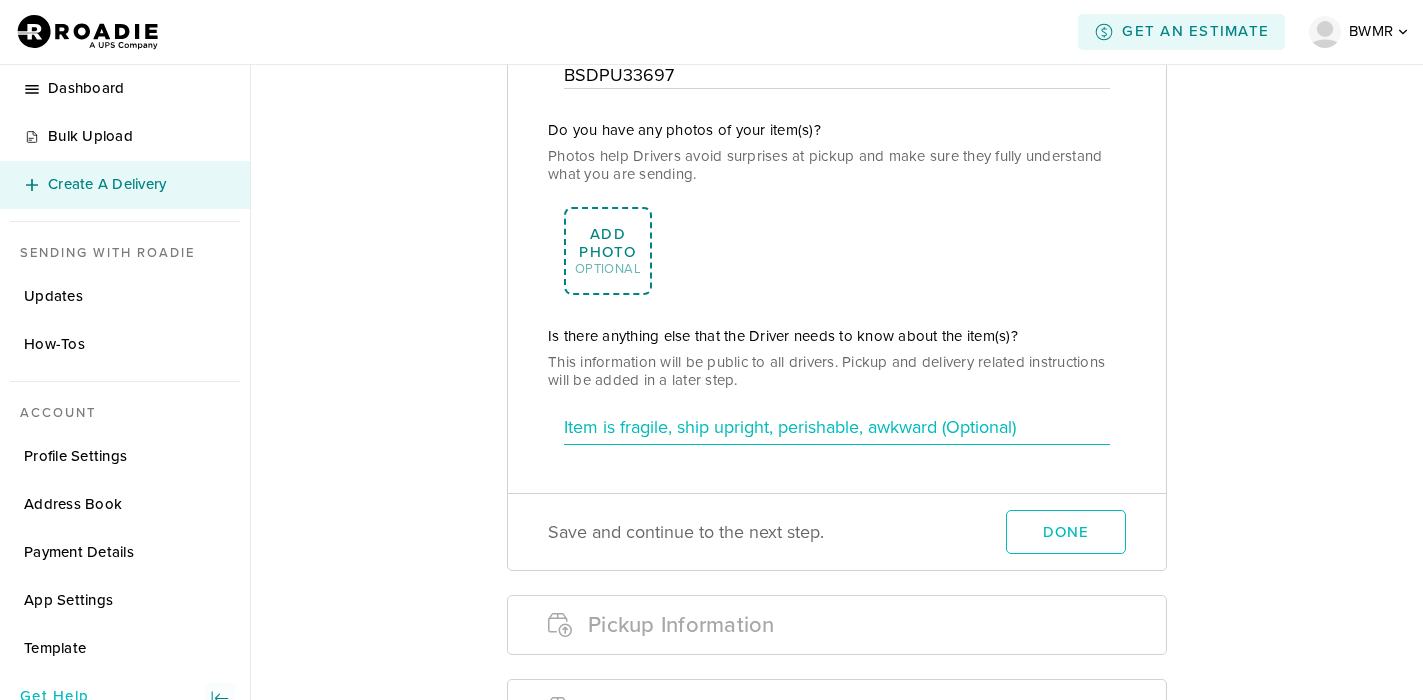 click at bounding box center [837, 427] 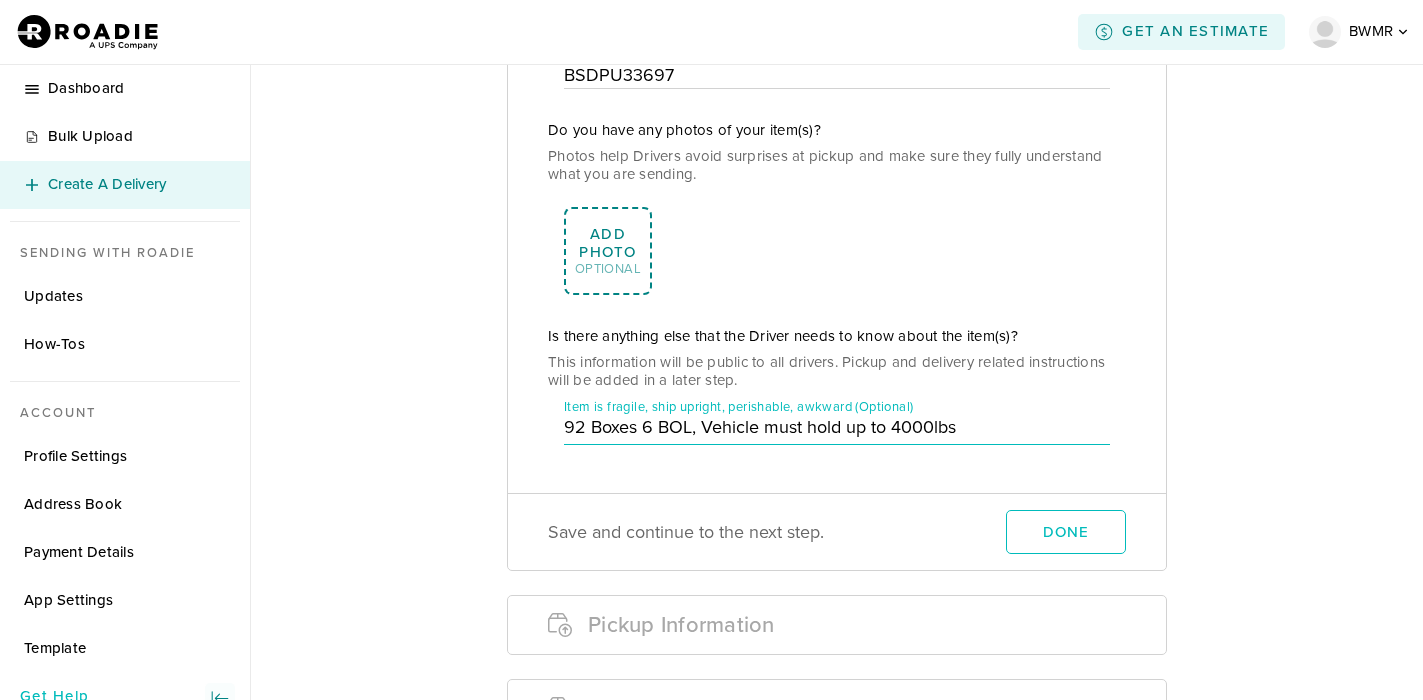 type on "92 Boxes 6 BOL, Vehicle must hold up to 4000lbs" 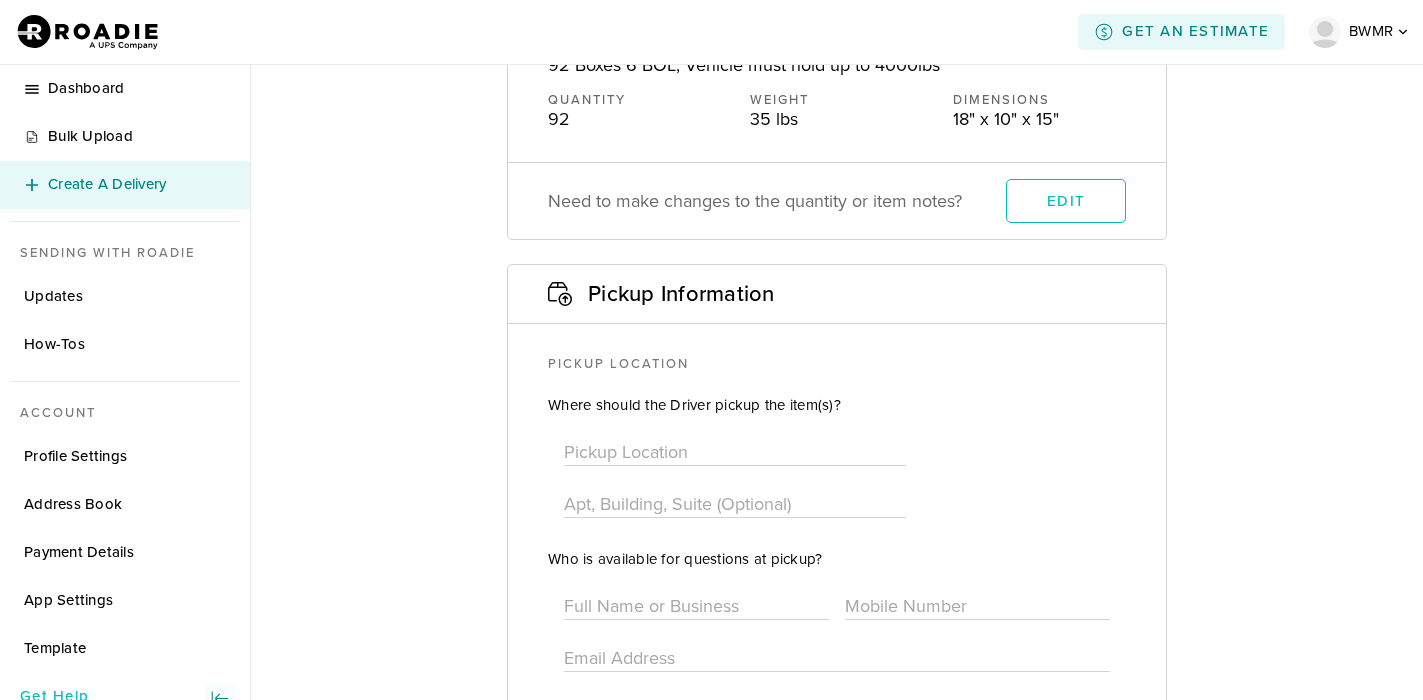 scroll, scrollTop: 373, scrollLeft: 0, axis: vertical 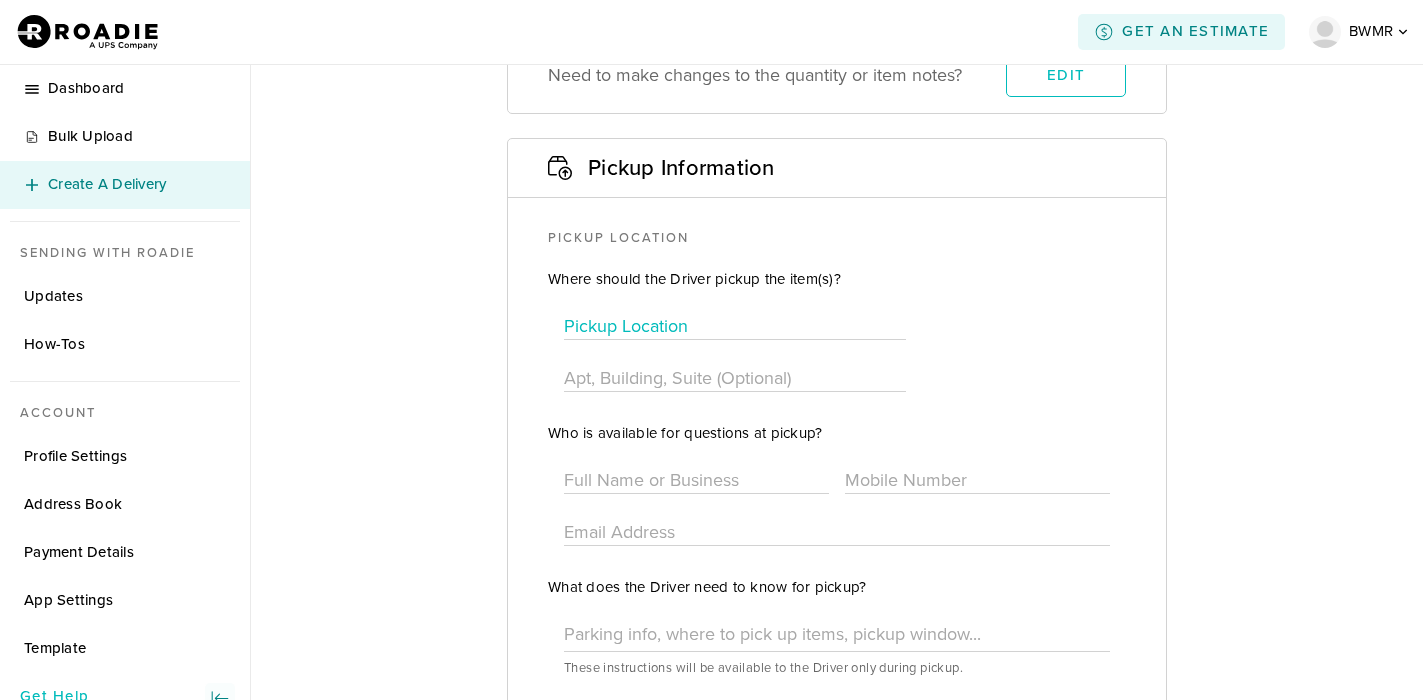 click at bounding box center [735, 326] 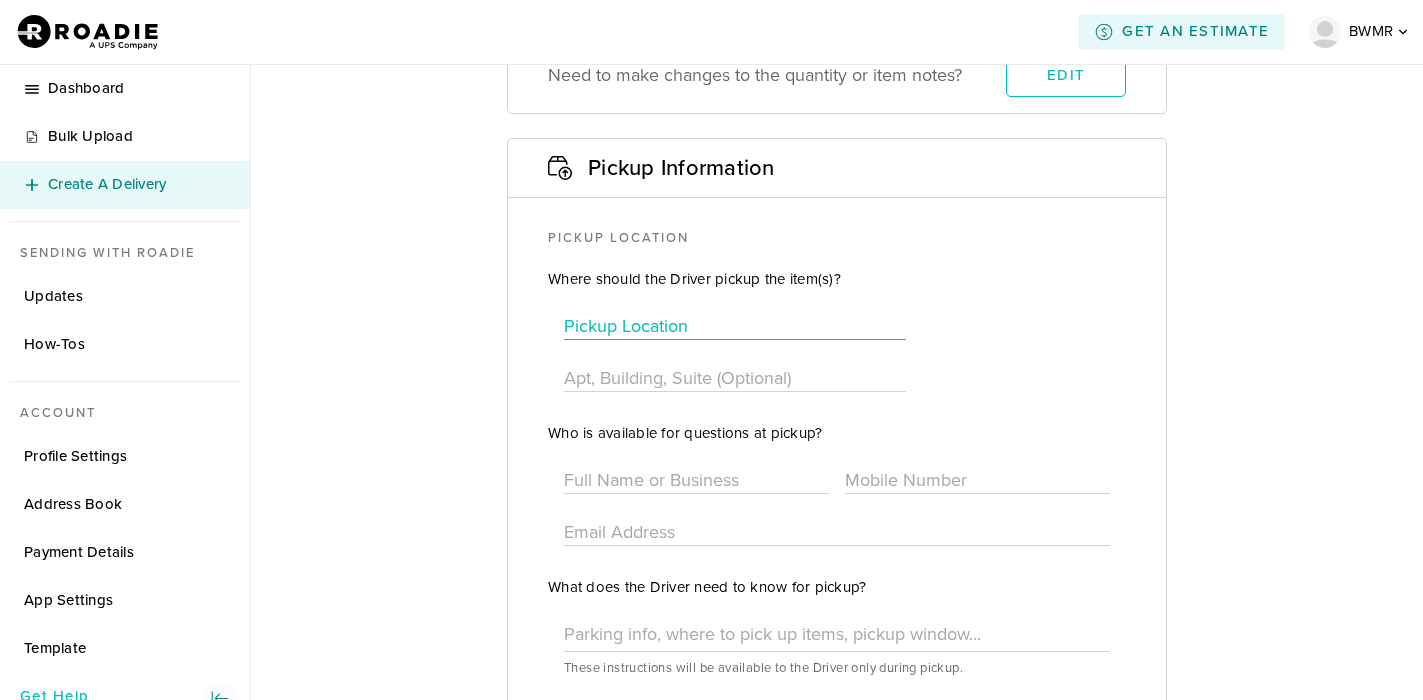 paste on "204 West Windcrest Street Fredericksburg, TX 78624" 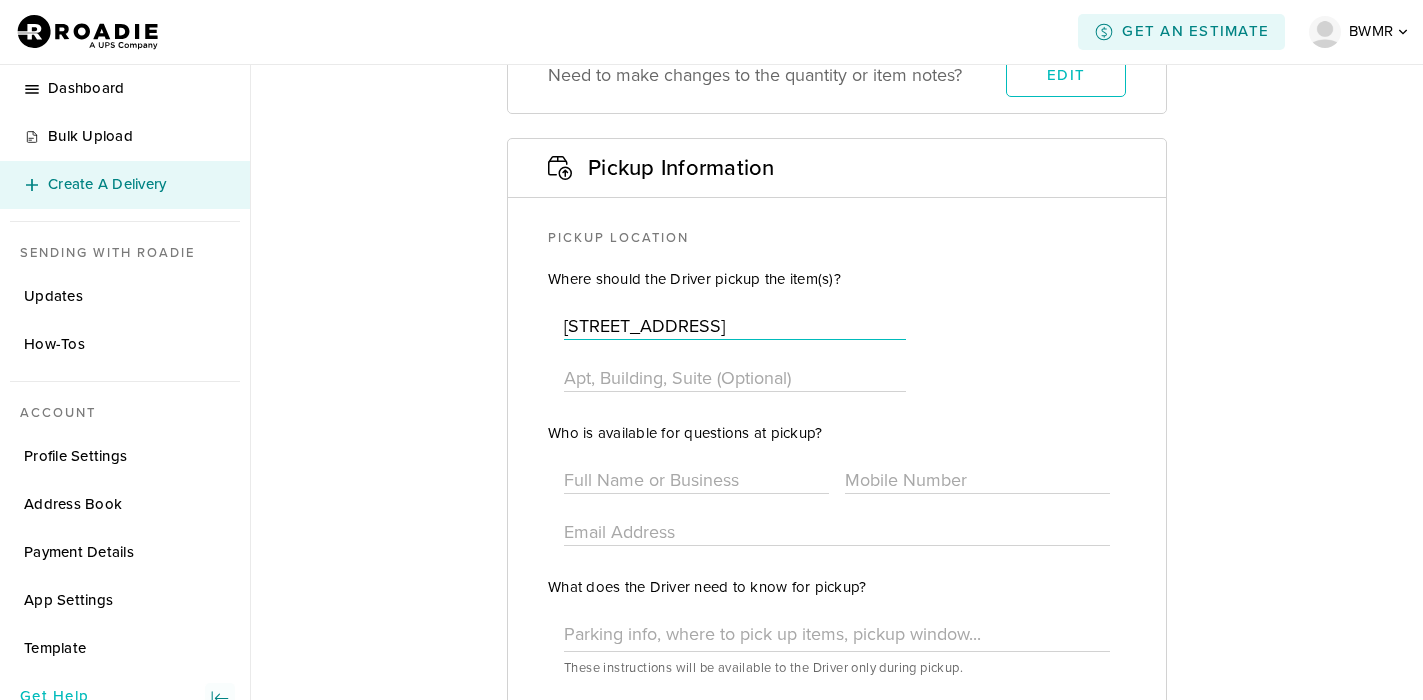 scroll, scrollTop: 0, scrollLeft: 78, axis: horizontal 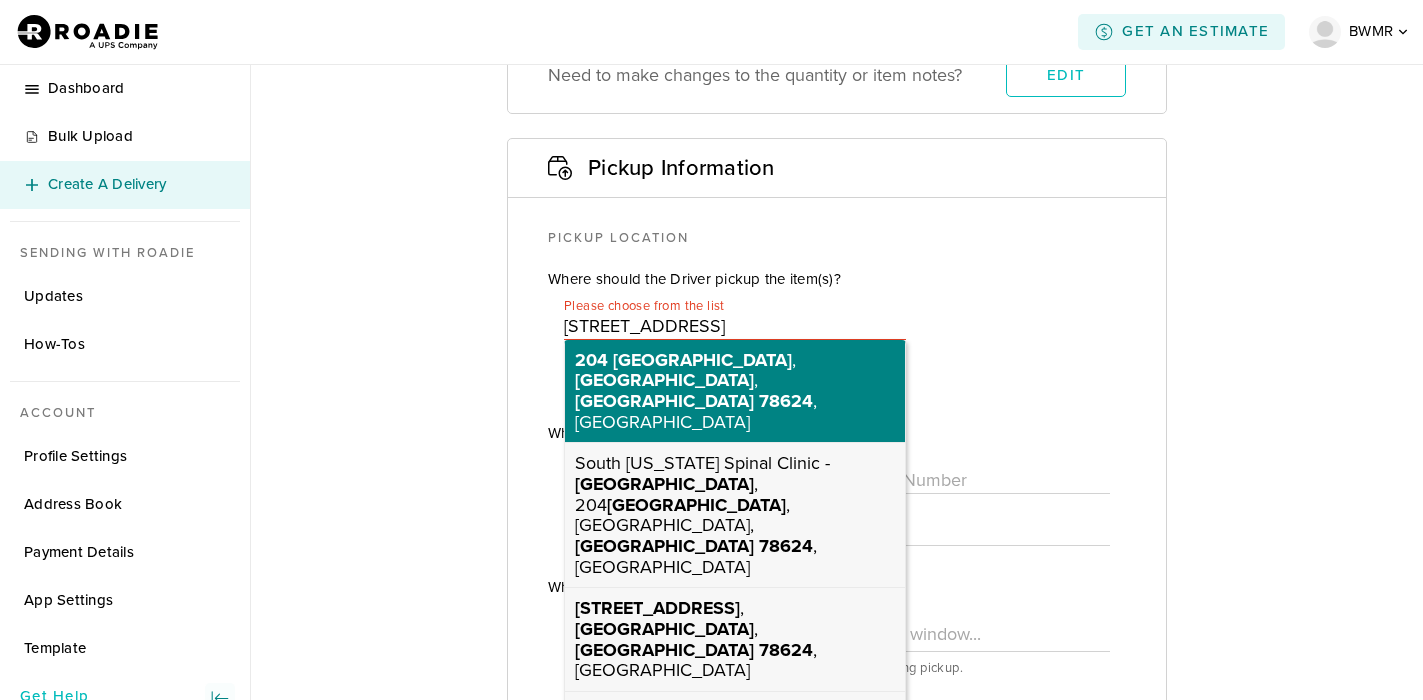 type on "204 West Windcrest Street Fredericksburg, TX 78624" 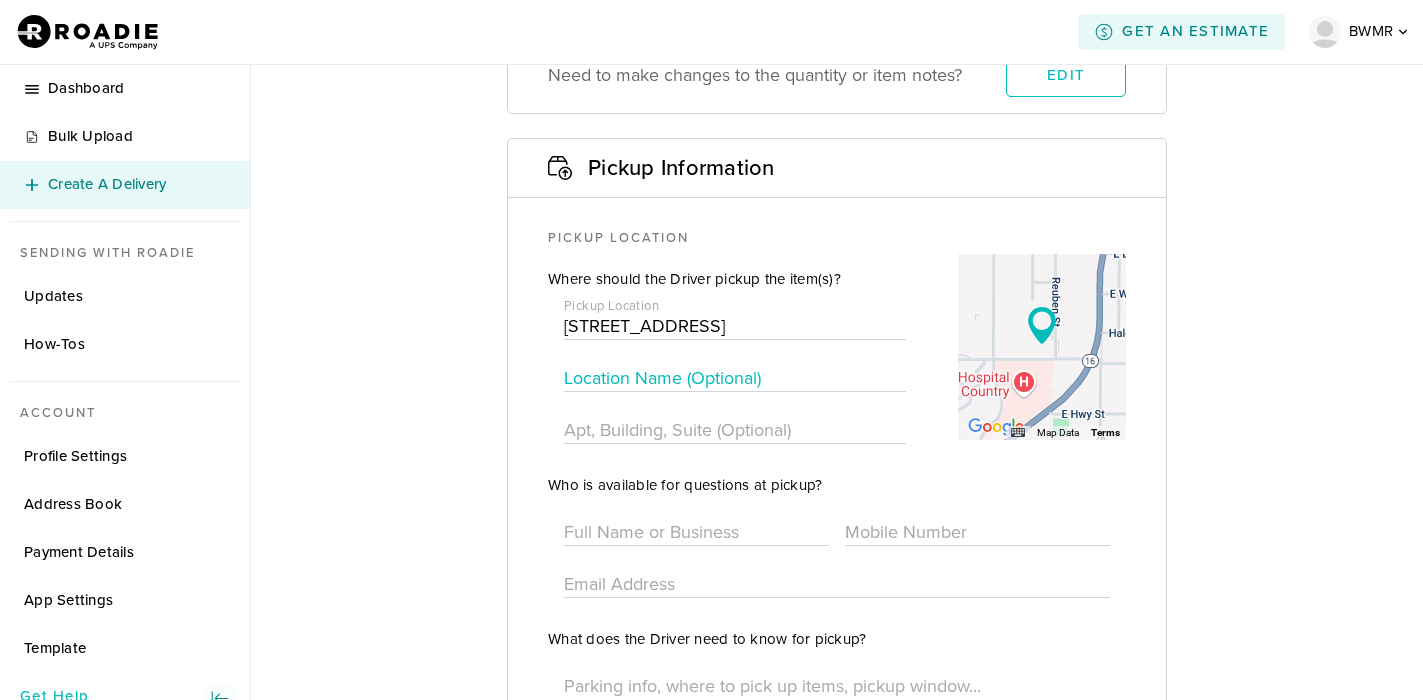 click at bounding box center [735, 378] 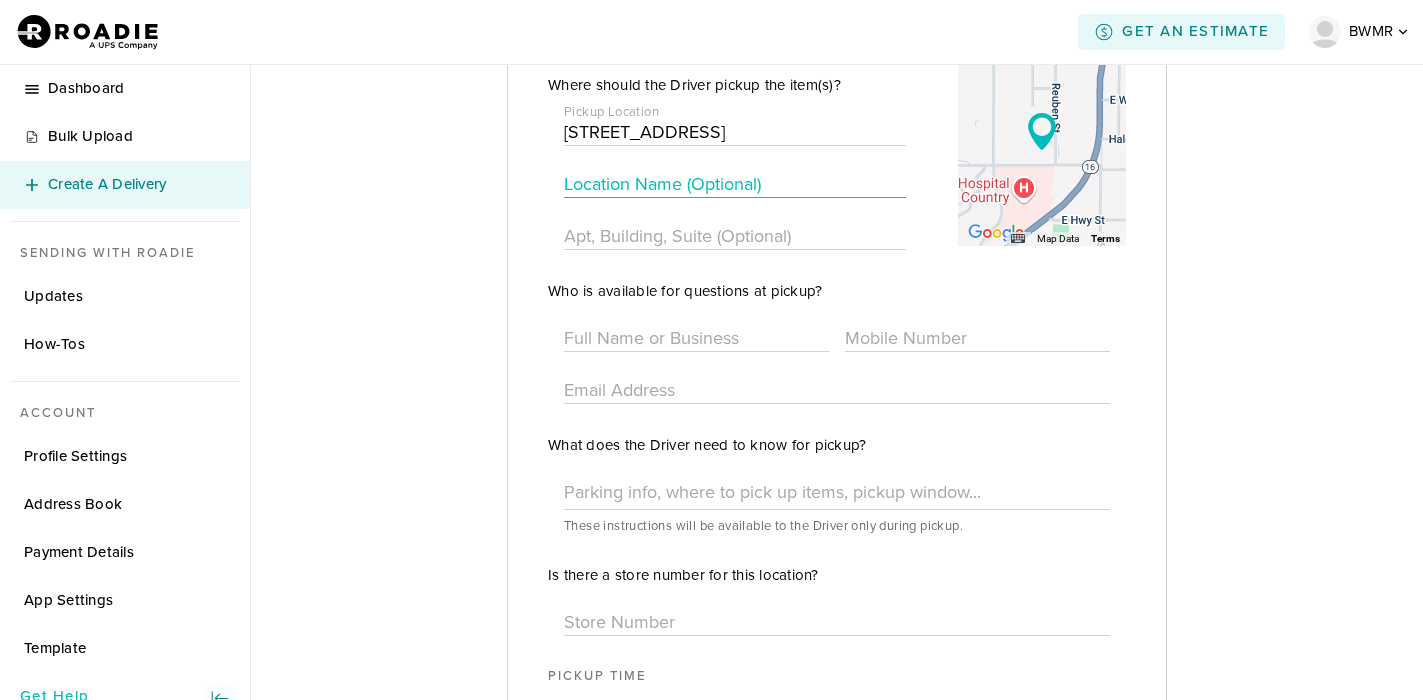 scroll, scrollTop: 573, scrollLeft: 0, axis: vertical 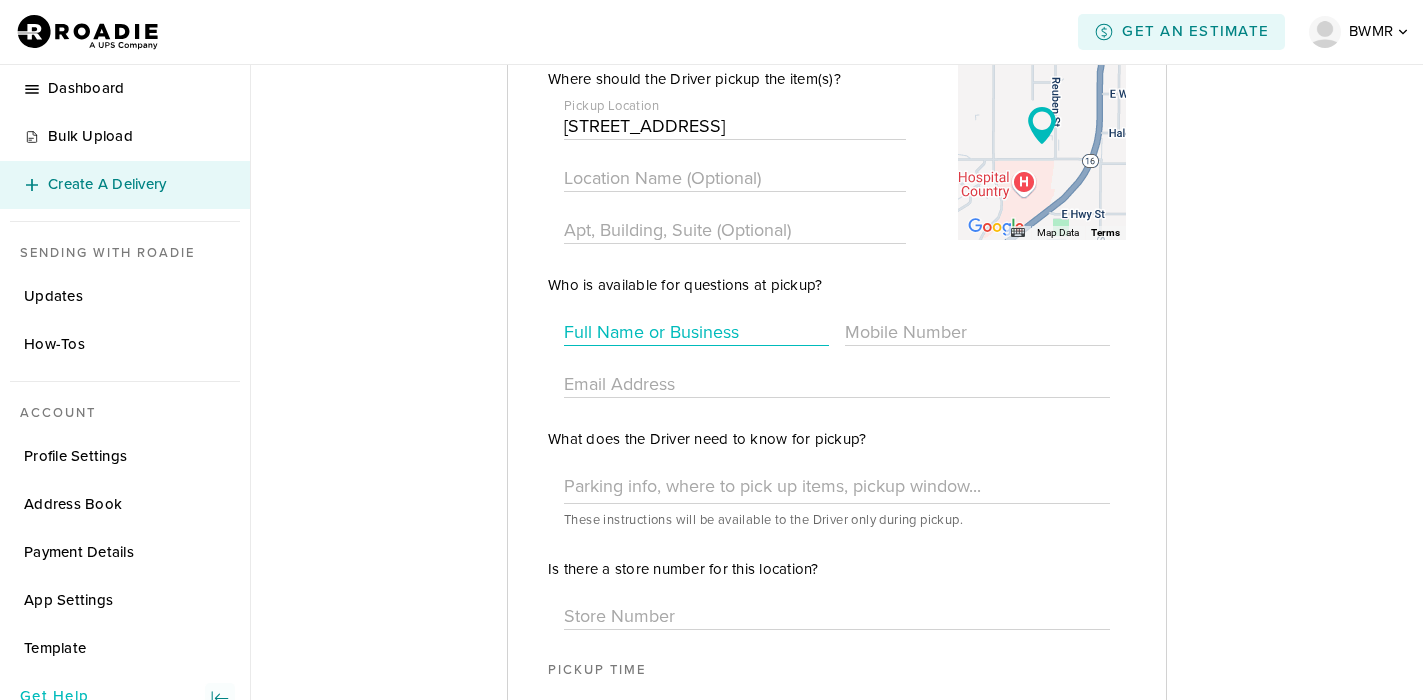 click at bounding box center (696, 332) 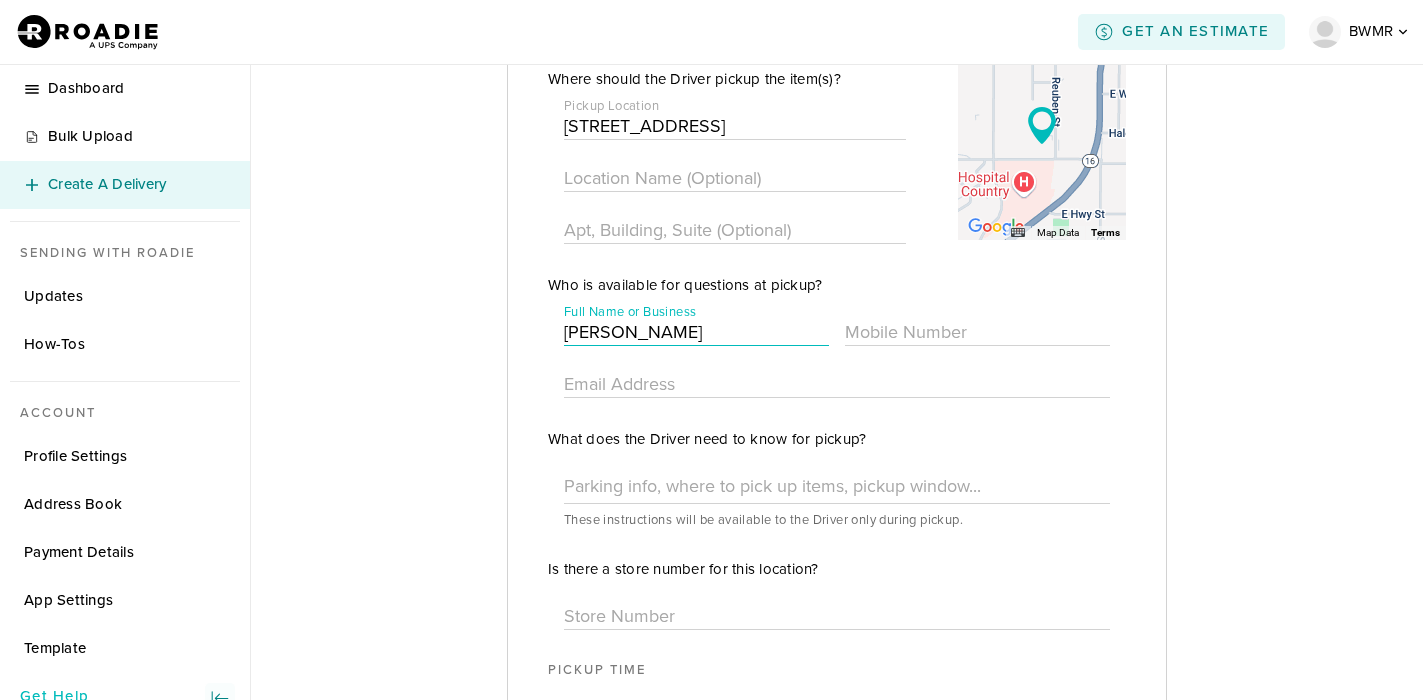 type on "[PERSON_NAME]" 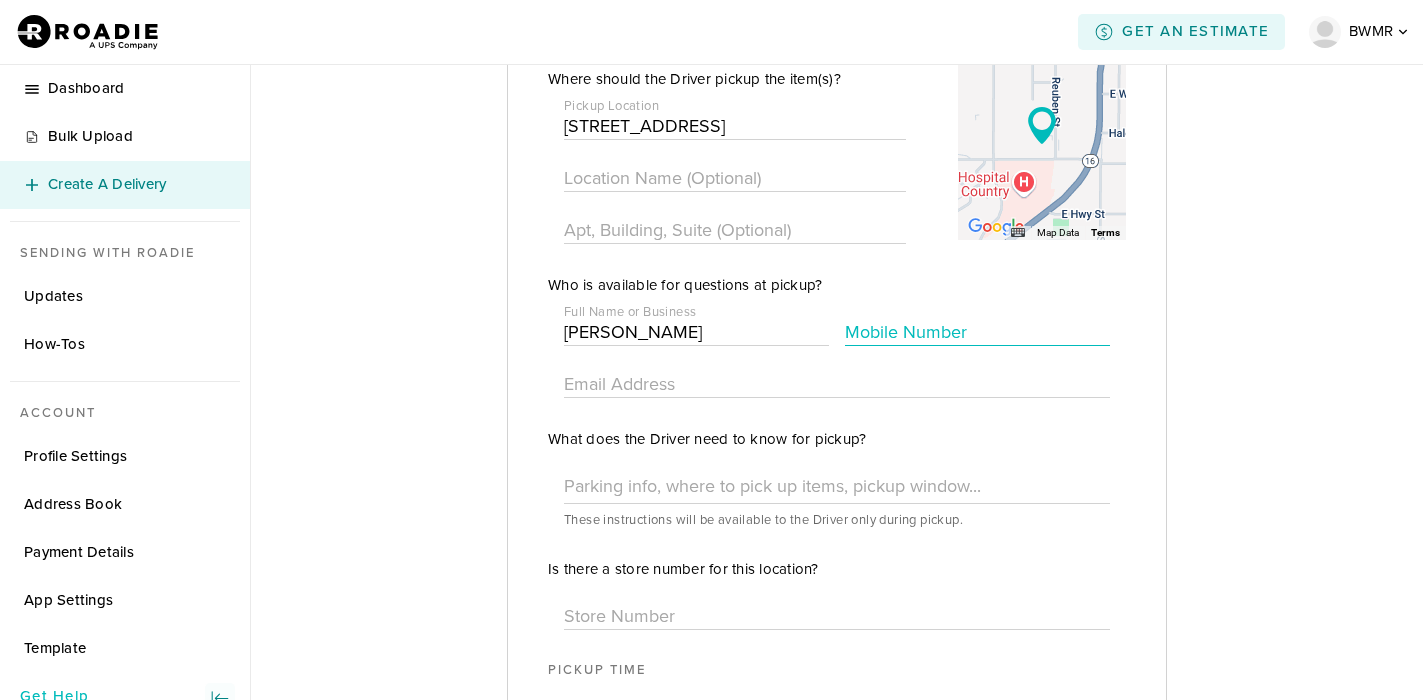 click at bounding box center (977, 332) 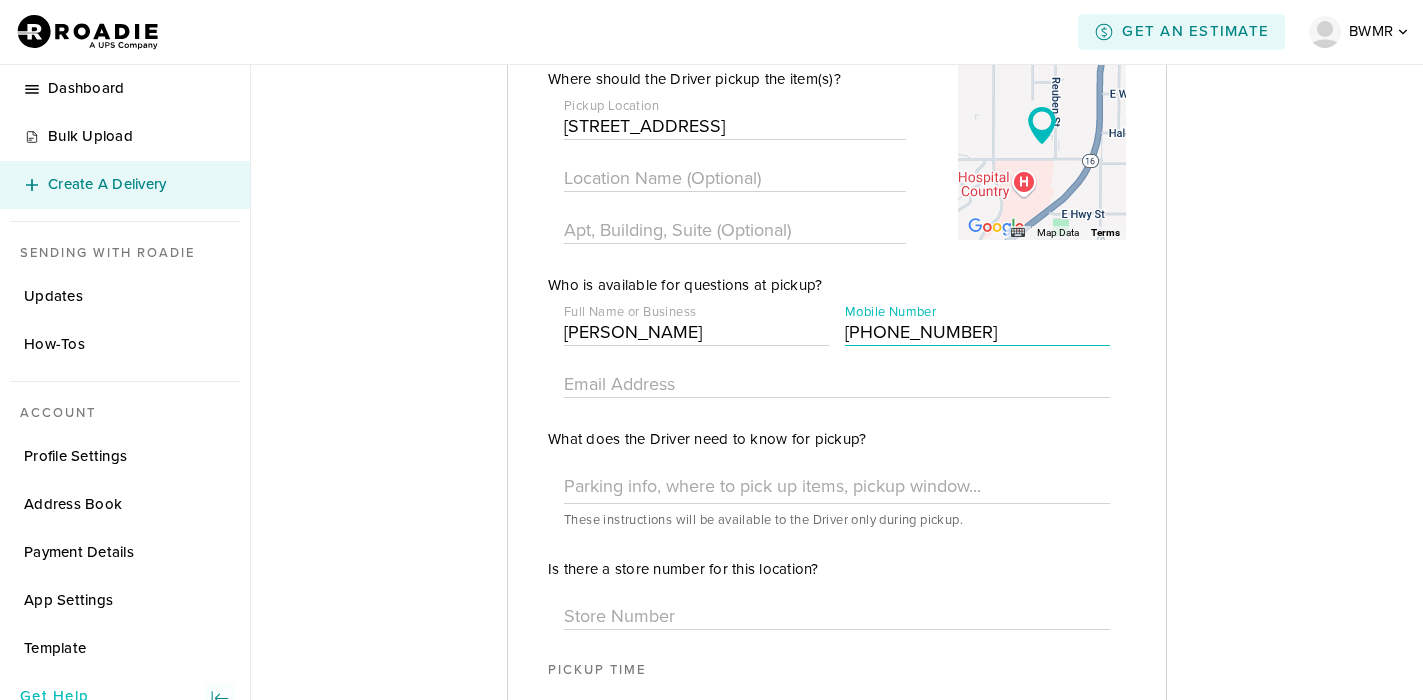 type on "(830) 997-4043" 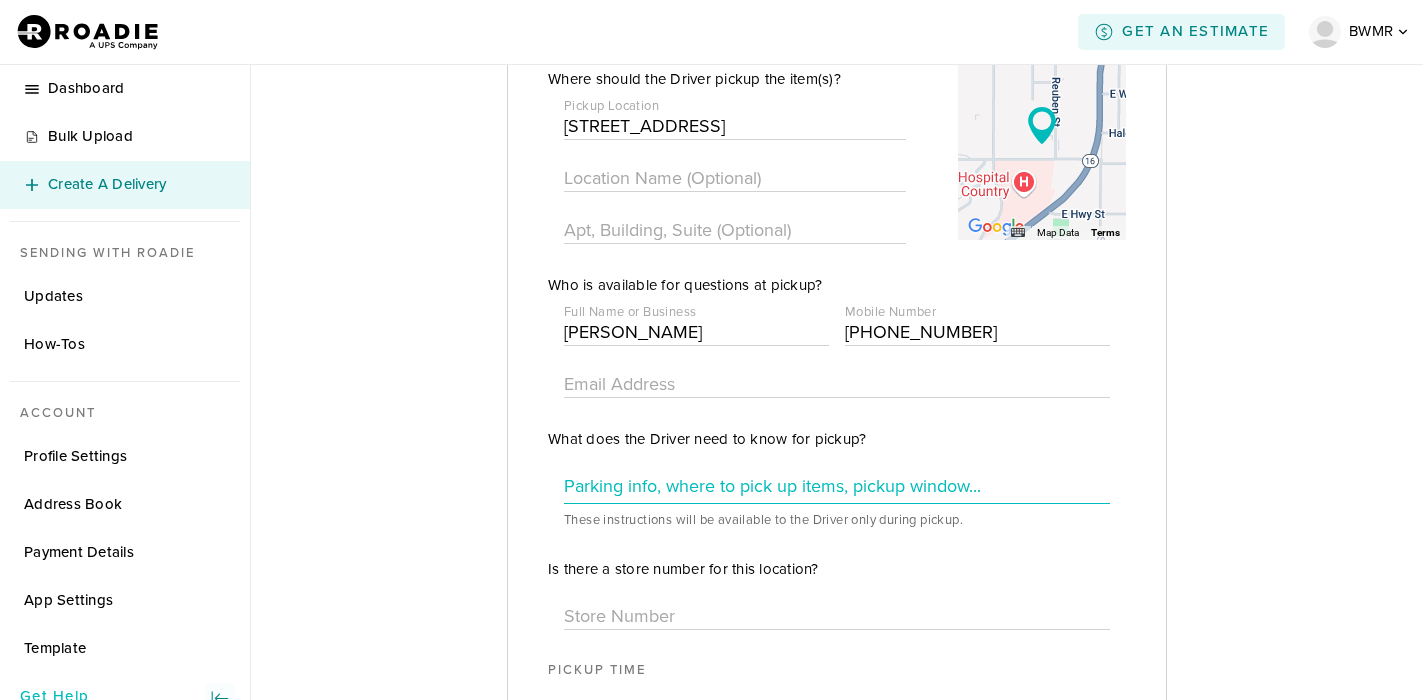 click at bounding box center [837, 486] 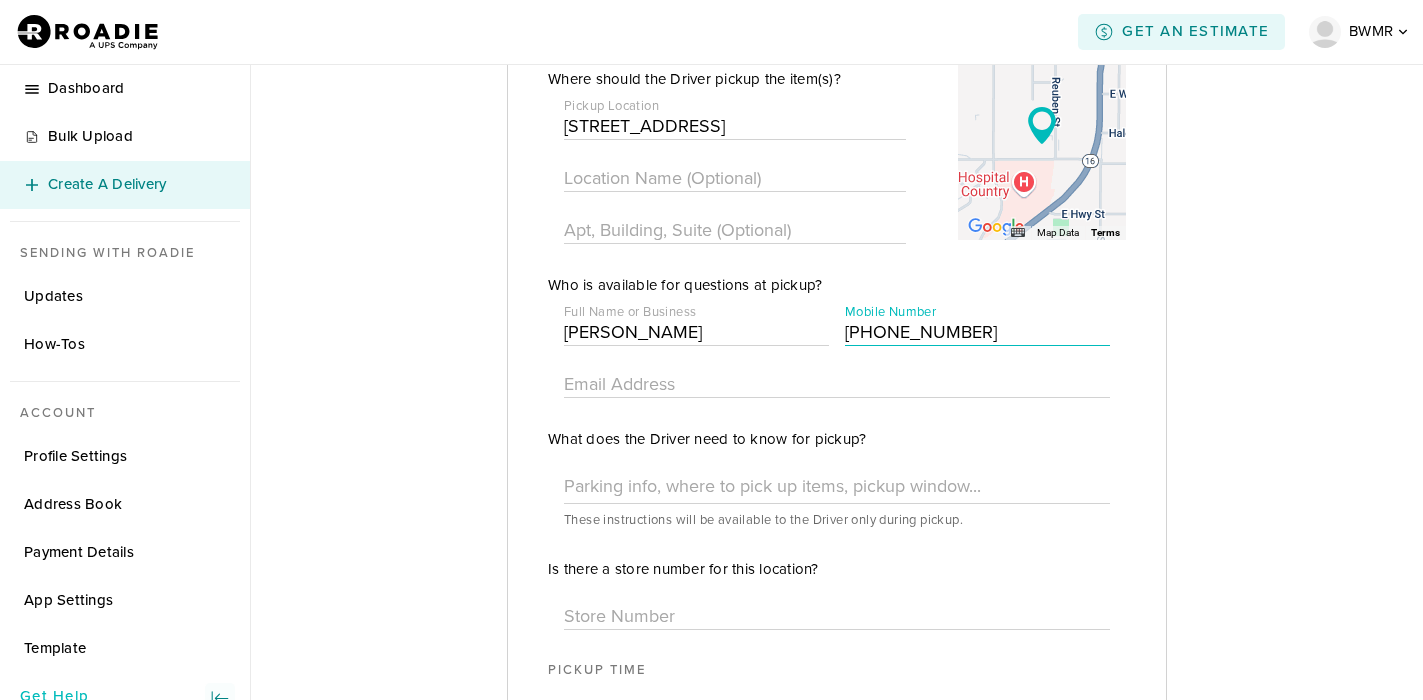 drag, startPoint x: 991, startPoint y: 324, endPoint x: 781, endPoint y: 303, distance: 211.0474 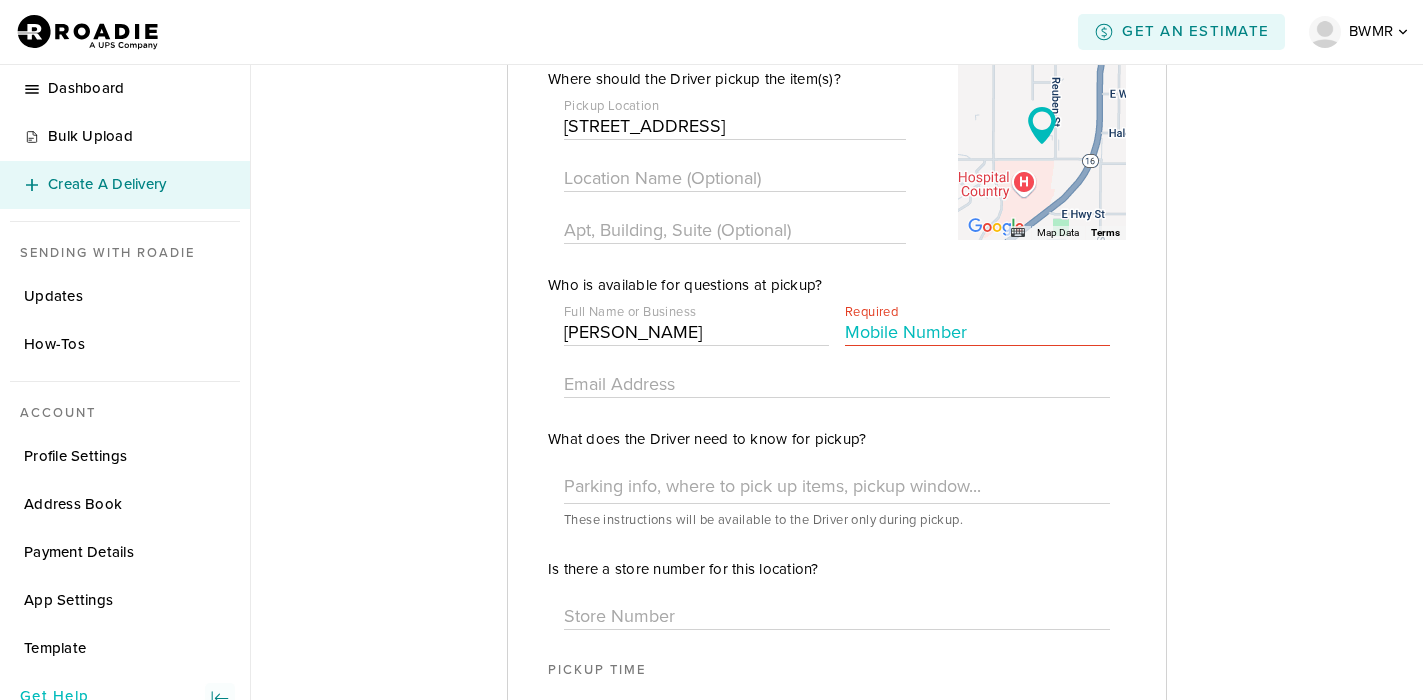 paste on "[PHONE_NUMBER]" 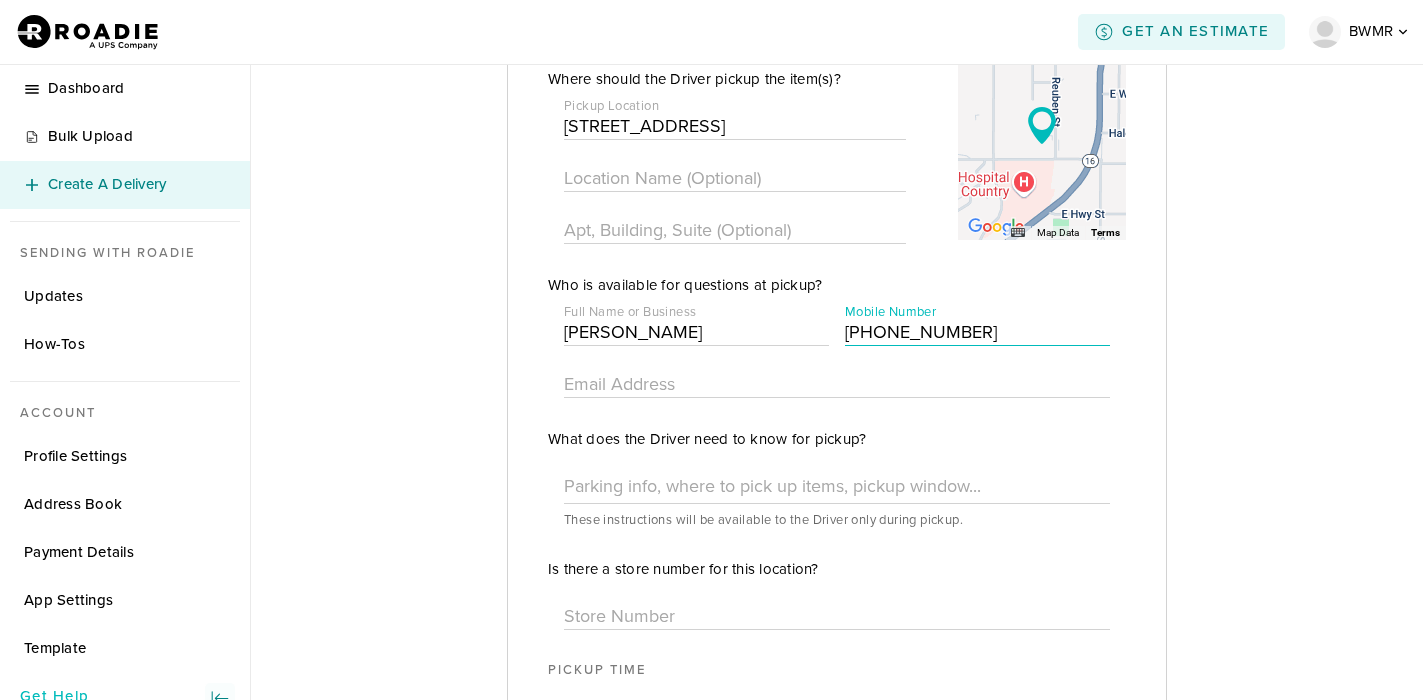 type on "[PHONE_NUMBER]" 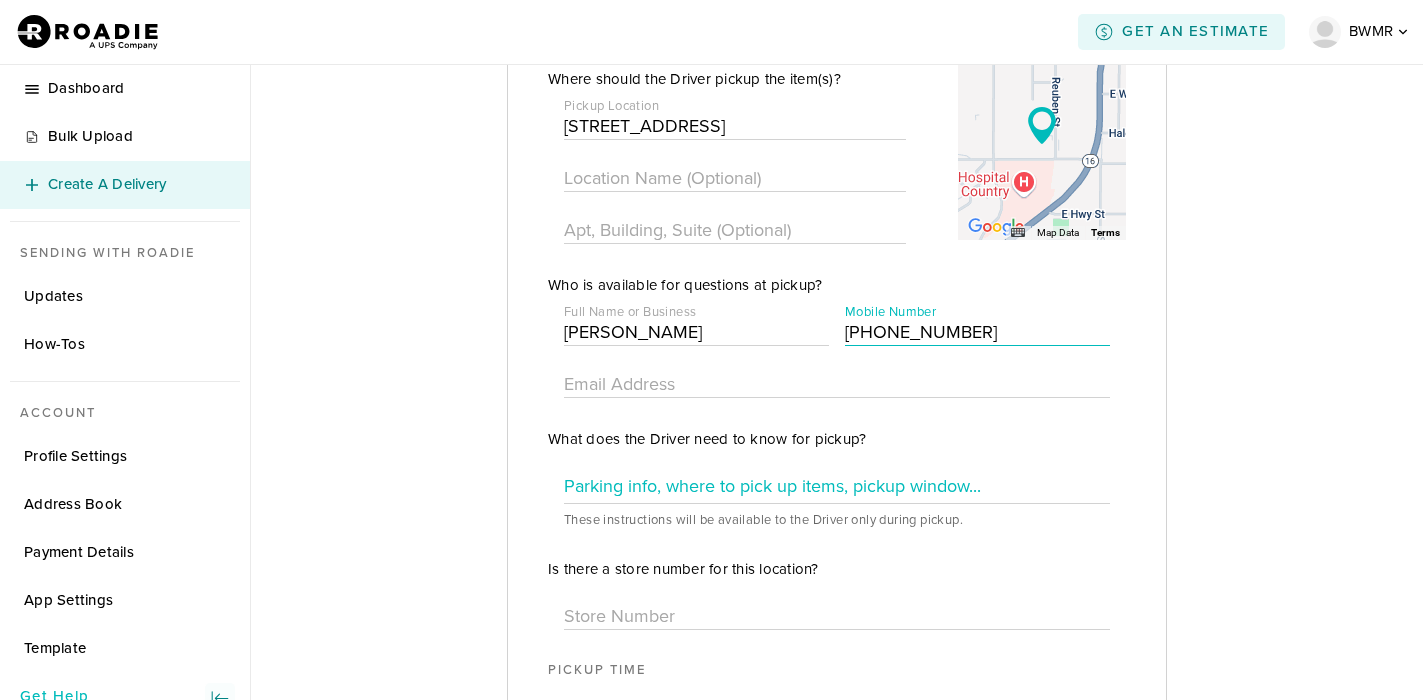 click at bounding box center (837, 486) 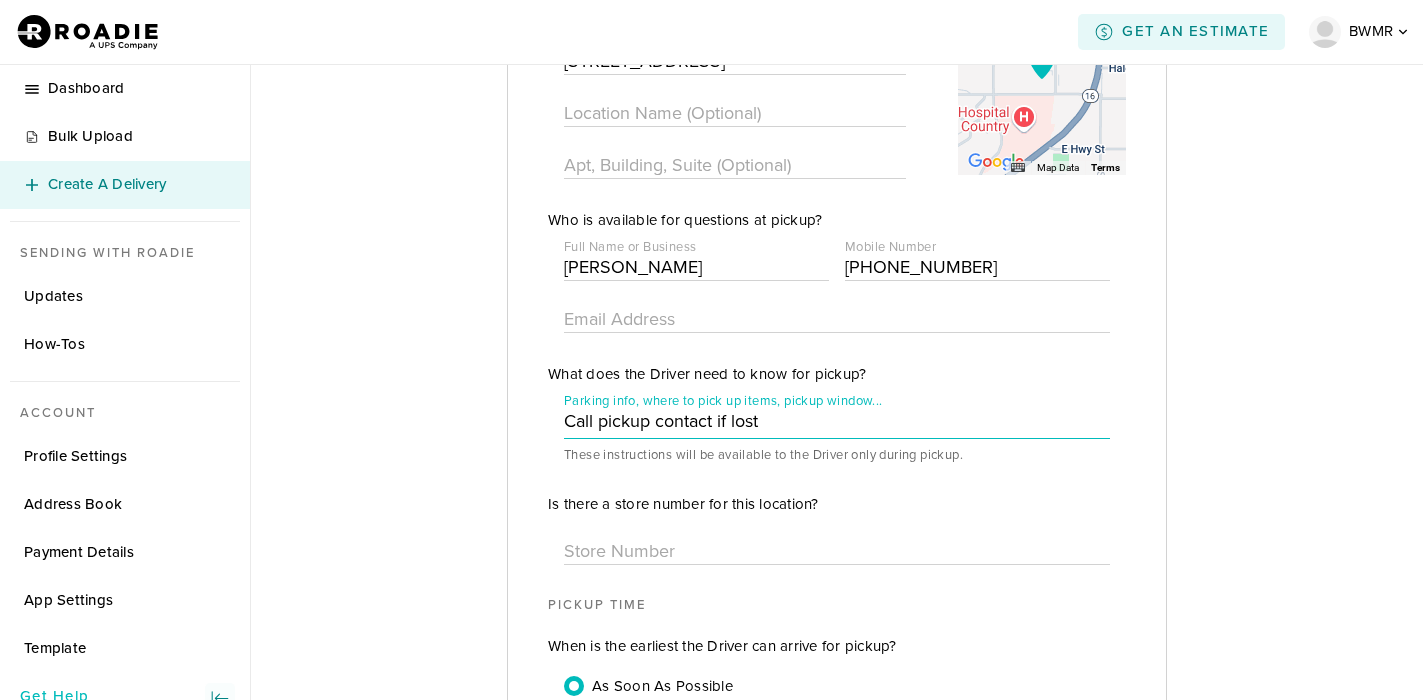 scroll, scrollTop: 873, scrollLeft: 0, axis: vertical 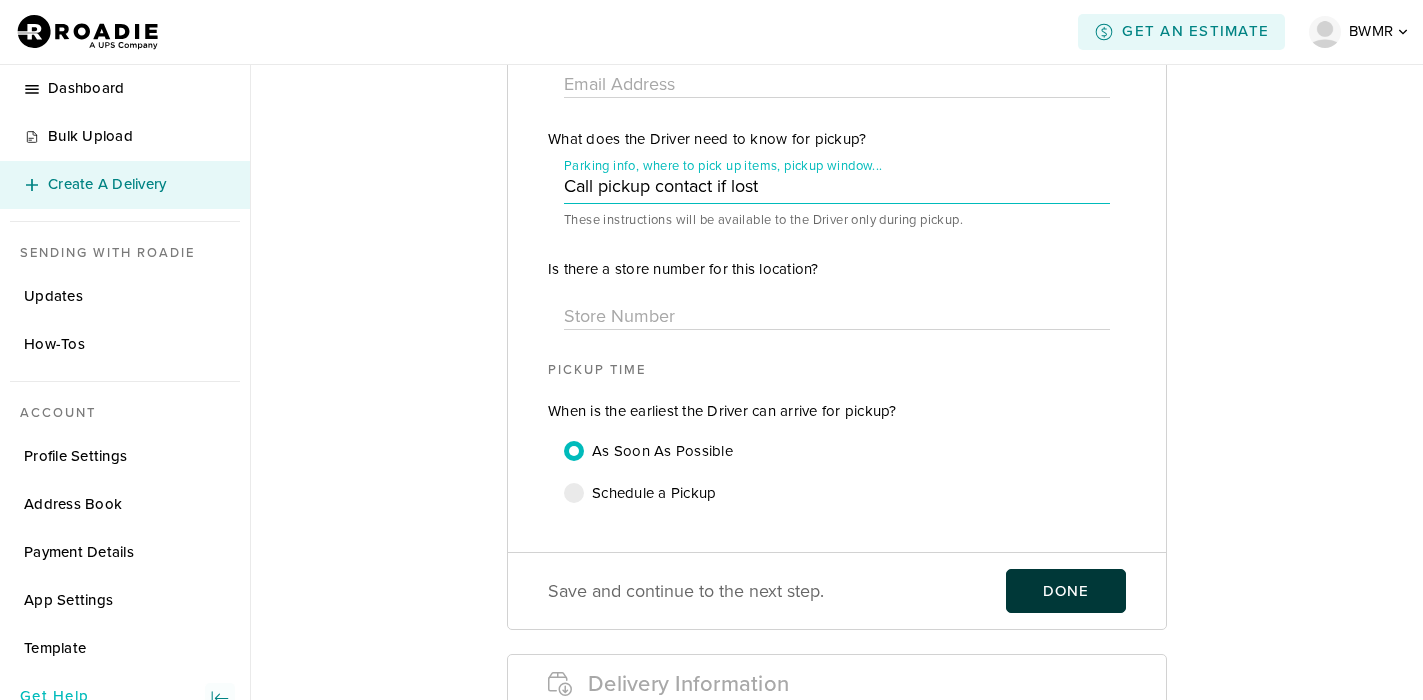 type on "Call pickup contact if lost" 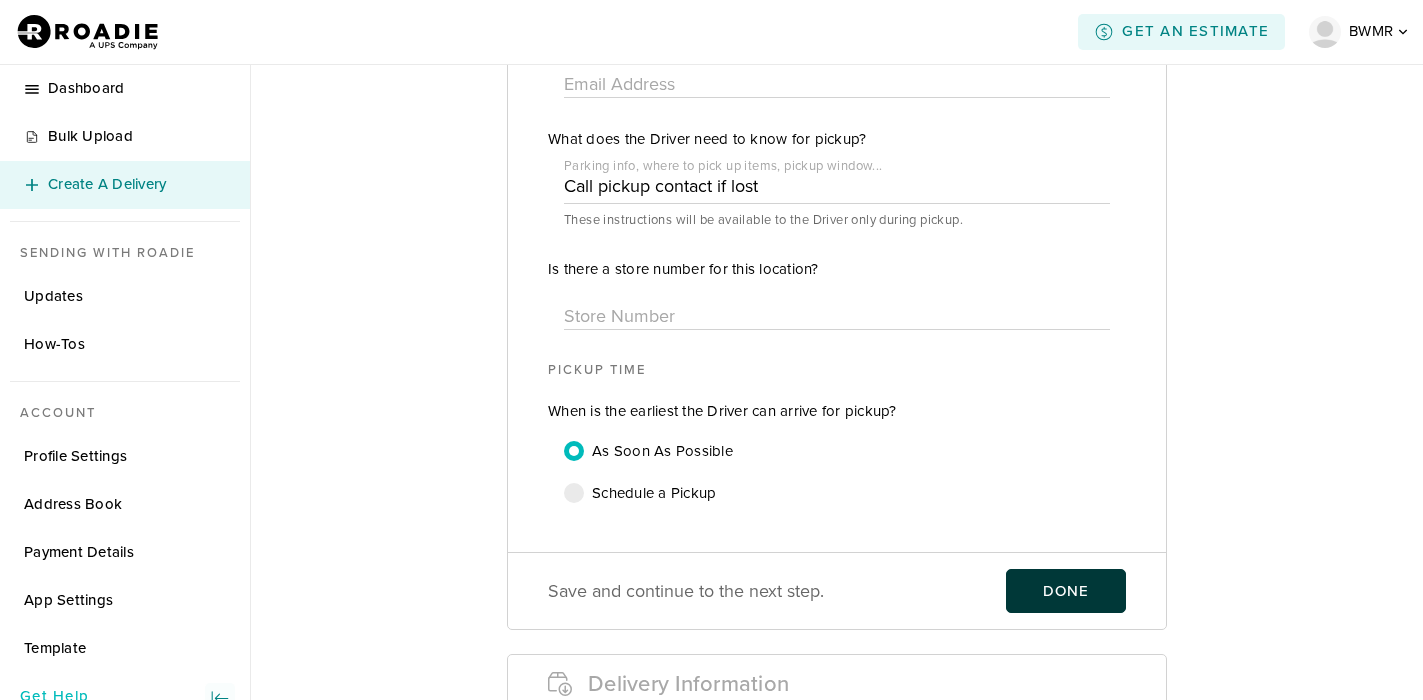 click on "Done" at bounding box center (1066, 591) 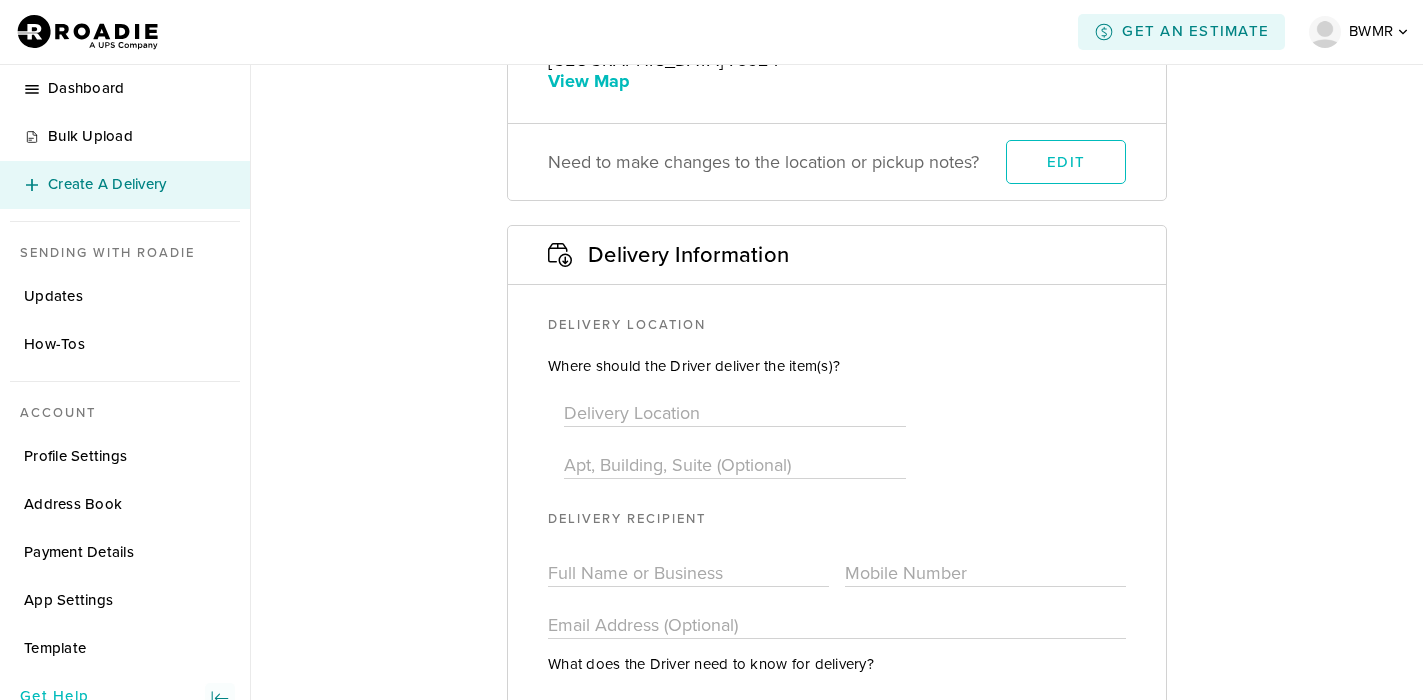 scroll, scrollTop: 691, scrollLeft: 0, axis: vertical 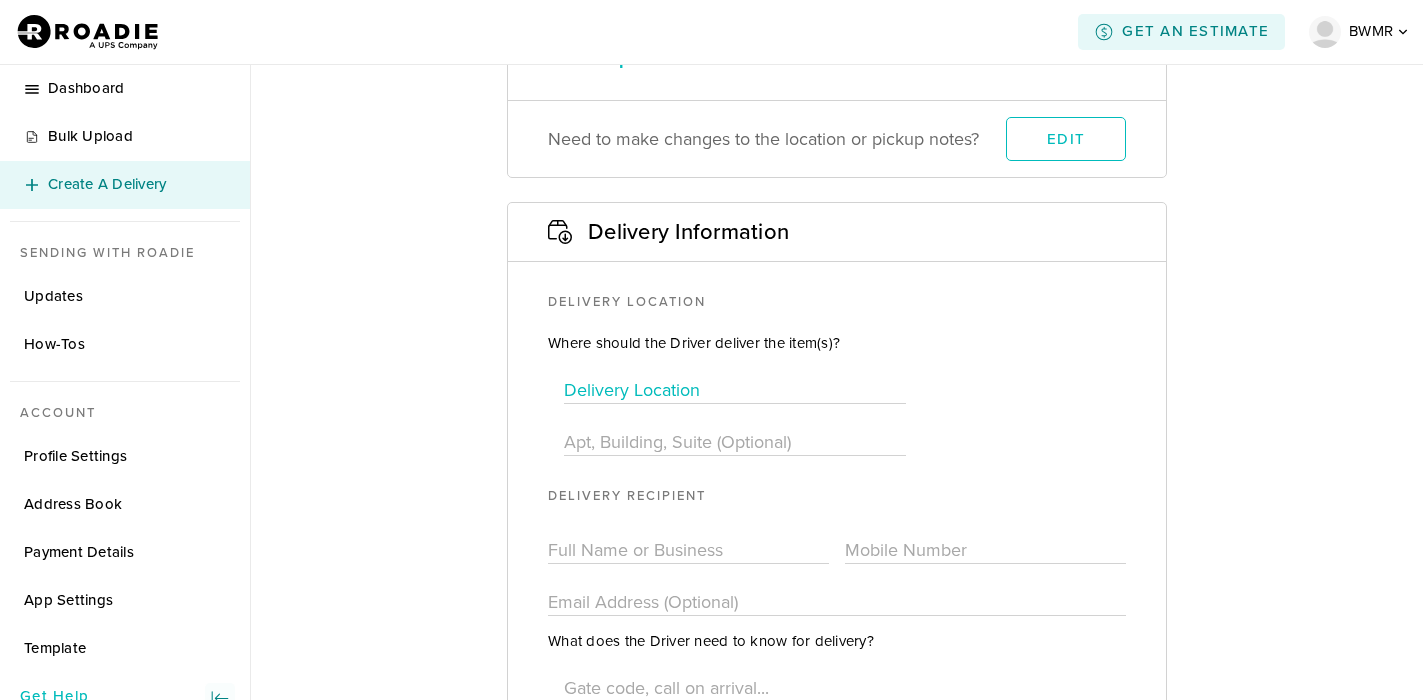 click at bounding box center [735, 390] 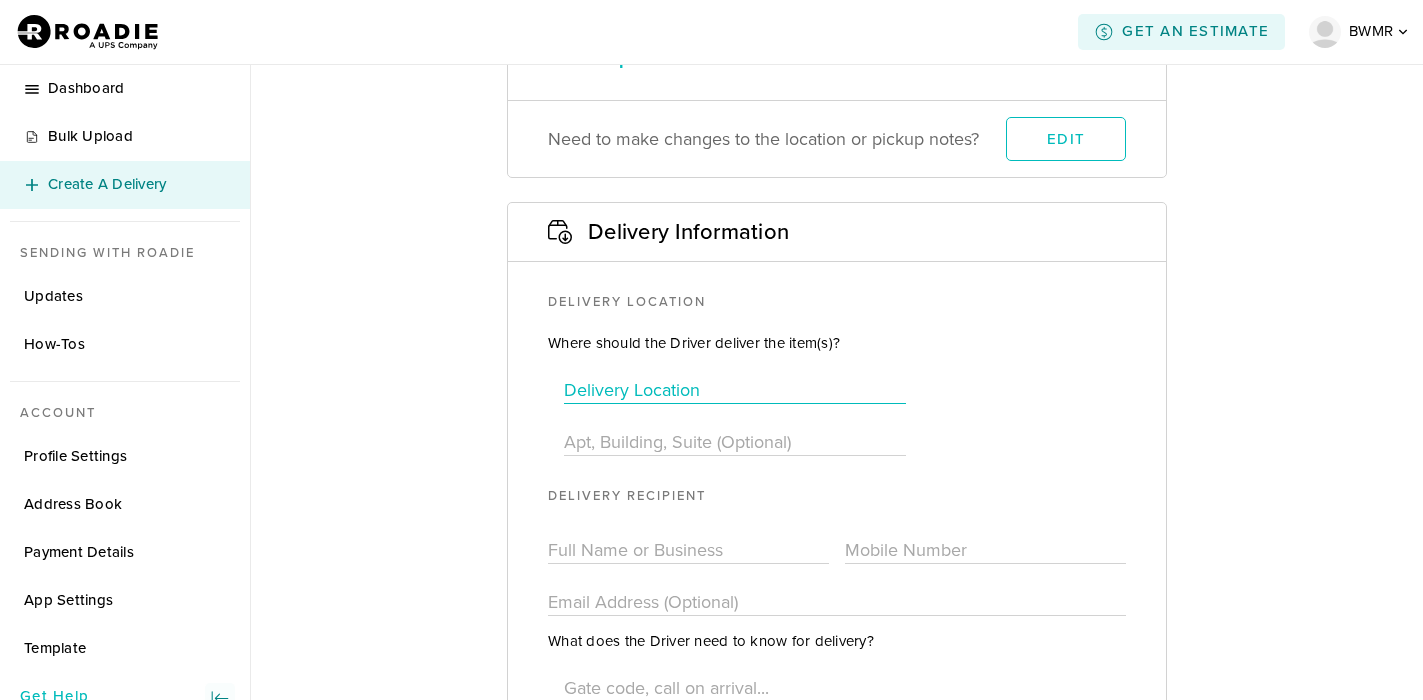 paste on "4202 E INTERSTATE 10  SAN ANTONIO, TX 78219" 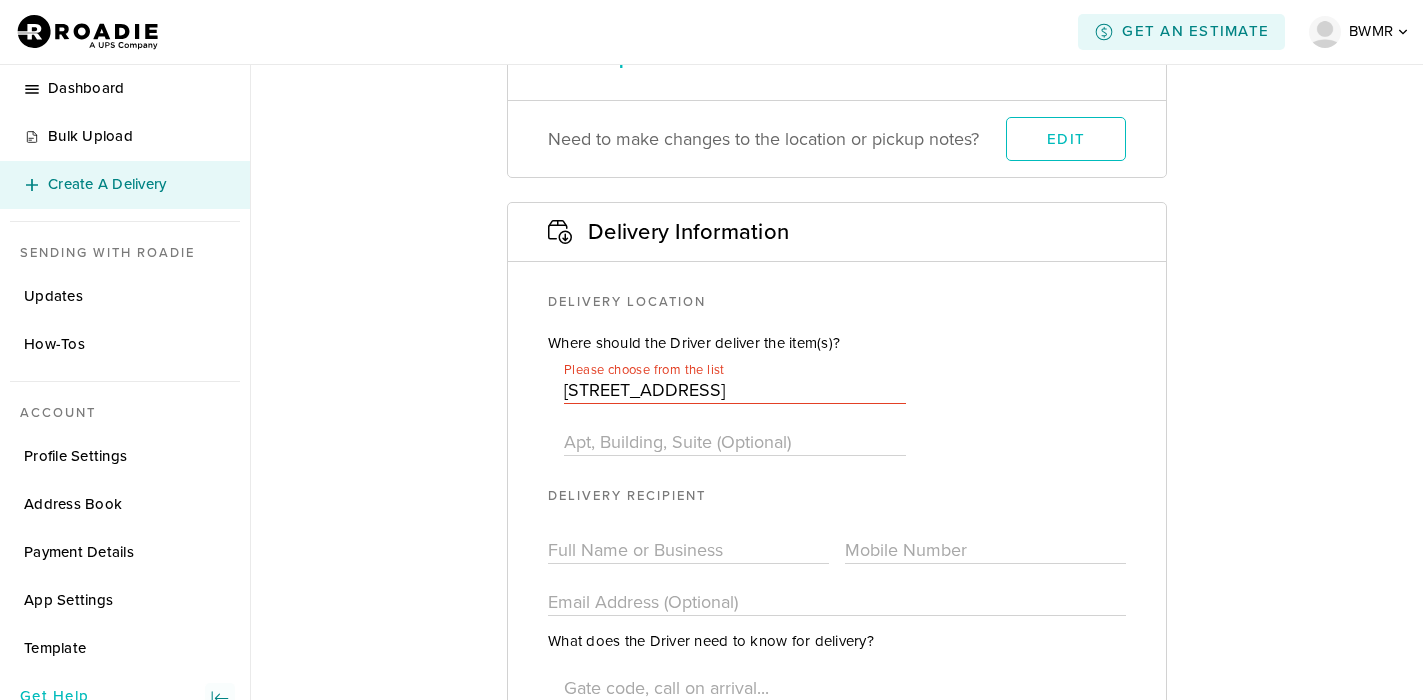 scroll, scrollTop: 0, scrollLeft: 50, axis: horizontal 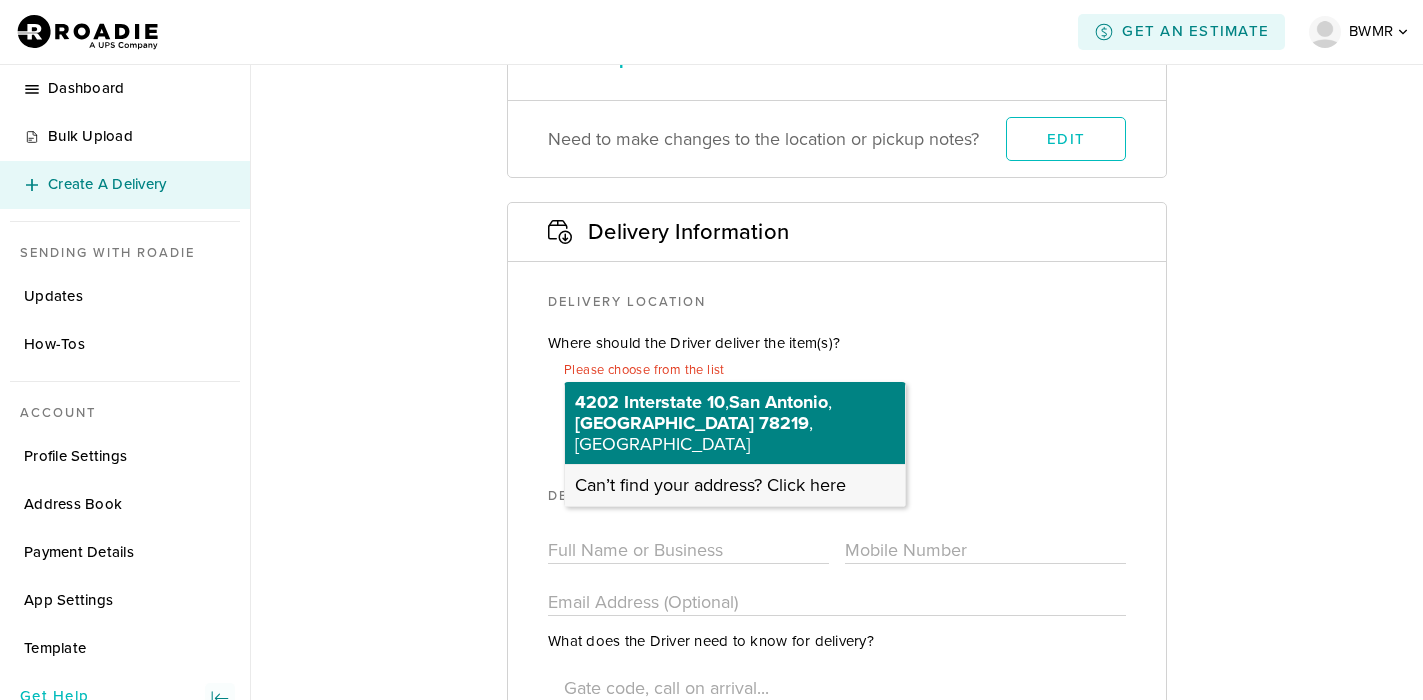 type on "4202 E INTERSTATE 10  SAN ANTONIO, TX 78219" 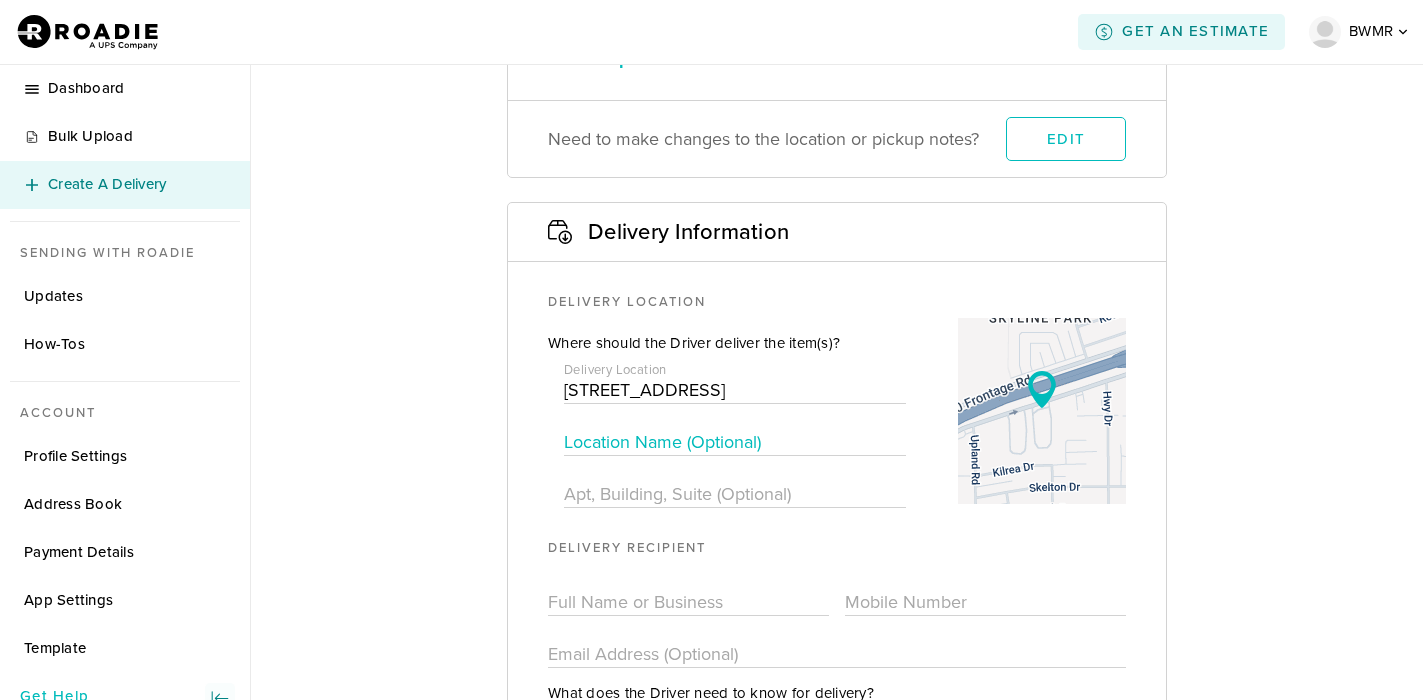 click at bounding box center [735, 442] 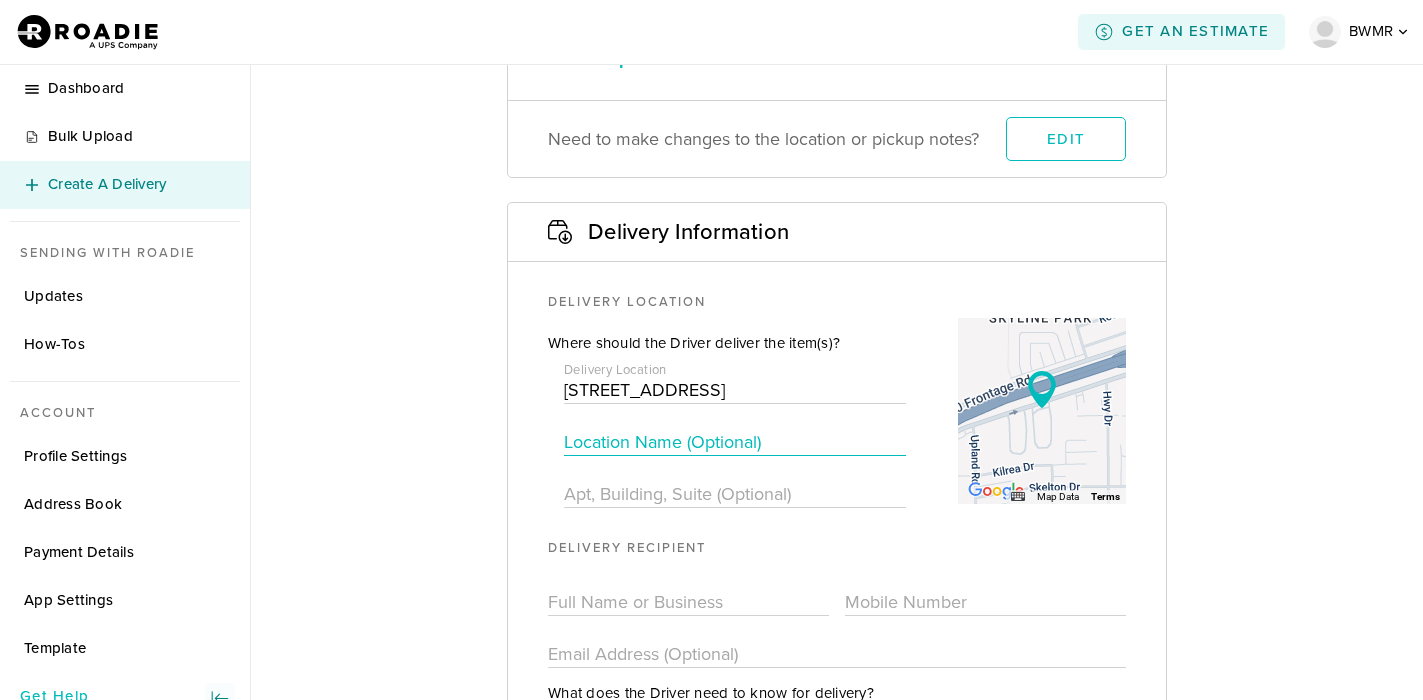 type on "R&L Carriers" 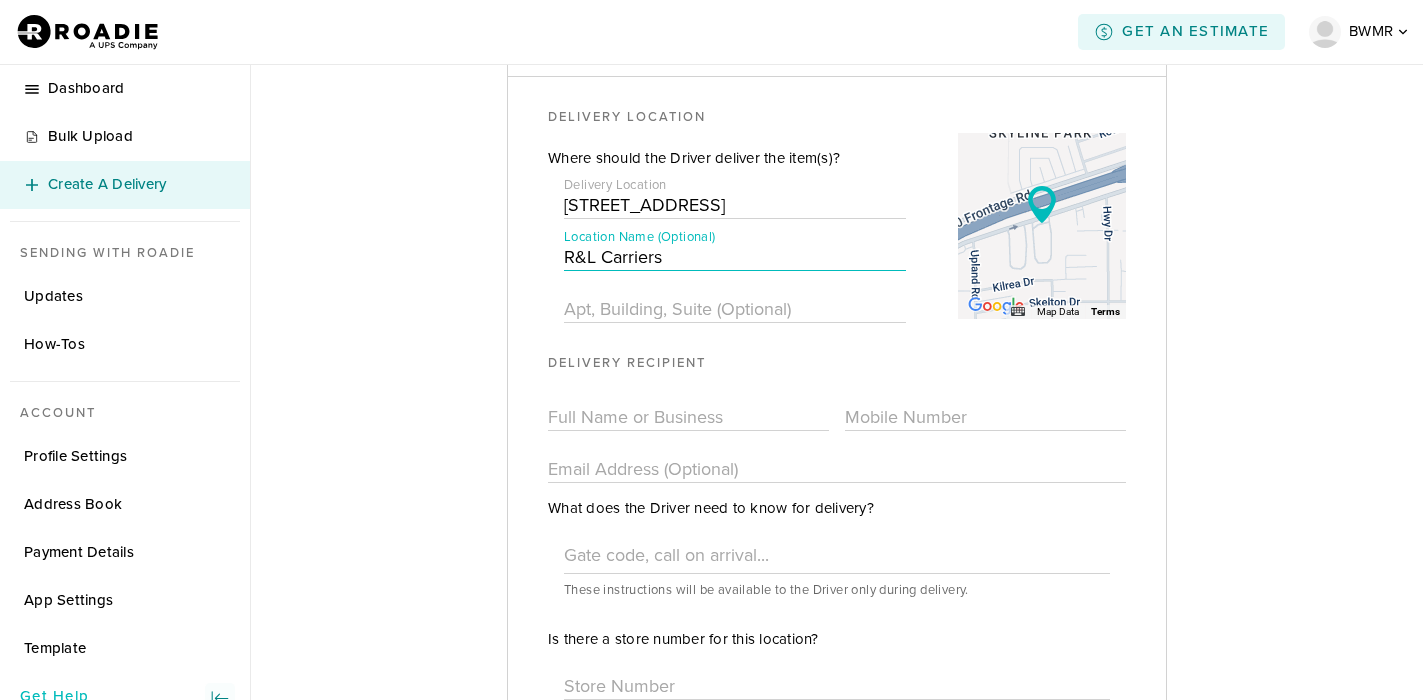 scroll, scrollTop: 891, scrollLeft: 0, axis: vertical 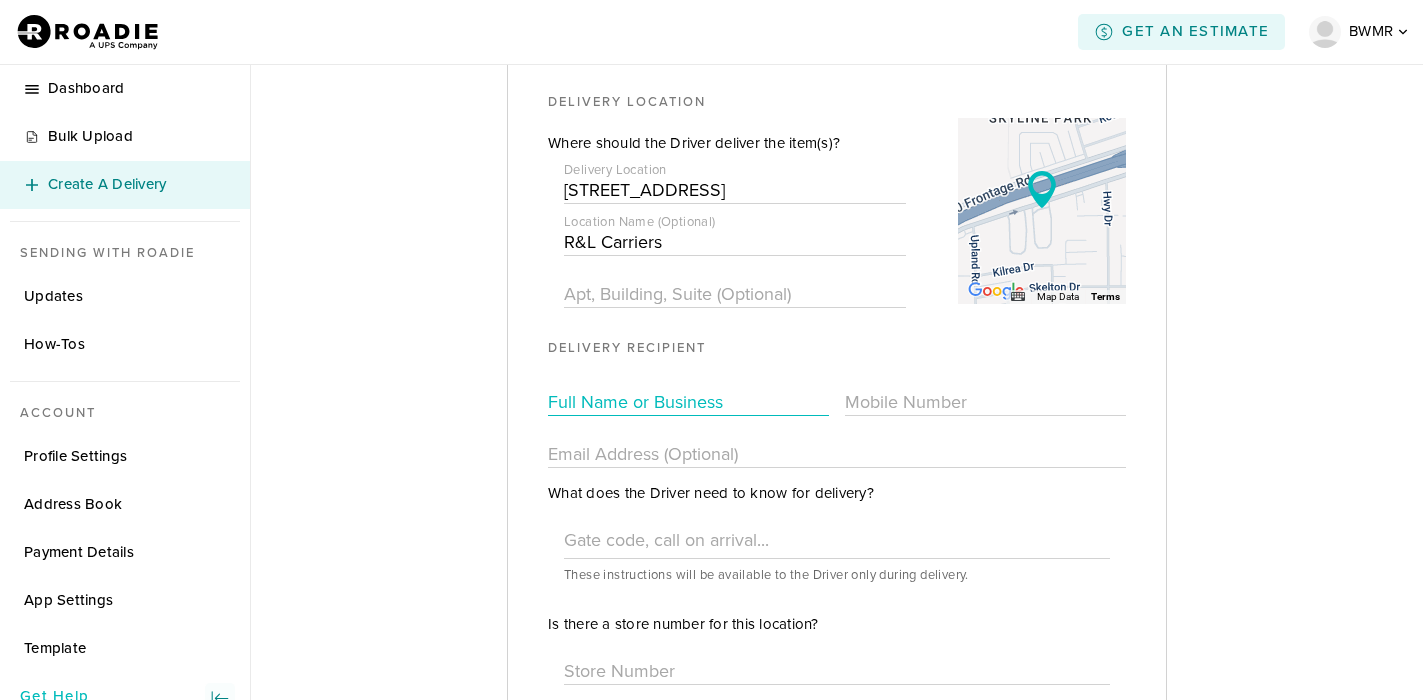 click at bounding box center (688, 402) 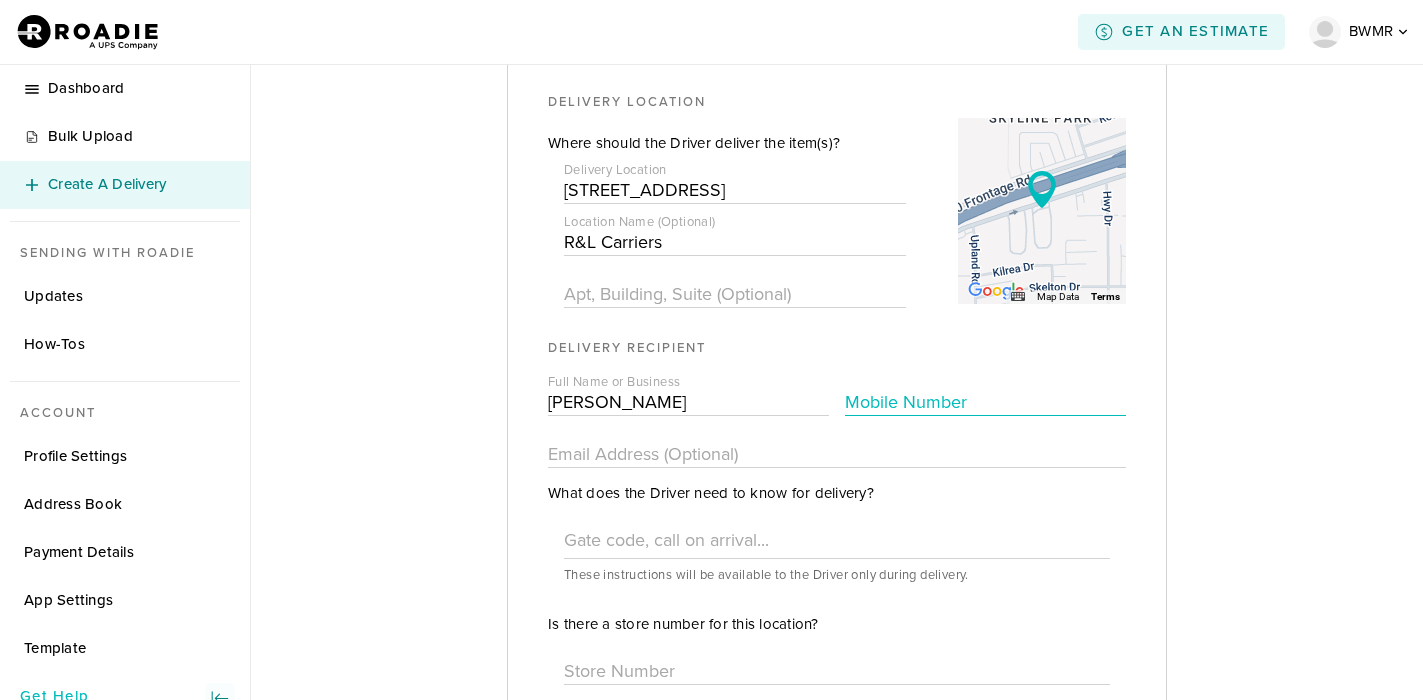 click at bounding box center (985, 402) 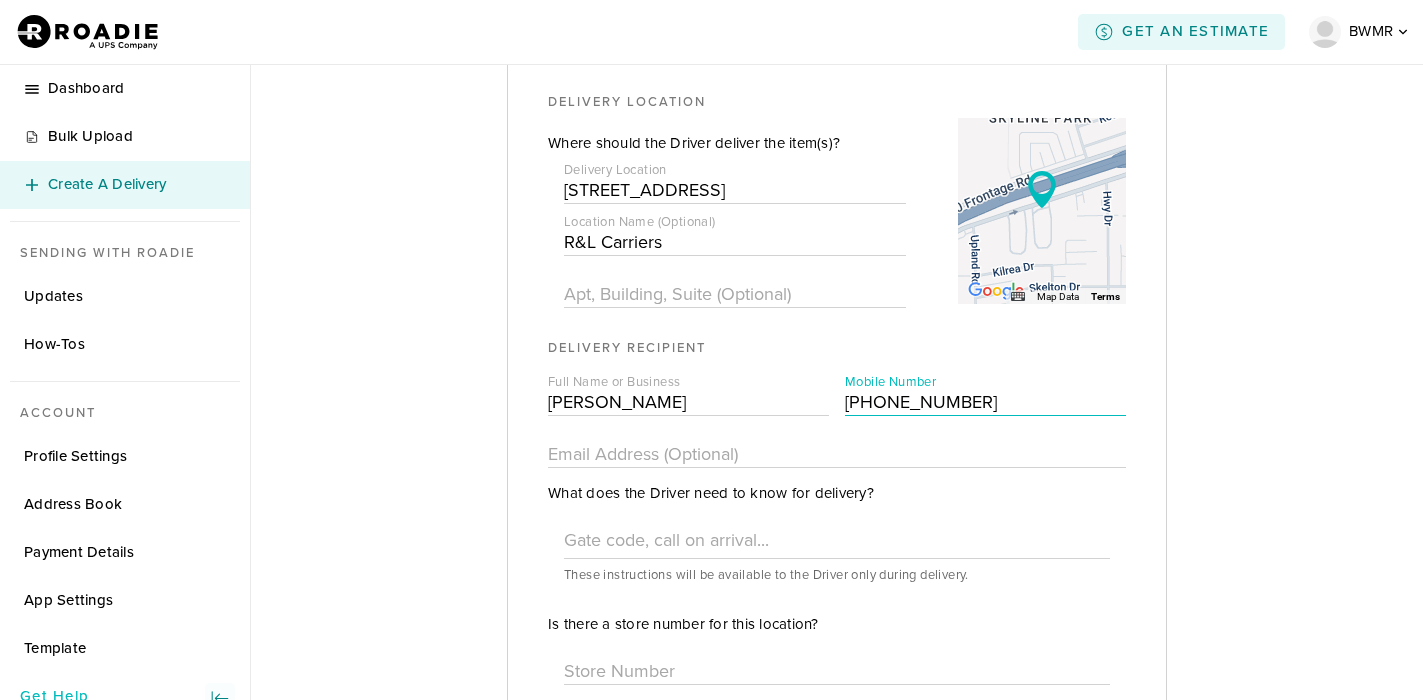 drag, startPoint x: 1012, startPoint y: 380, endPoint x: 809, endPoint y: 380, distance: 203 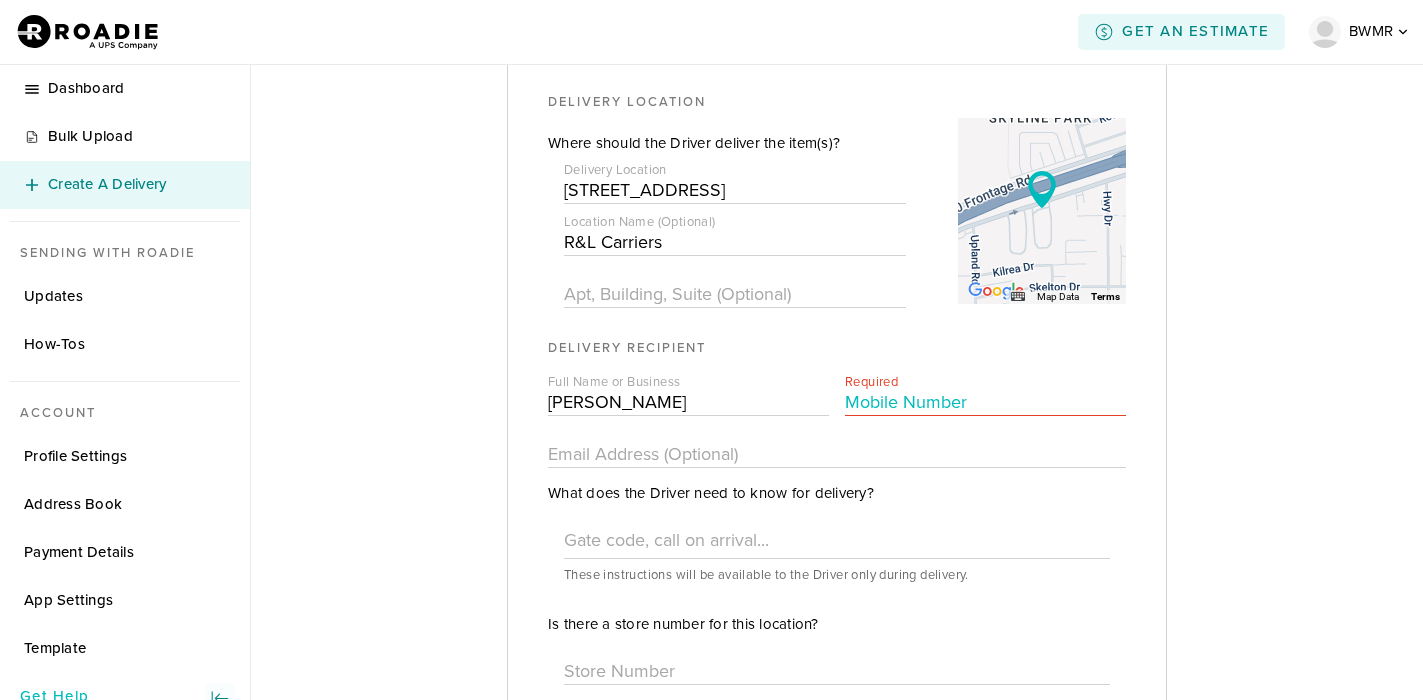 paste on "(420) 210-7821" 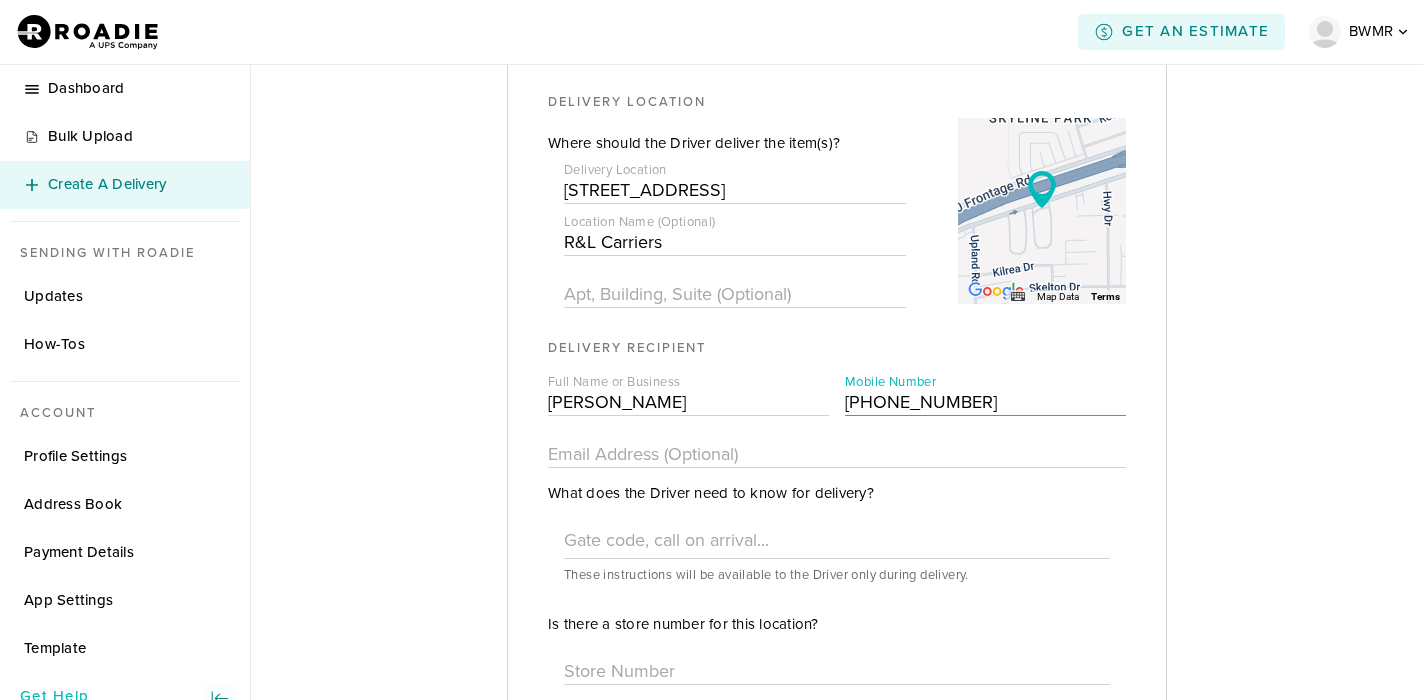 type on "(420) 210-7821" 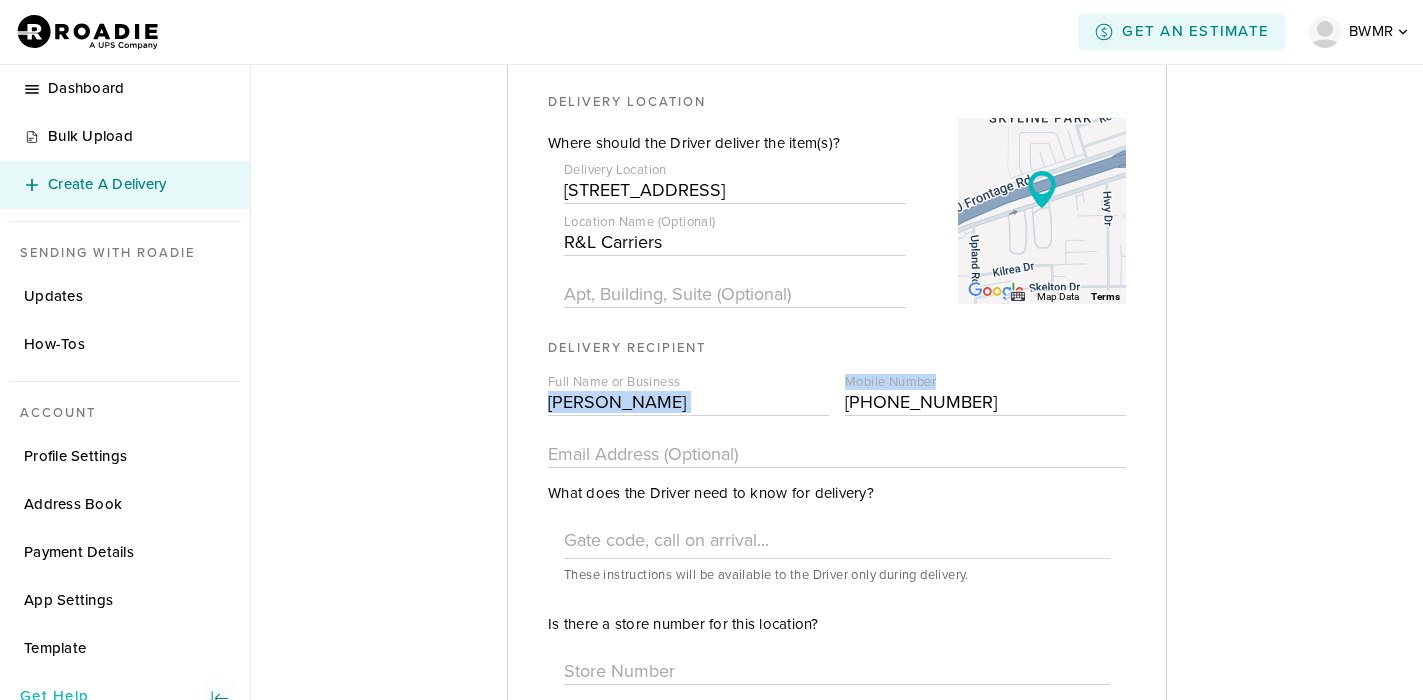 drag, startPoint x: 1005, startPoint y: 366, endPoint x: 760, endPoint y: 373, distance: 245.09998 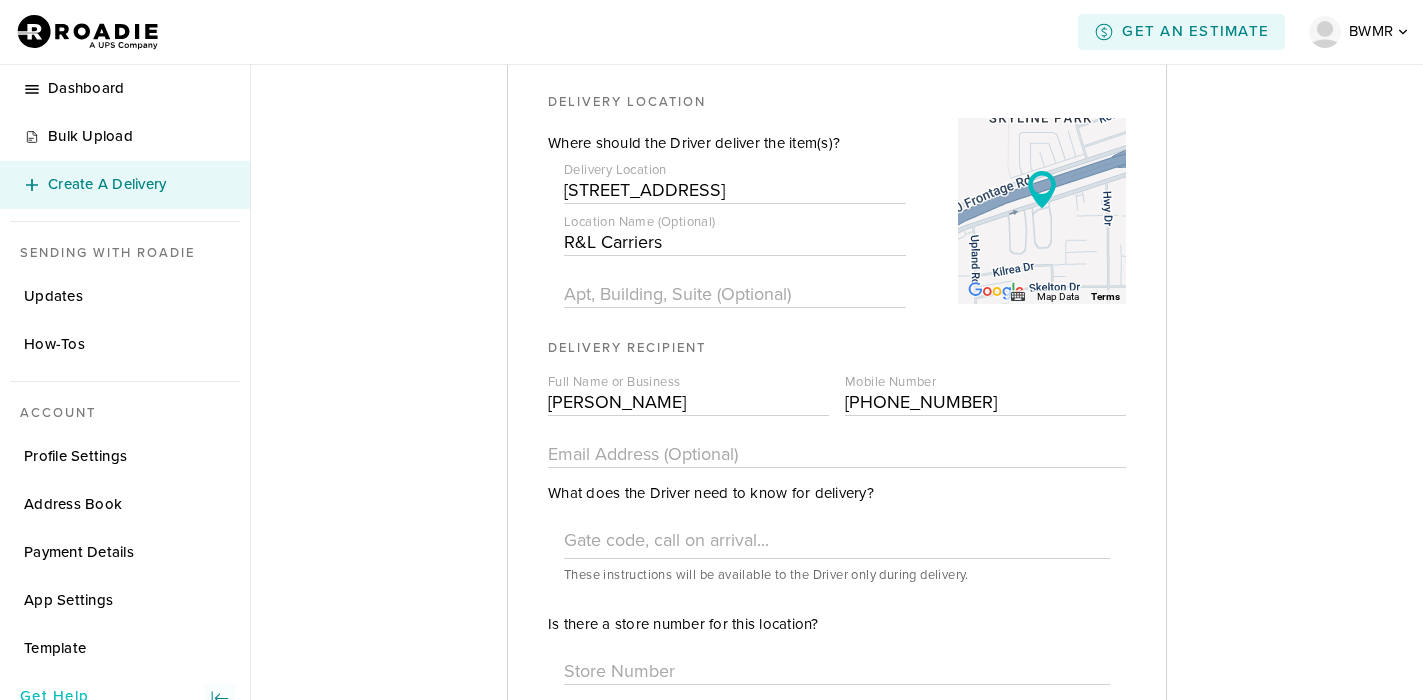 click at bounding box center [837, 429] 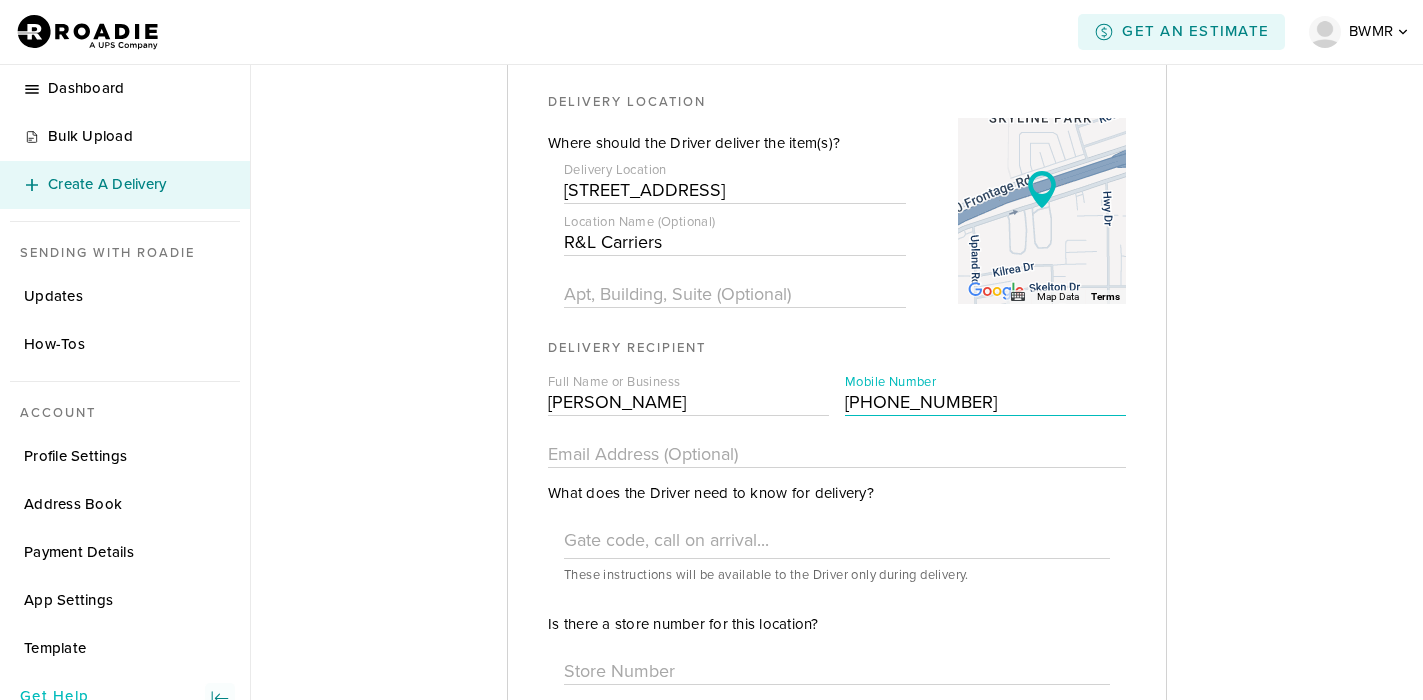 drag, startPoint x: 1019, startPoint y: 380, endPoint x: 753, endPoint y: 401, distance: 266.82767 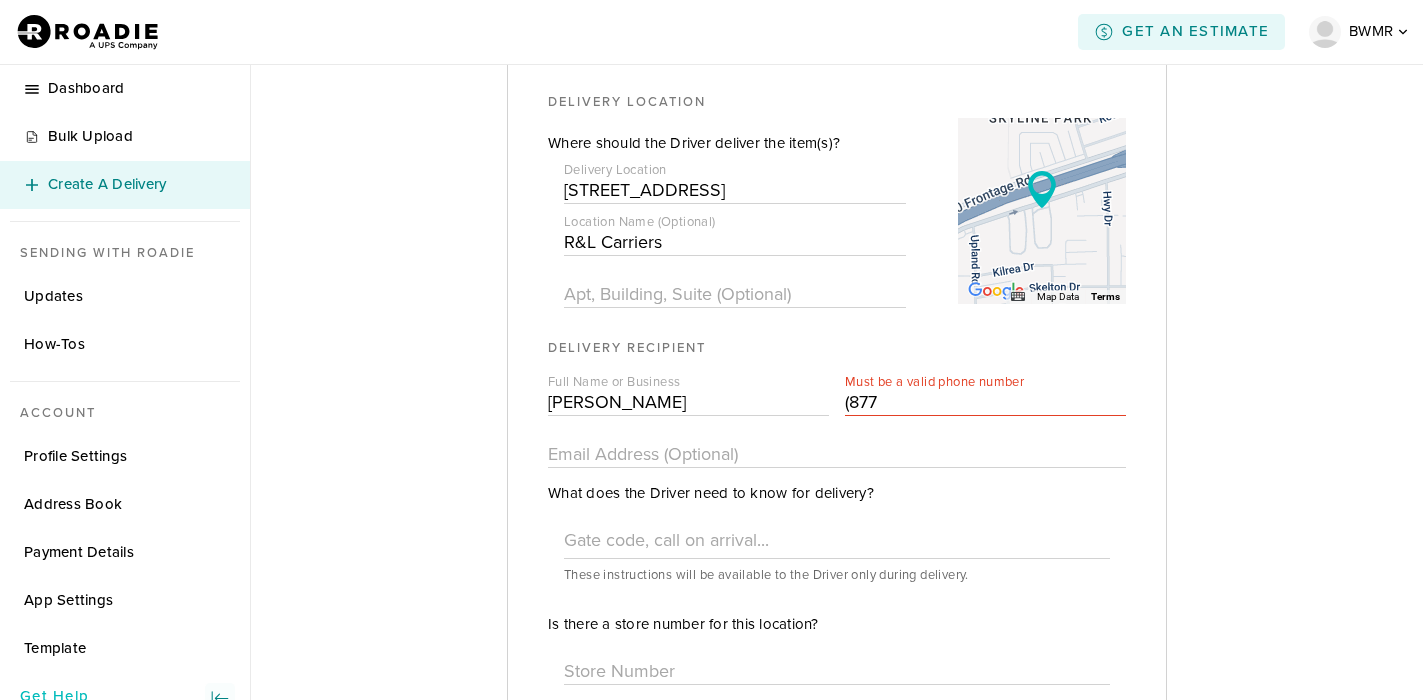 type on "[PHONE_NUMBER]" 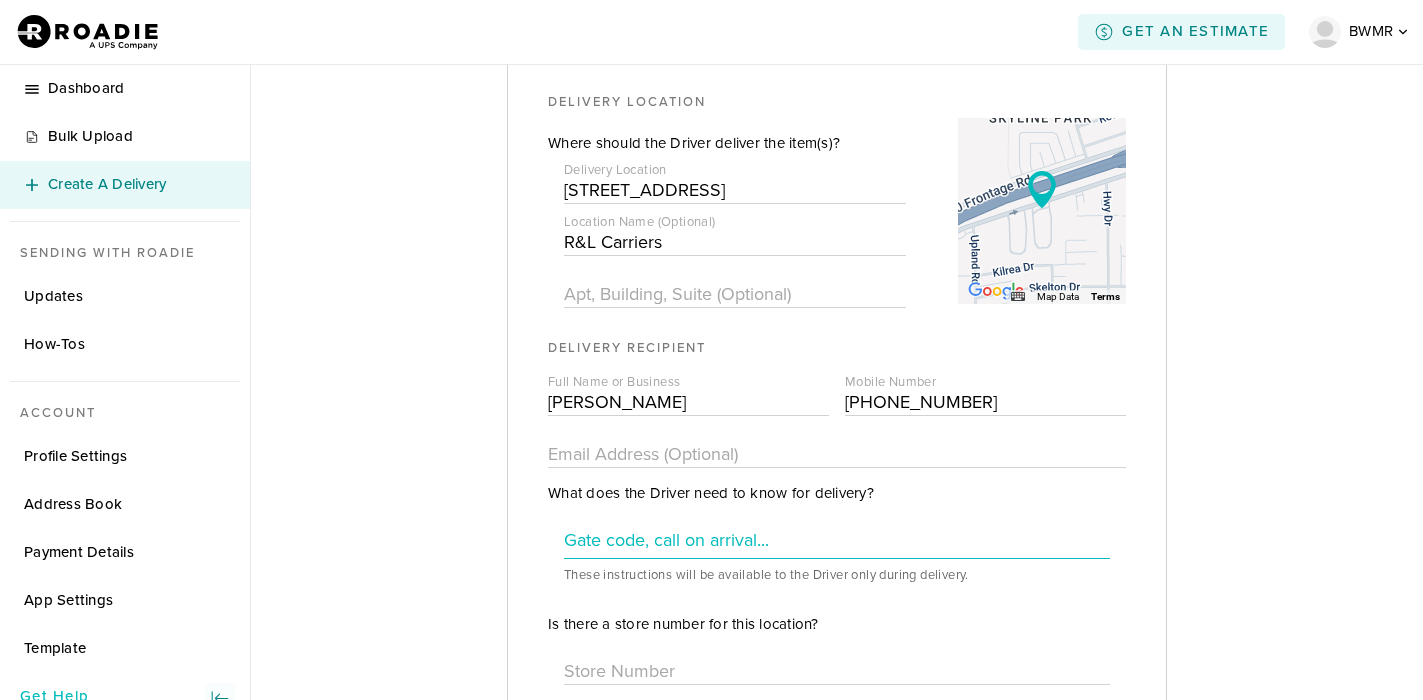 click at bounding box center [837, 540] 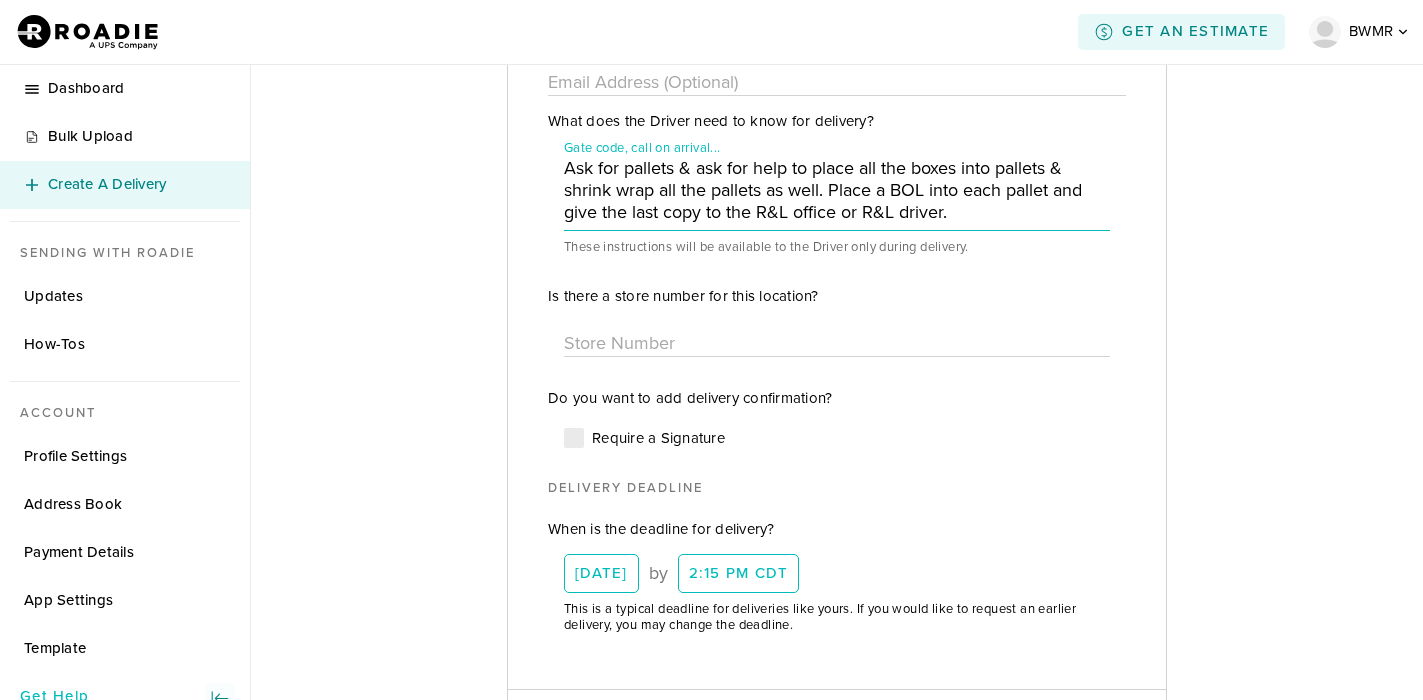scroll, scrollTop: 1291, scrollLeft: 0, axis: vertical 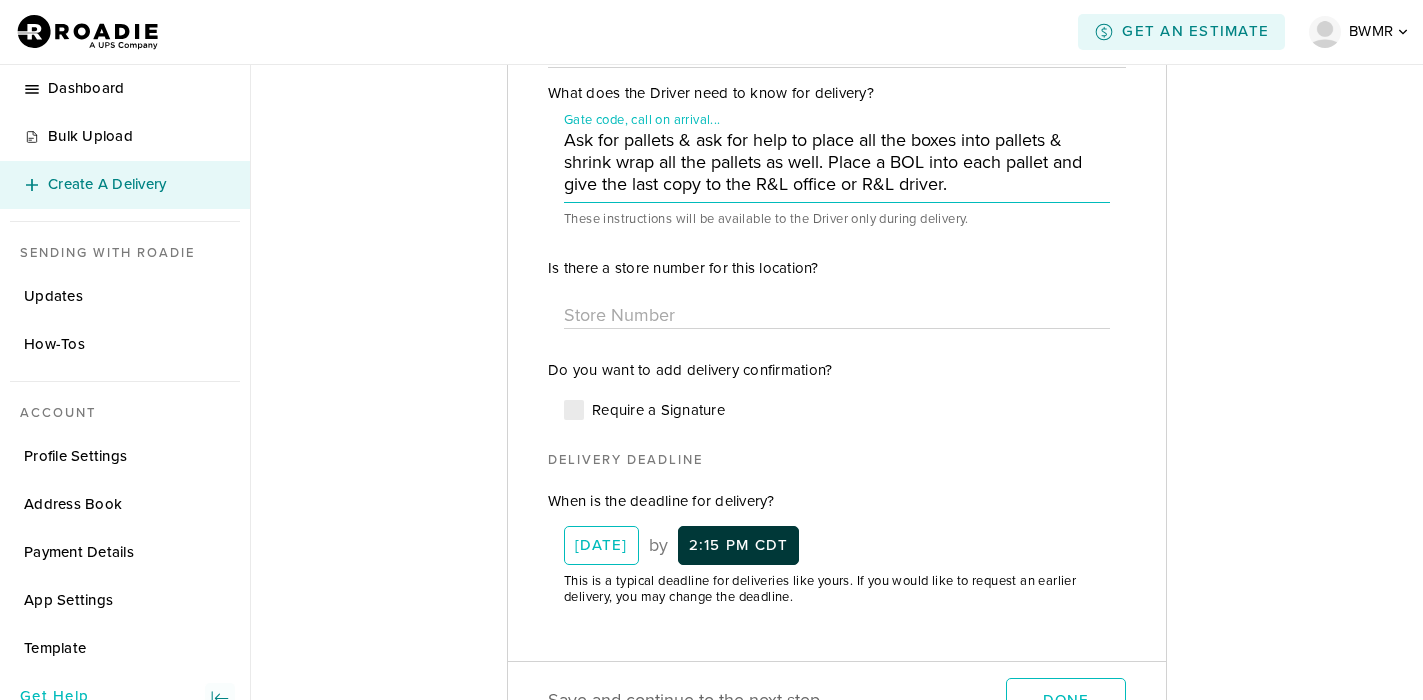 type on "Ask for pallets & ask for help to place all the boxes into pallets & shrink wrap all the pallets as well. Place a BOL into each pallet and give the last copy to the R&L office or R&L driver." 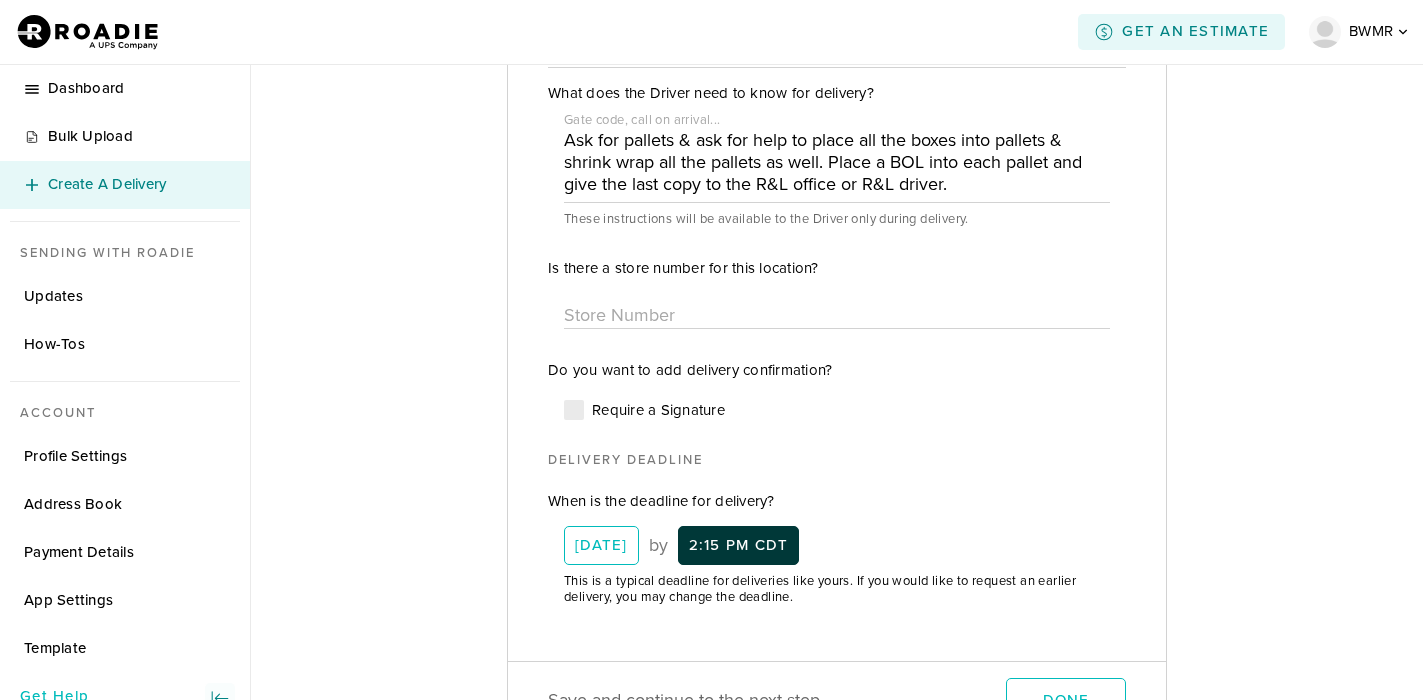 click on "2:15 PM CDT" at bounding box center (739, 545) 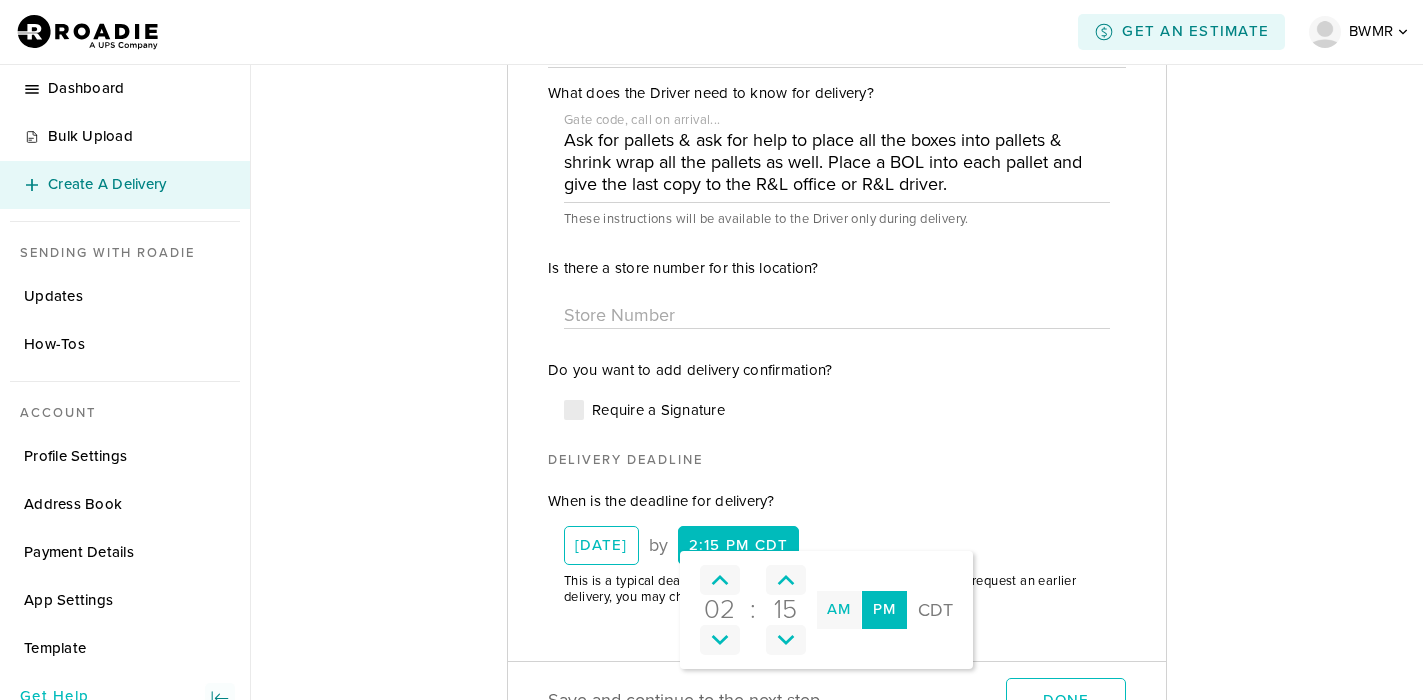 click on "Today by 2:15 PM CDT This is a typical deadline for deliveries like yours. If you would like to request an earlier delivery, you may change the deadline." at bounding box center [837, 557] 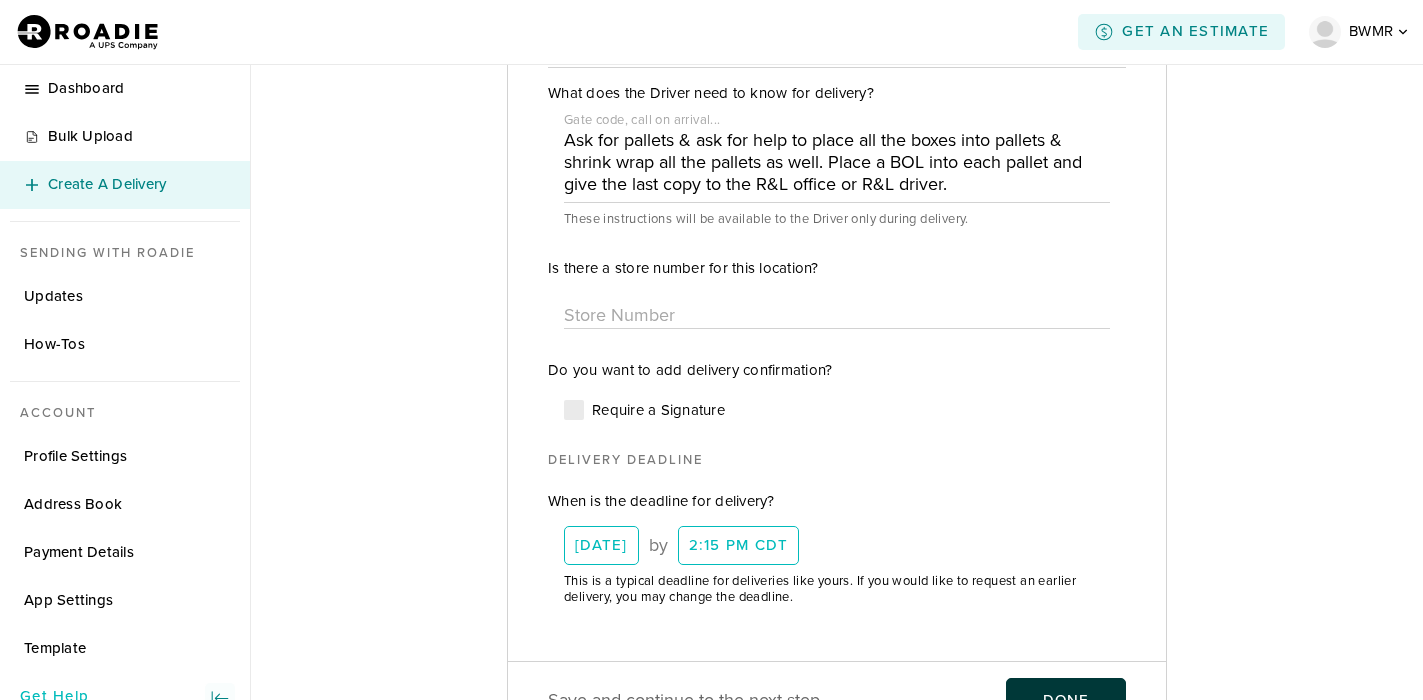 click on "Done" at bounding box center (1066, 700) 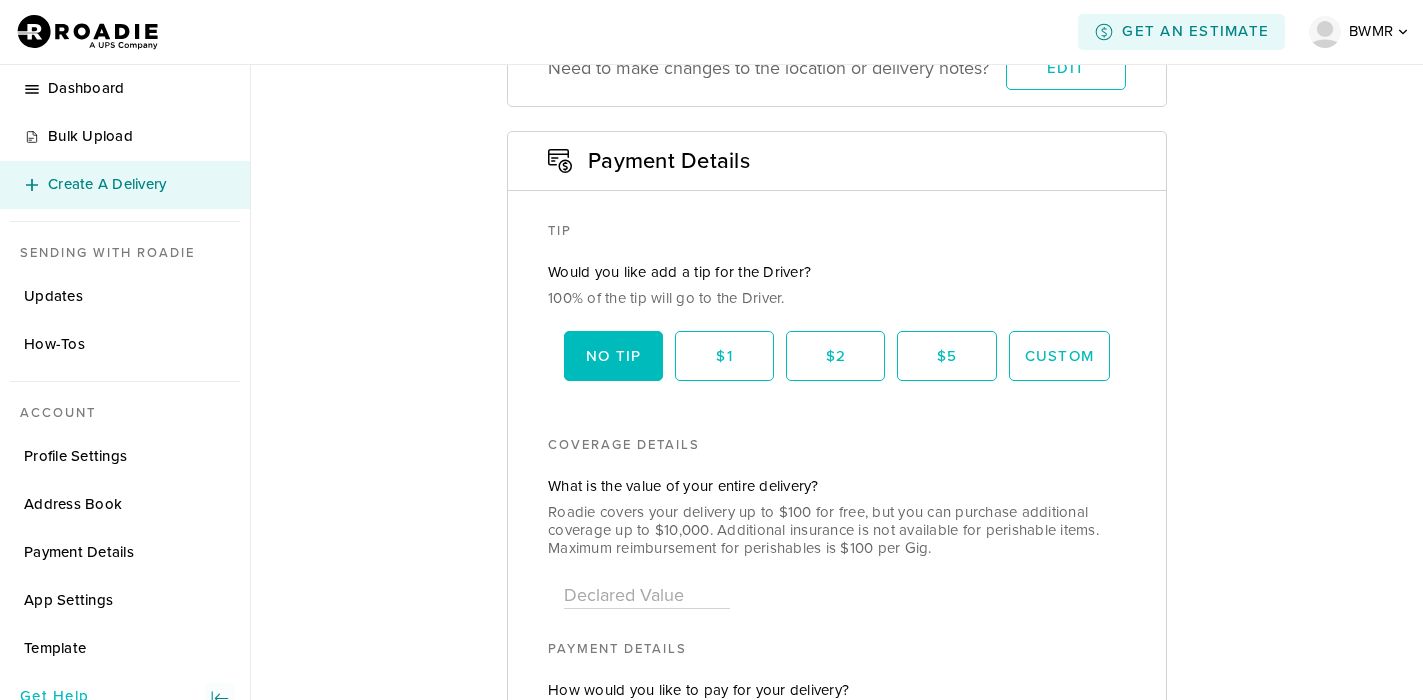 scroll, scrollTop: 1251, scrollLeft: 0, axis: vertical 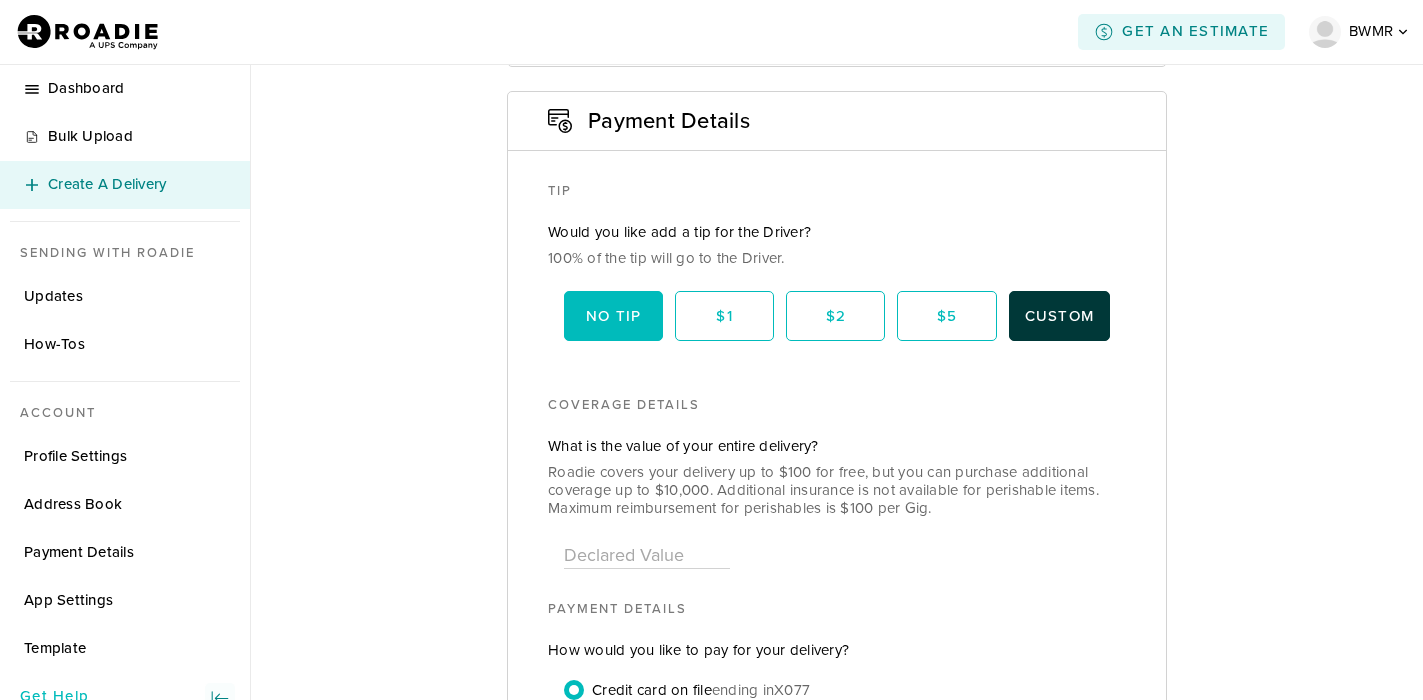 click on "Custom" at bounding box center [1060, 316] 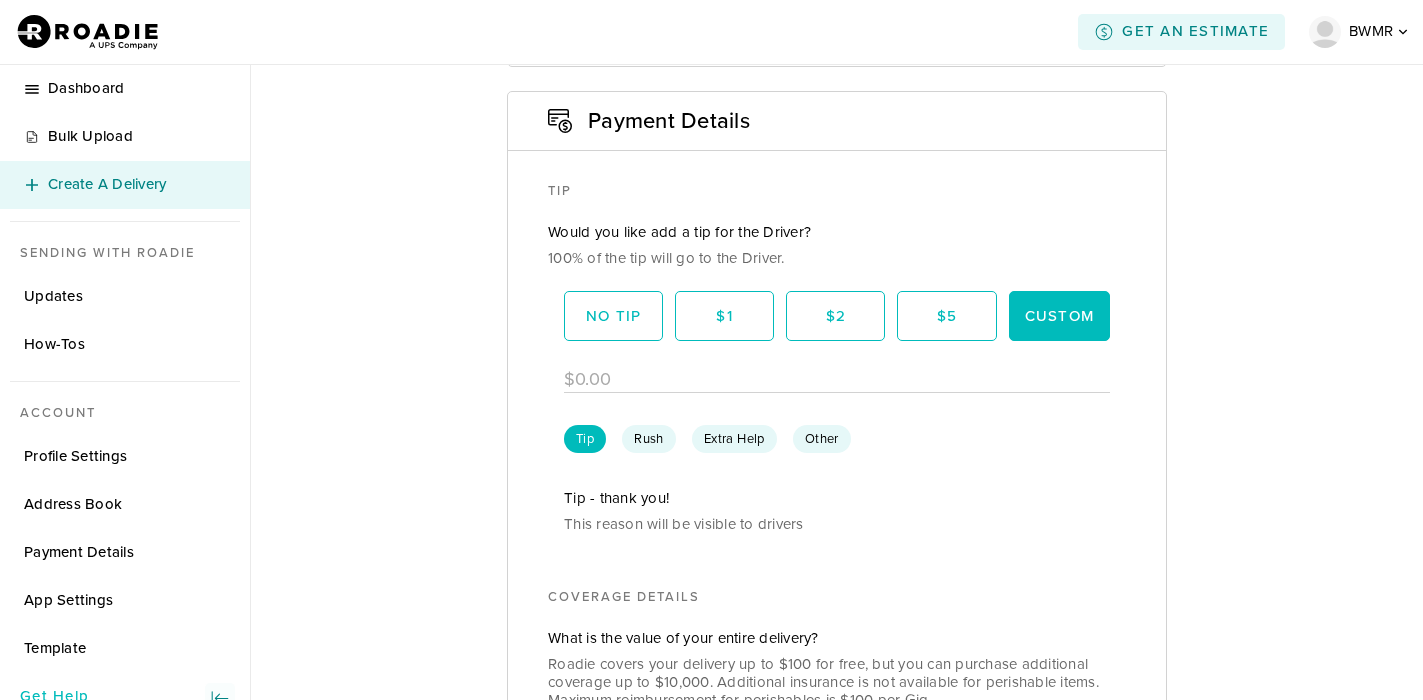click on "Extra Help" at bounding box center (734, 439) 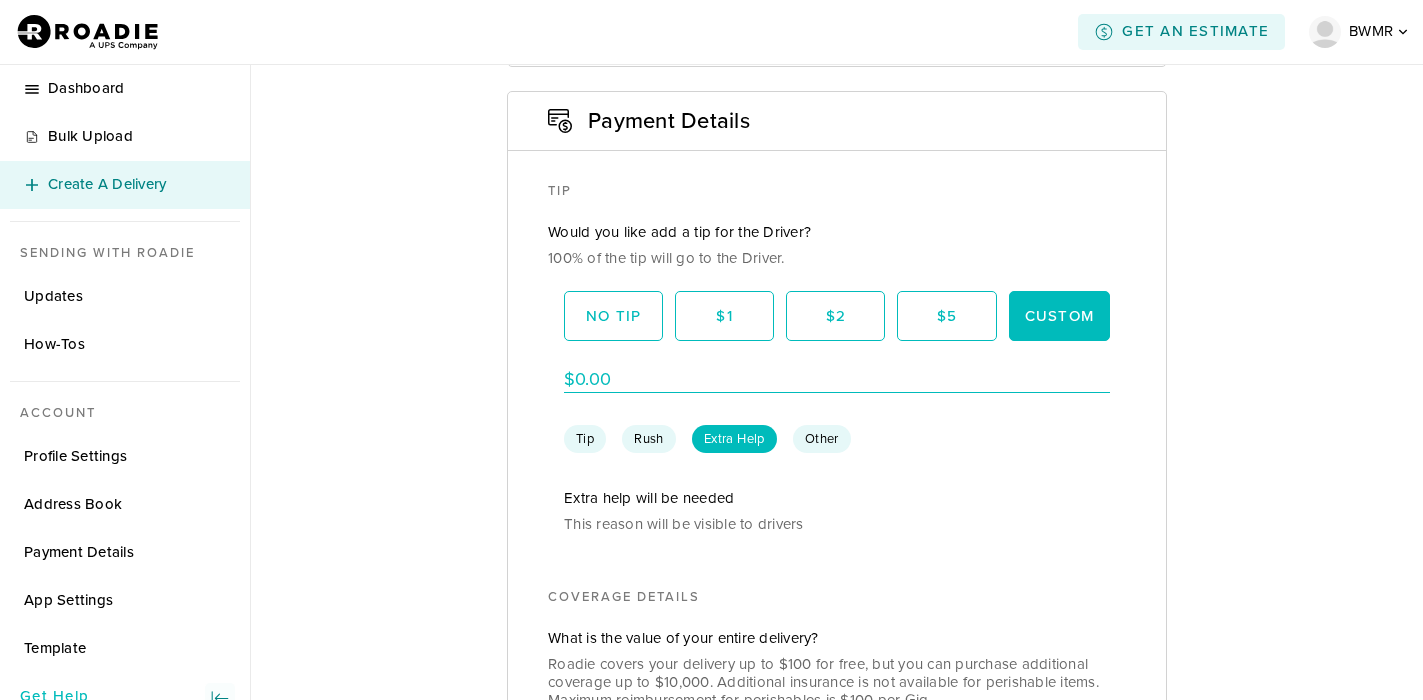 click at bounding box center (837, 379) 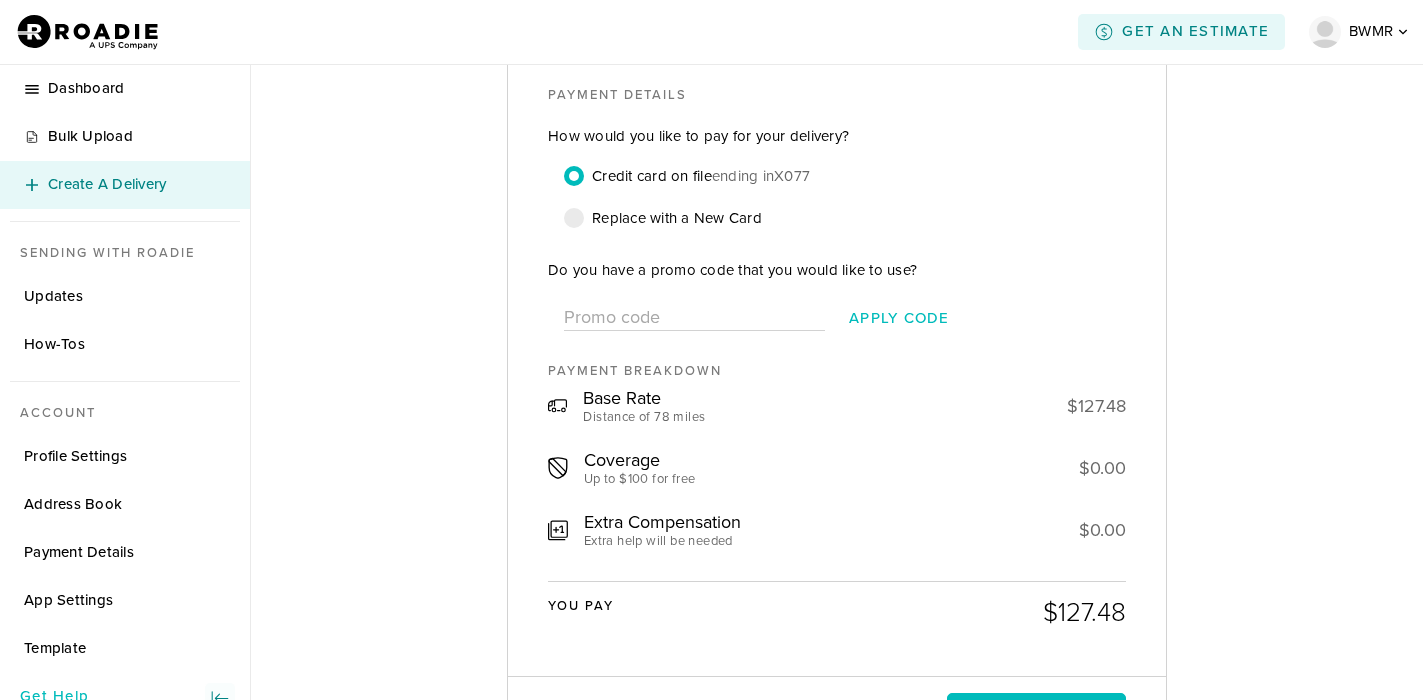 scroll, scrollTop: 2089, scrollLeft: 0, axis: vertical 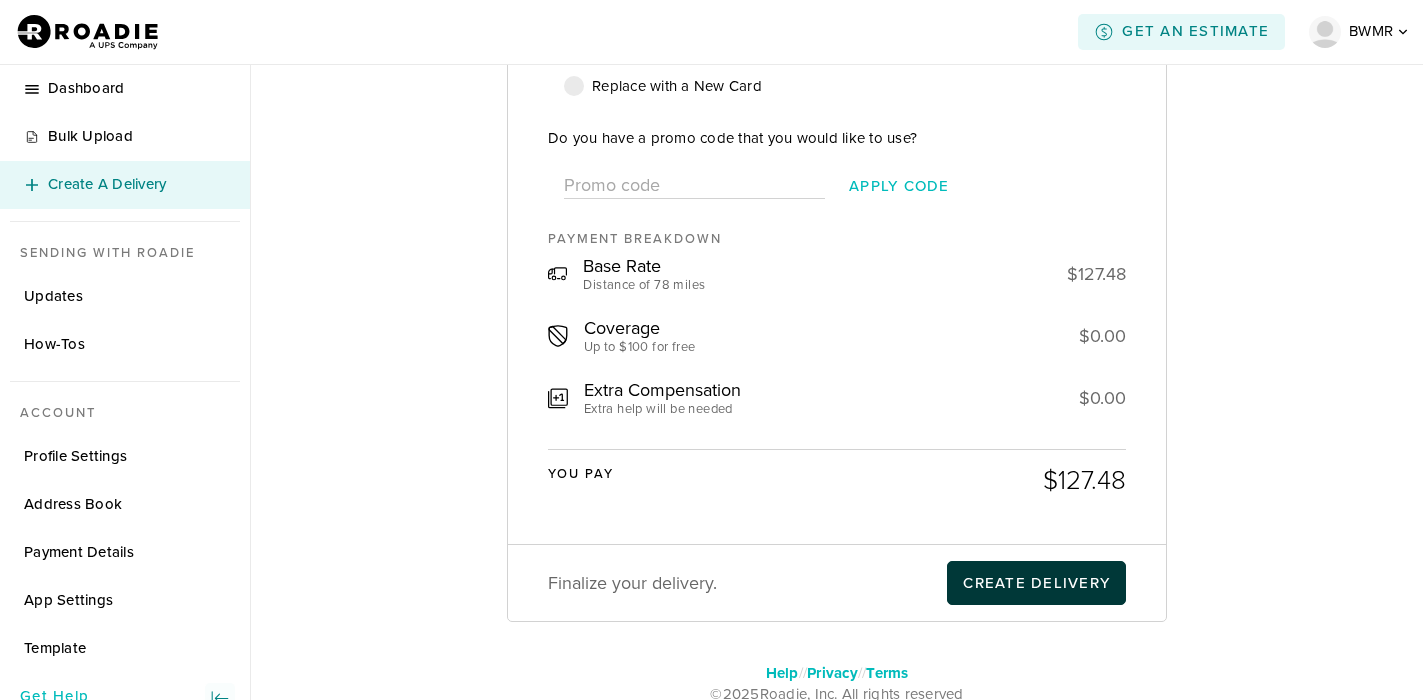 click on "Create Delivery" at bounding box center (1036, 583) 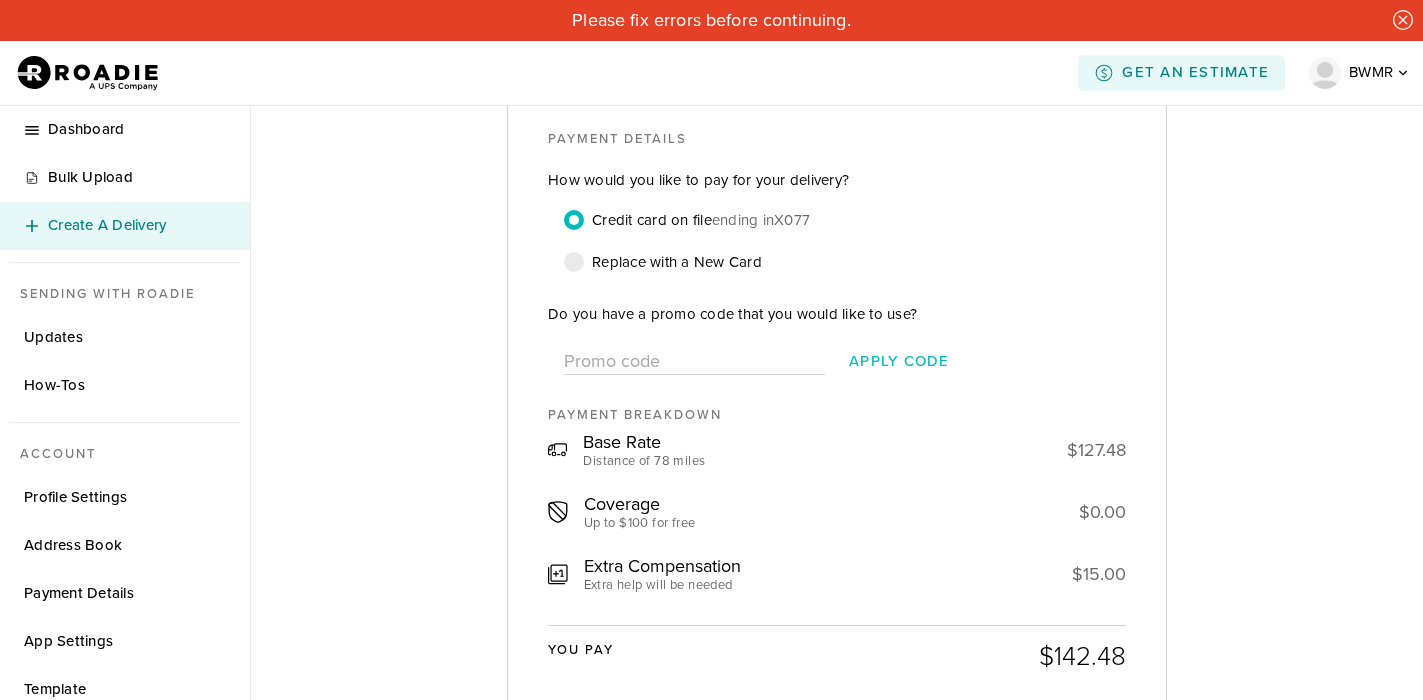 scroll, scrollTop: 1729, scrollLeft: 0, axis: vertical 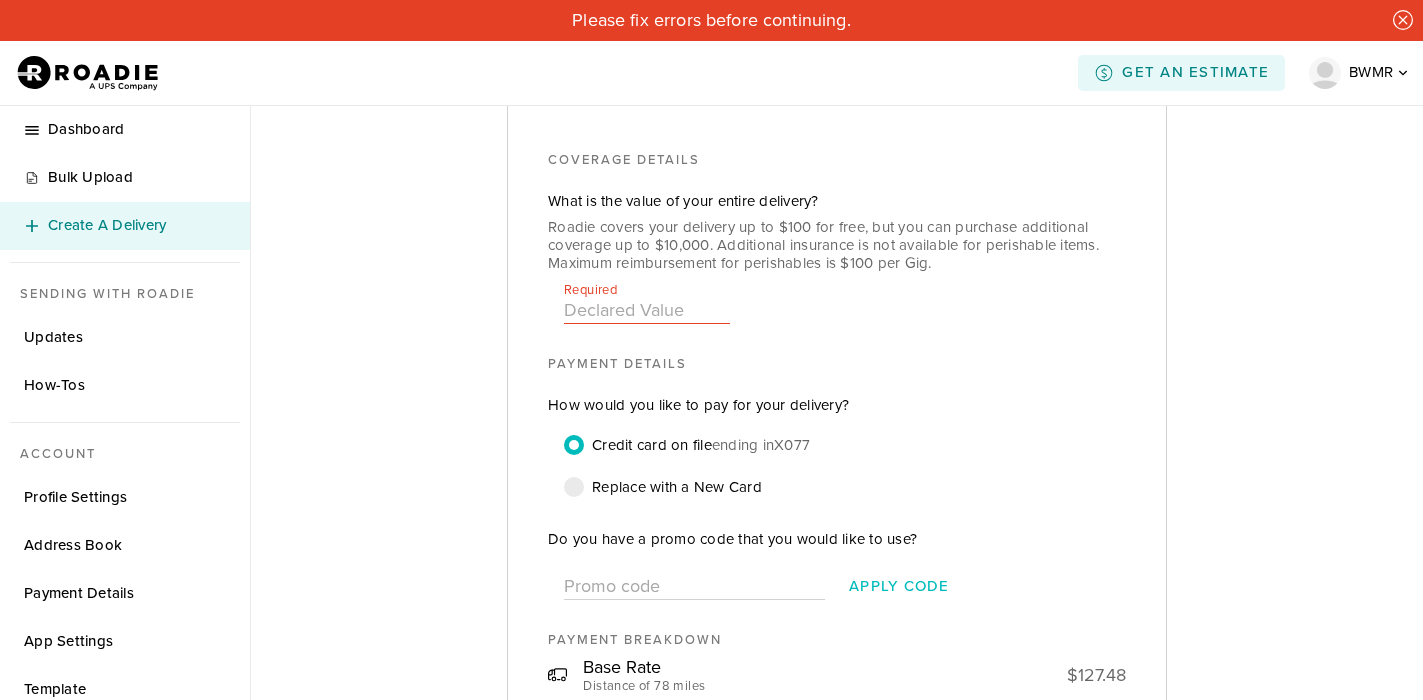 click on "What is the value of your entire delivery? Roadie covers your delivery up to $100 for free, but you can purchase additional coverage up to $10,000. Additional insurance is not available for perishable items. Maximum reimbursement for perishables is $100 per Gig. Required Partially Covered" at bounding box center (837, 258) 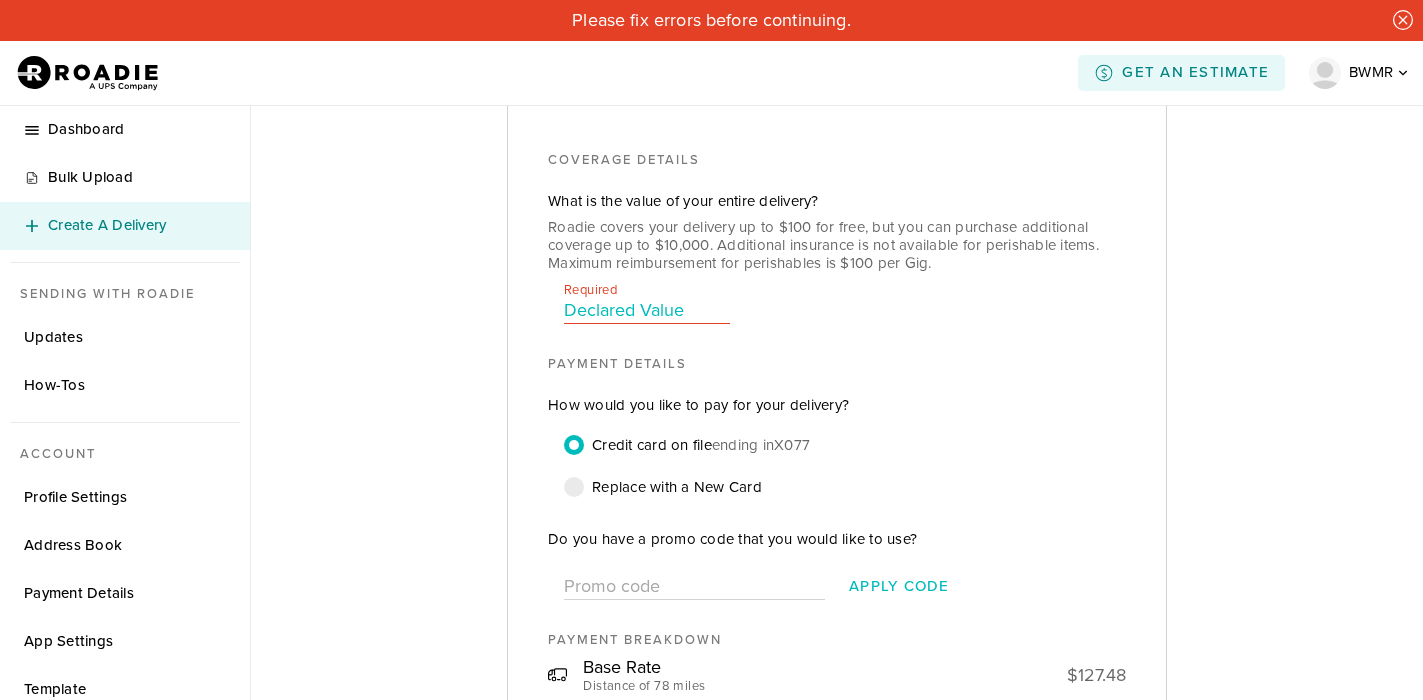 click at bounding box center (647, 310) 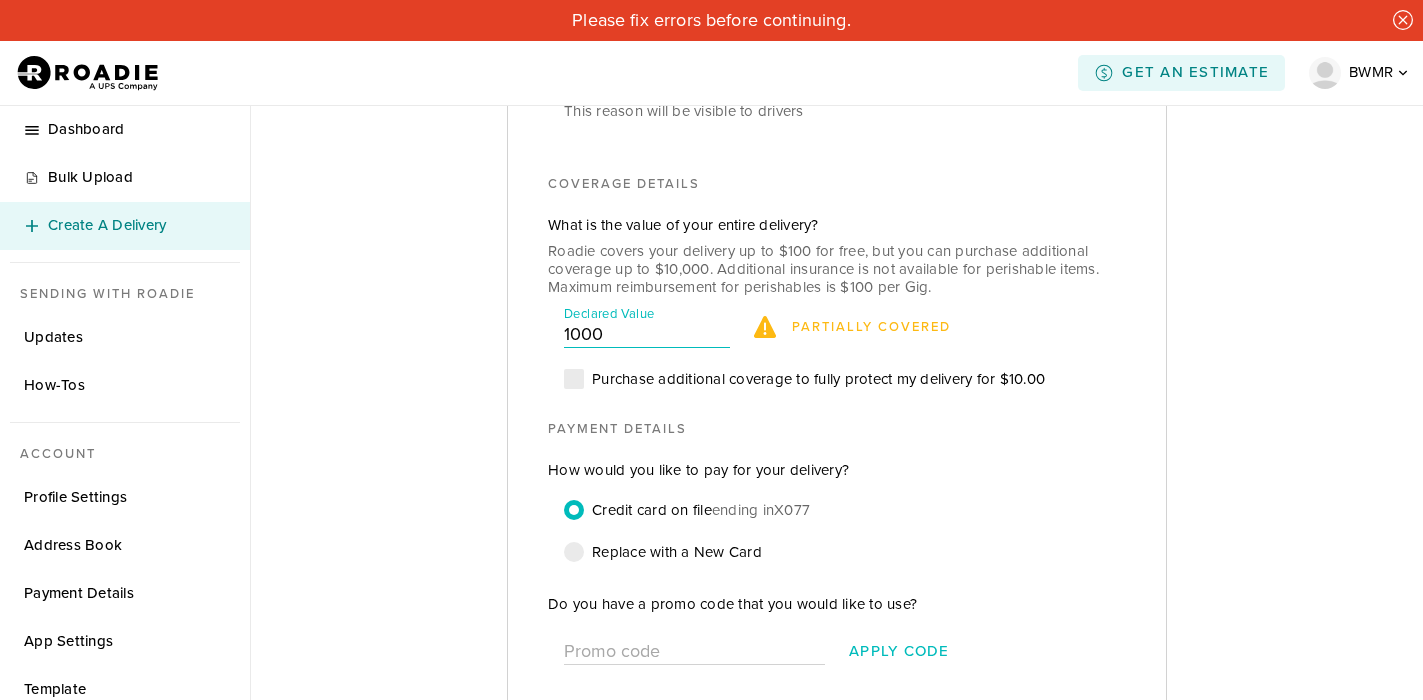scroll, scrollTop: 1670, scrollLeft: 0, axis: vertical 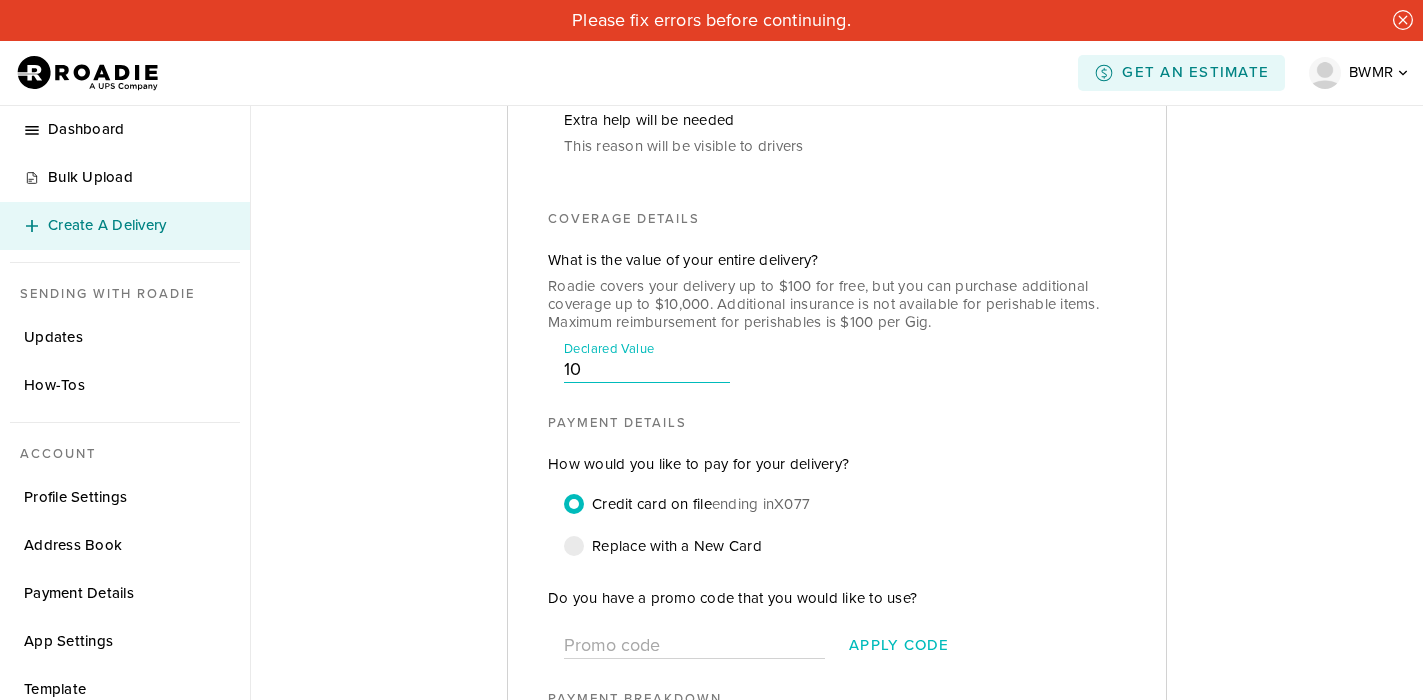 type on "1" 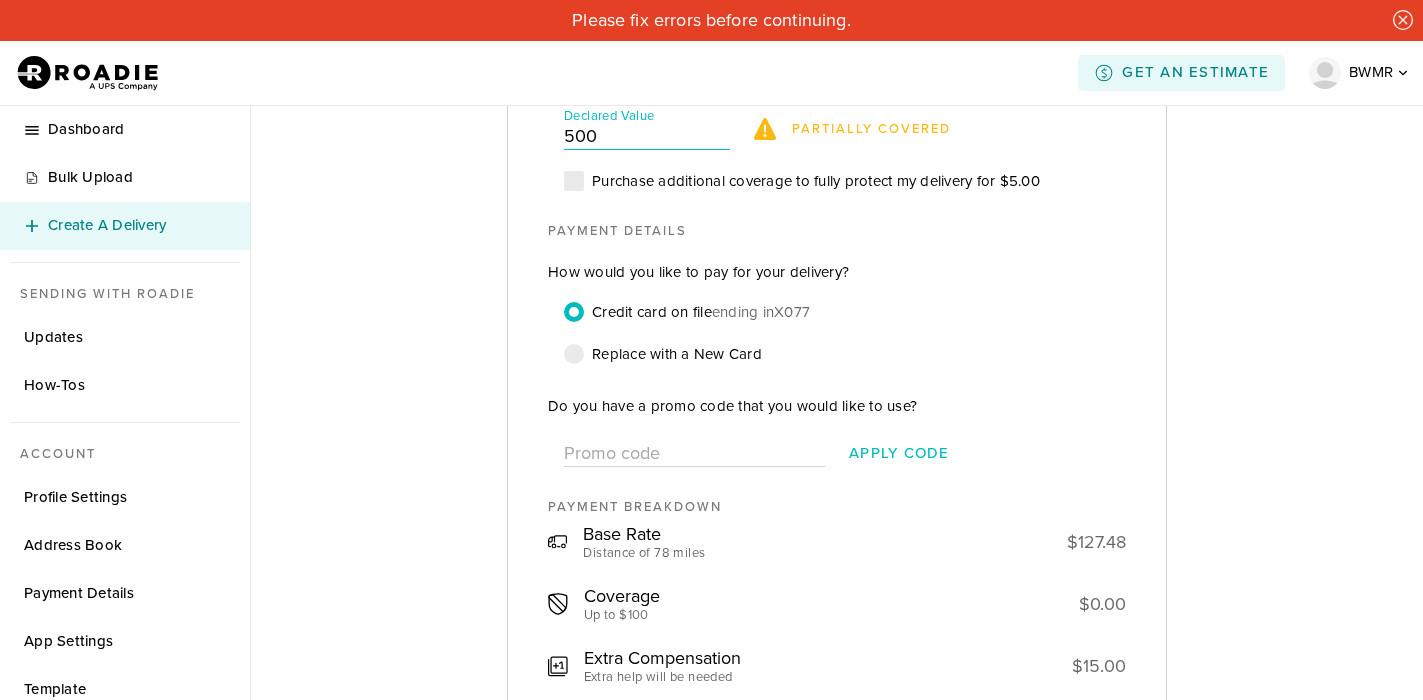 scroll, scrollTop: 2170, scrollLeft: 0, axis: vertical 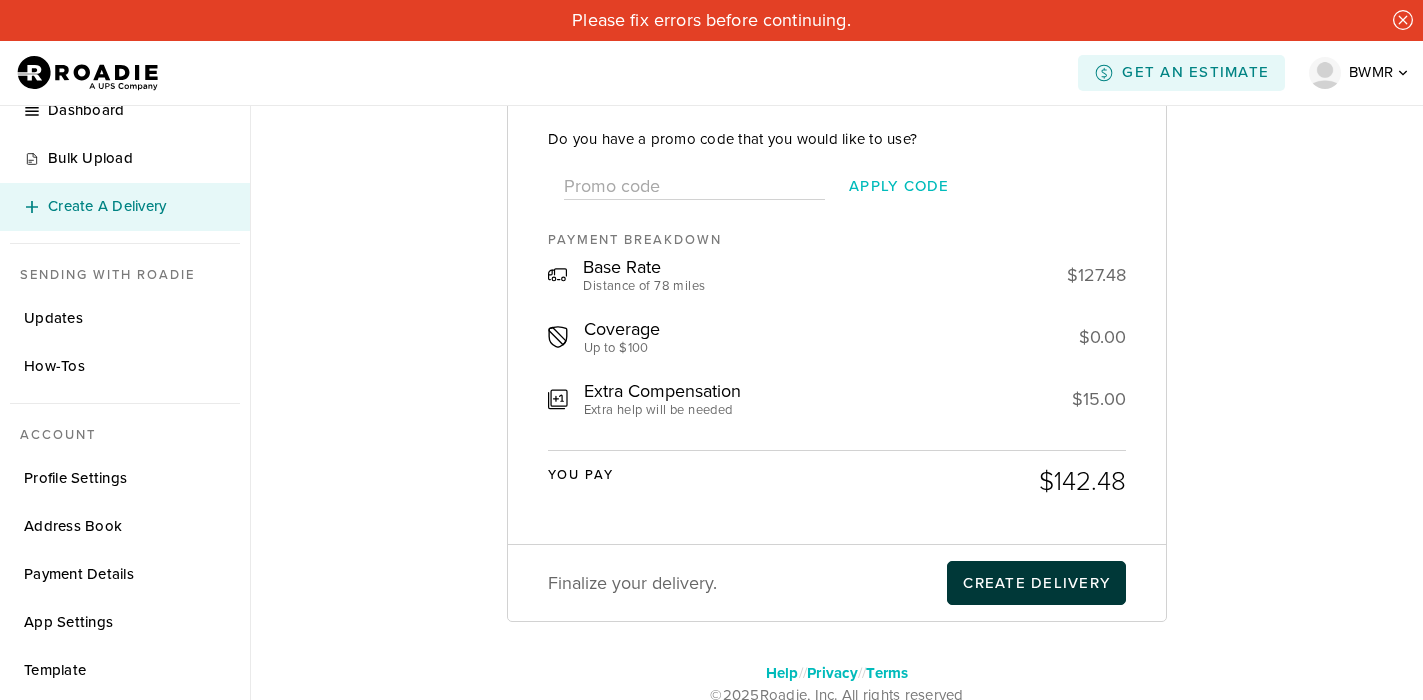 type on "500" 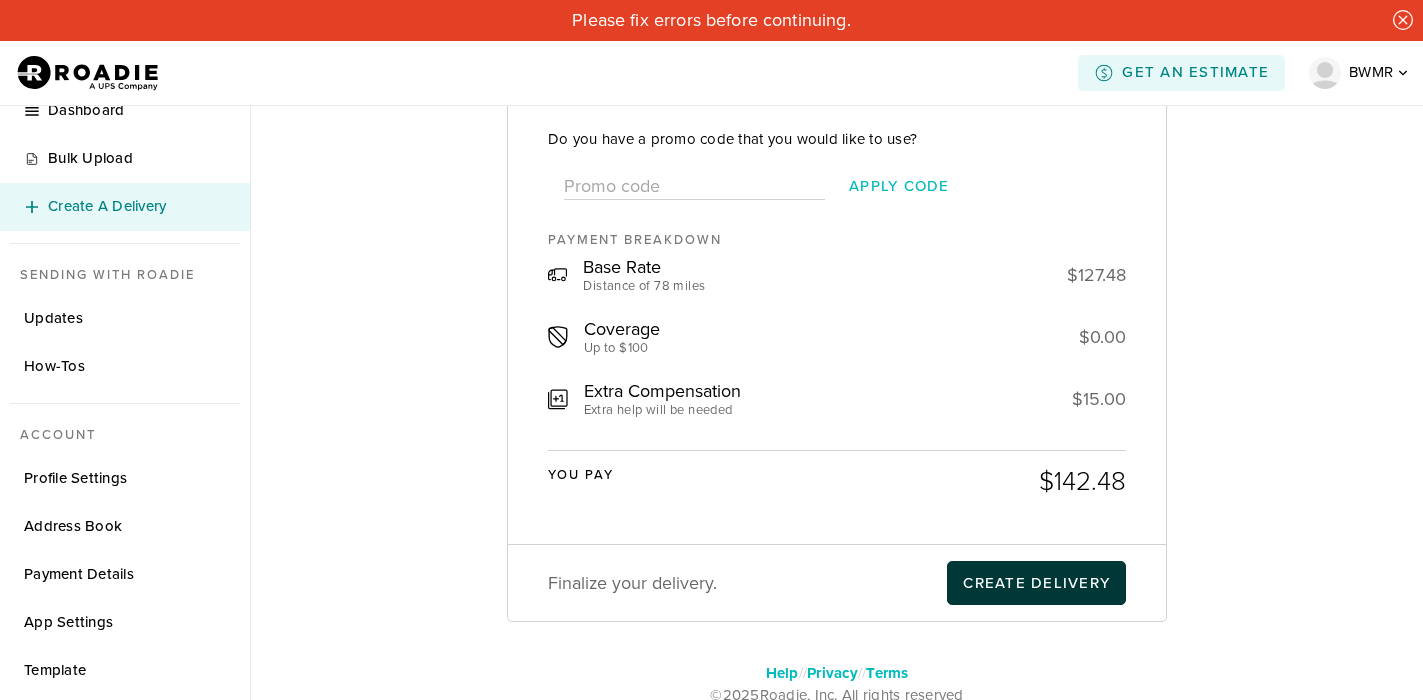 click on "Create Delivery" at bounding box center (1036, 583) 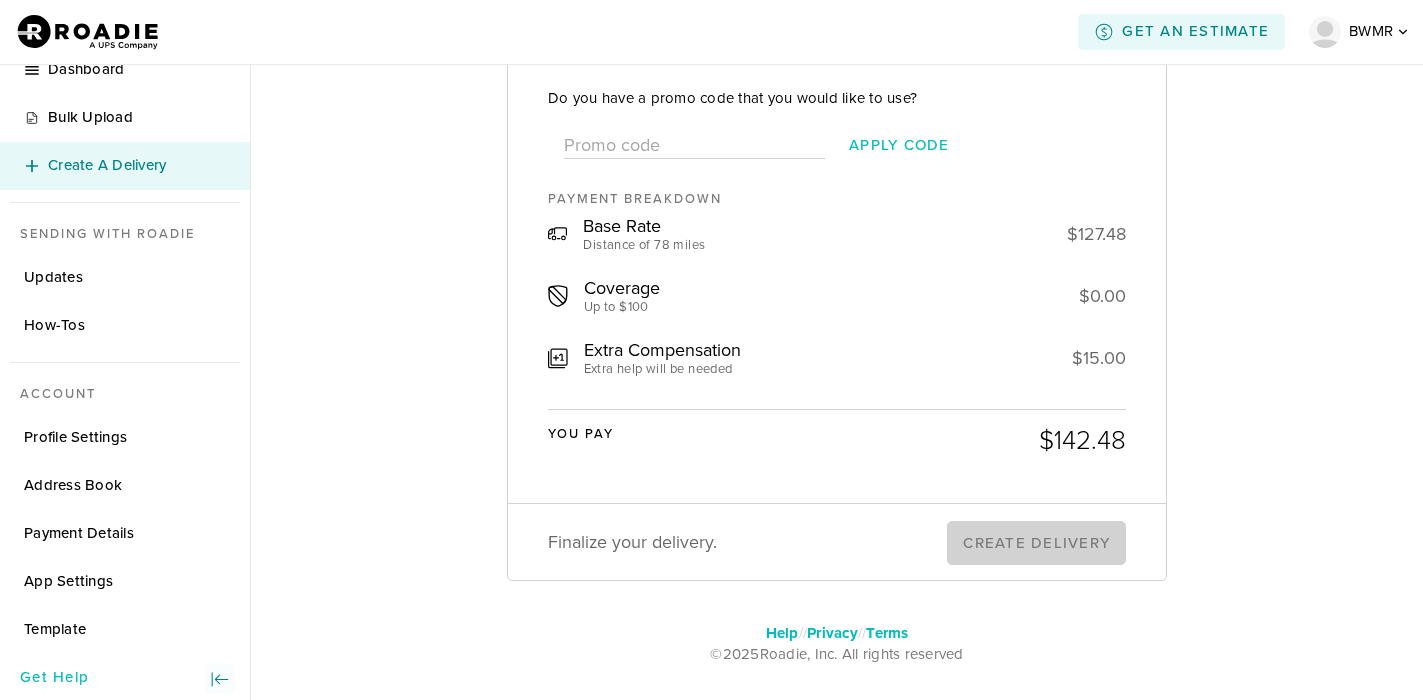 scroll, scrollTop: 2129, scrollLeft: 0, axis: vertical 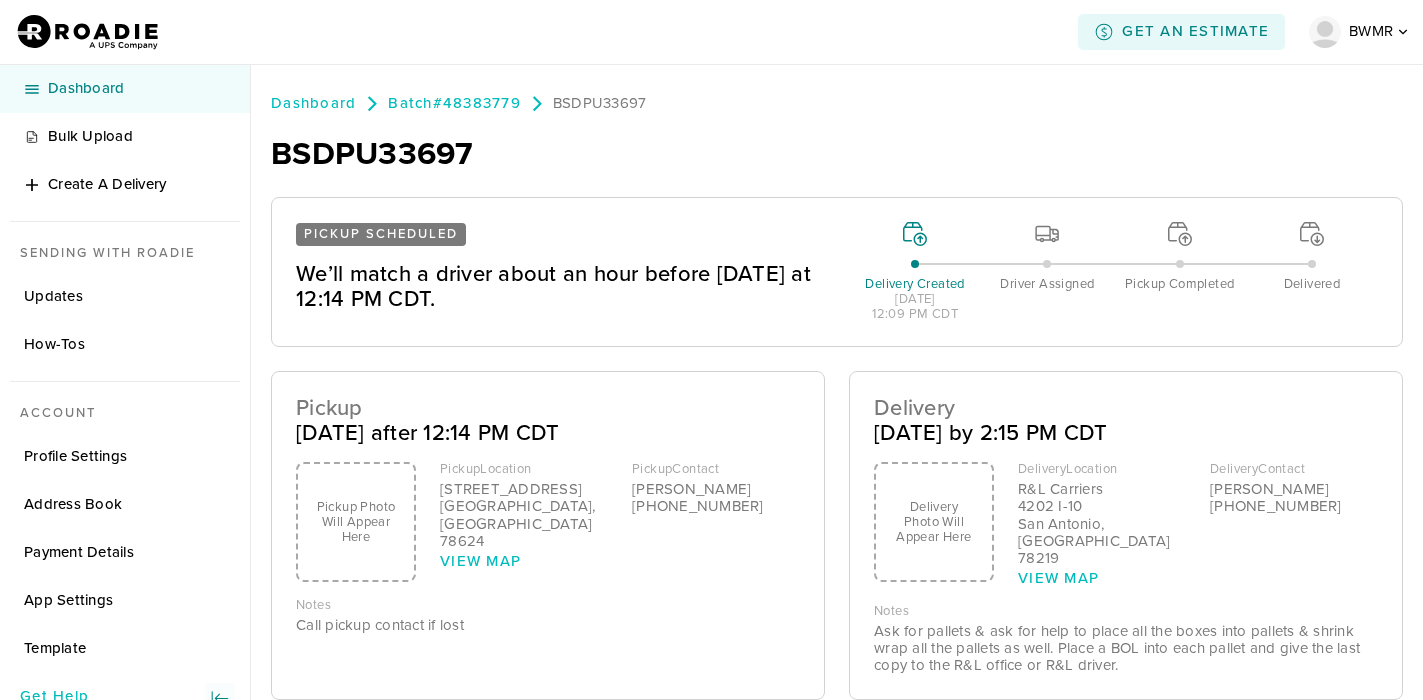 click on "Dashboard" at bounding box center (137, 88) 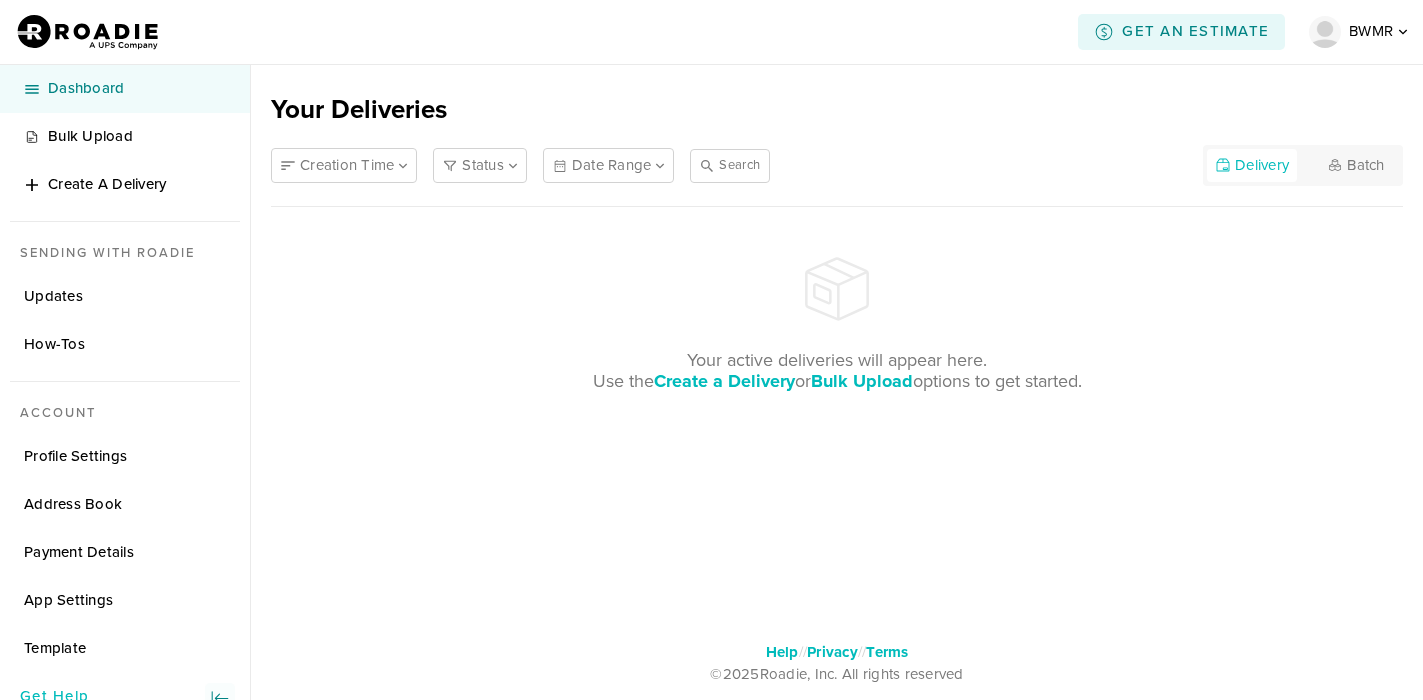 click on "Dashboard" at bounding box center (125, 89) 